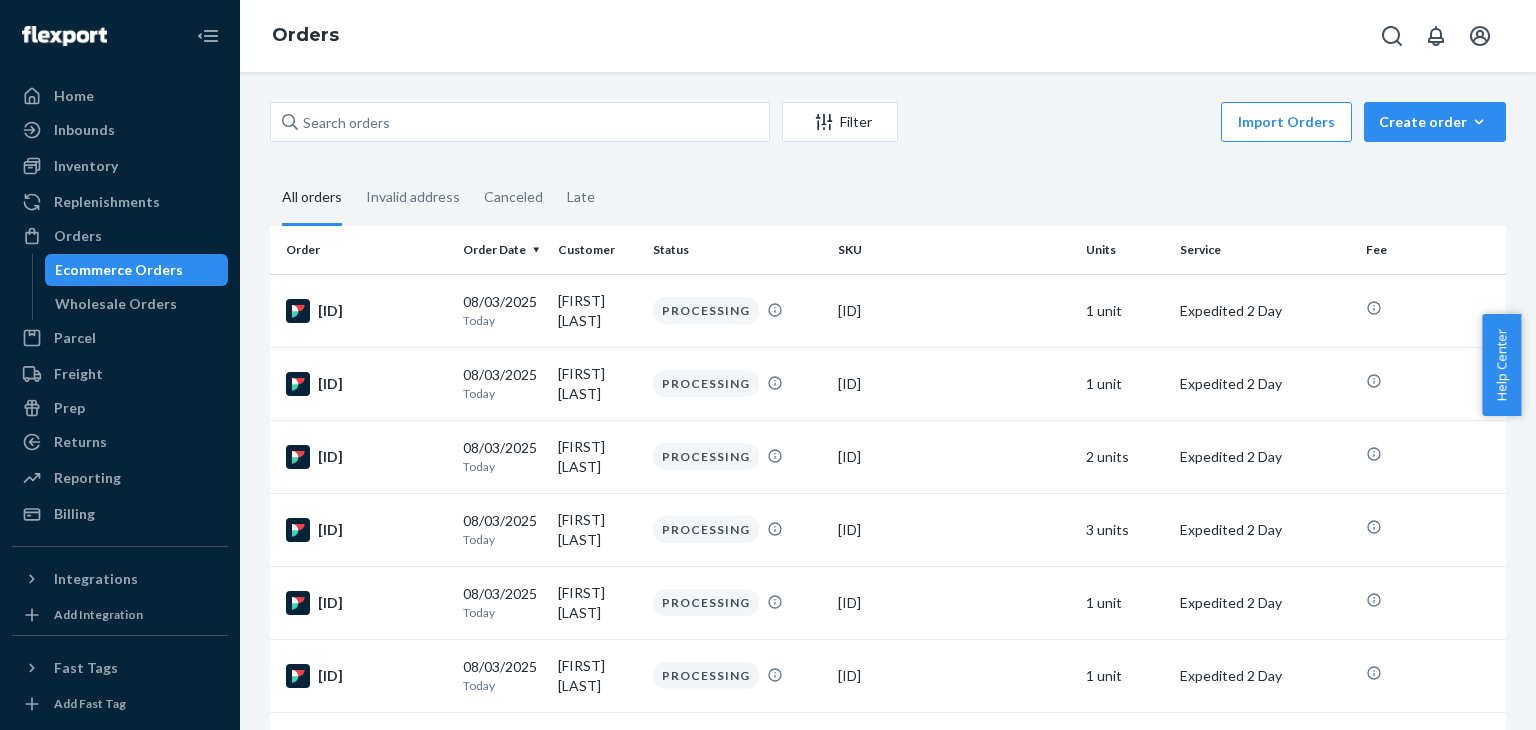scroll, scrollTop: 0, scrollLeft: 0, axis: both 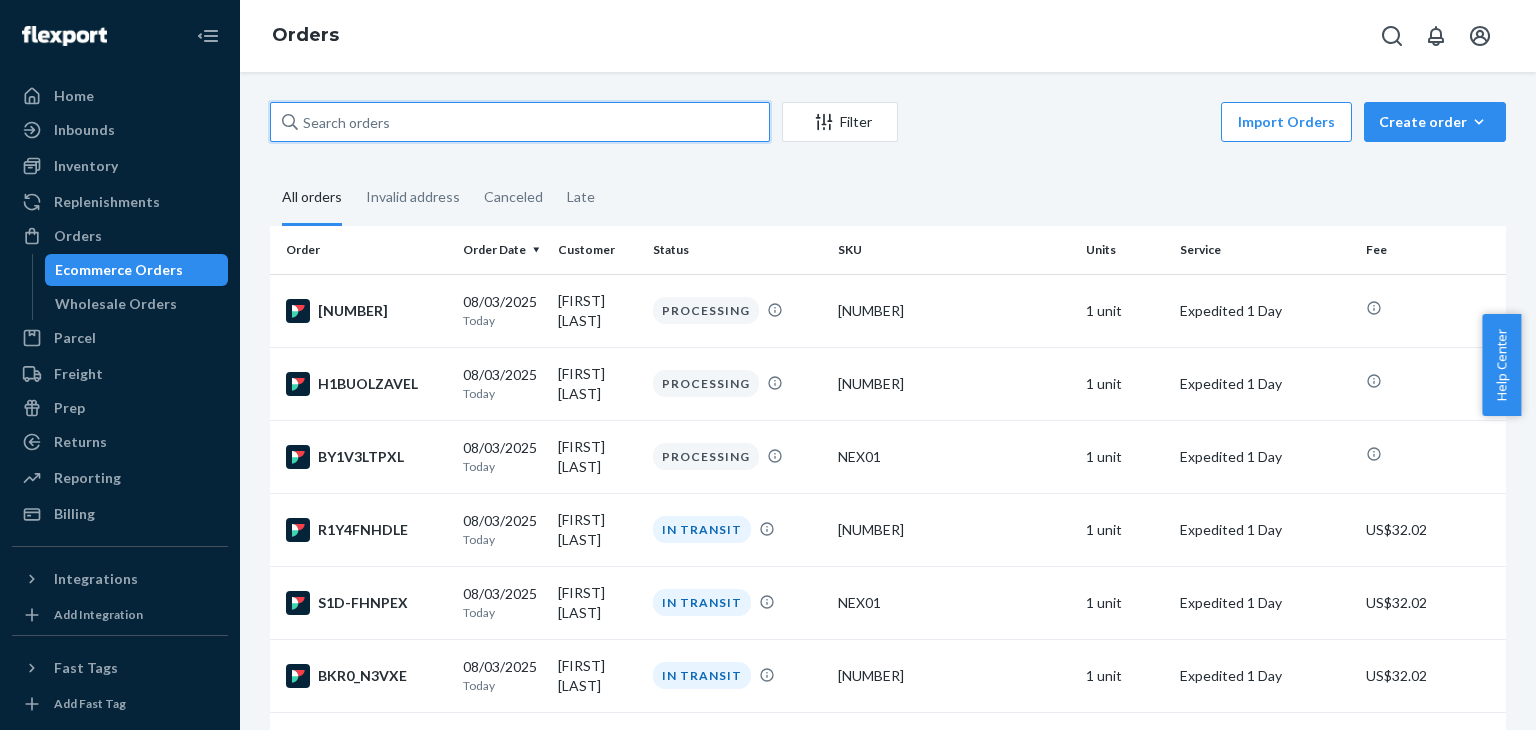 click at bounding box center [520, 122] 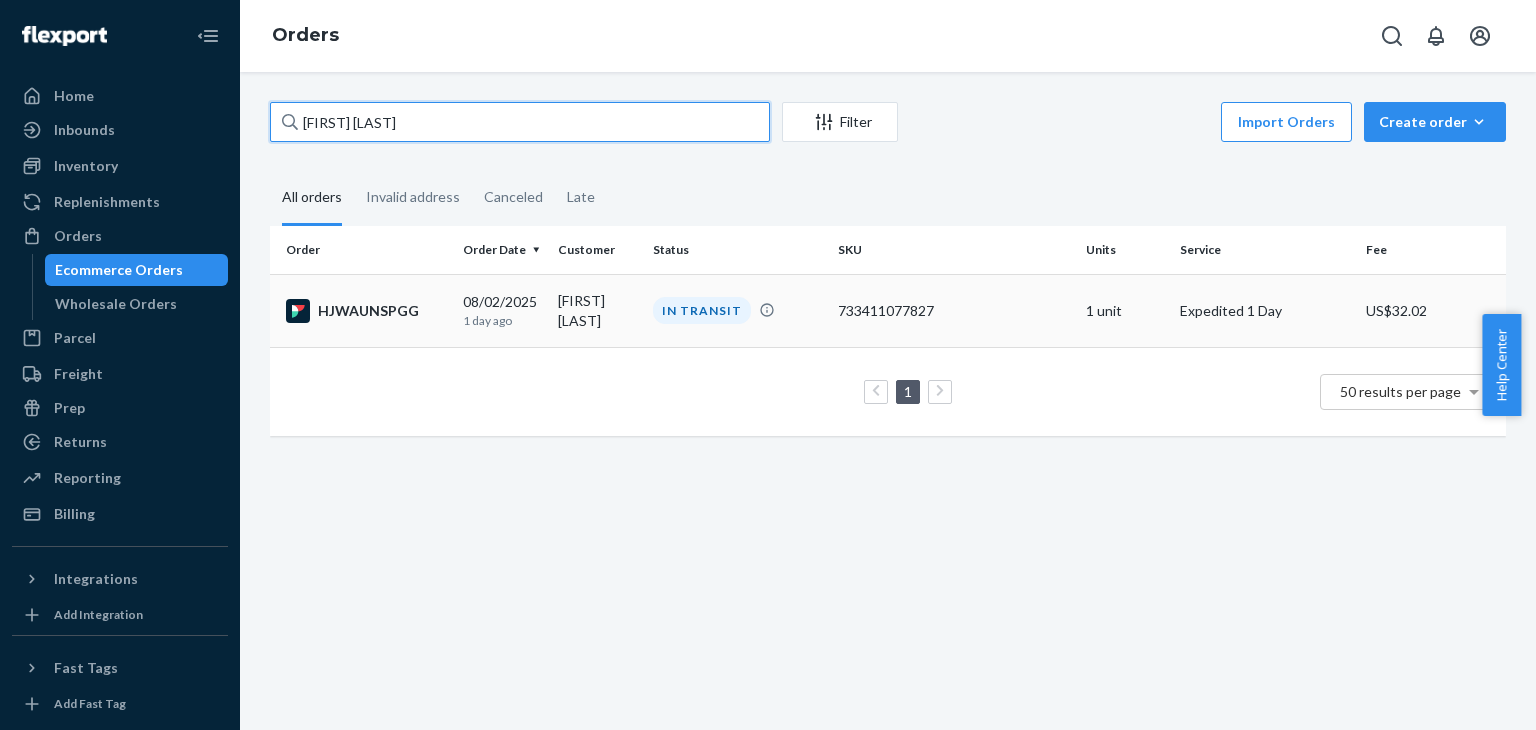 type on "[FIRST] [LAST]" 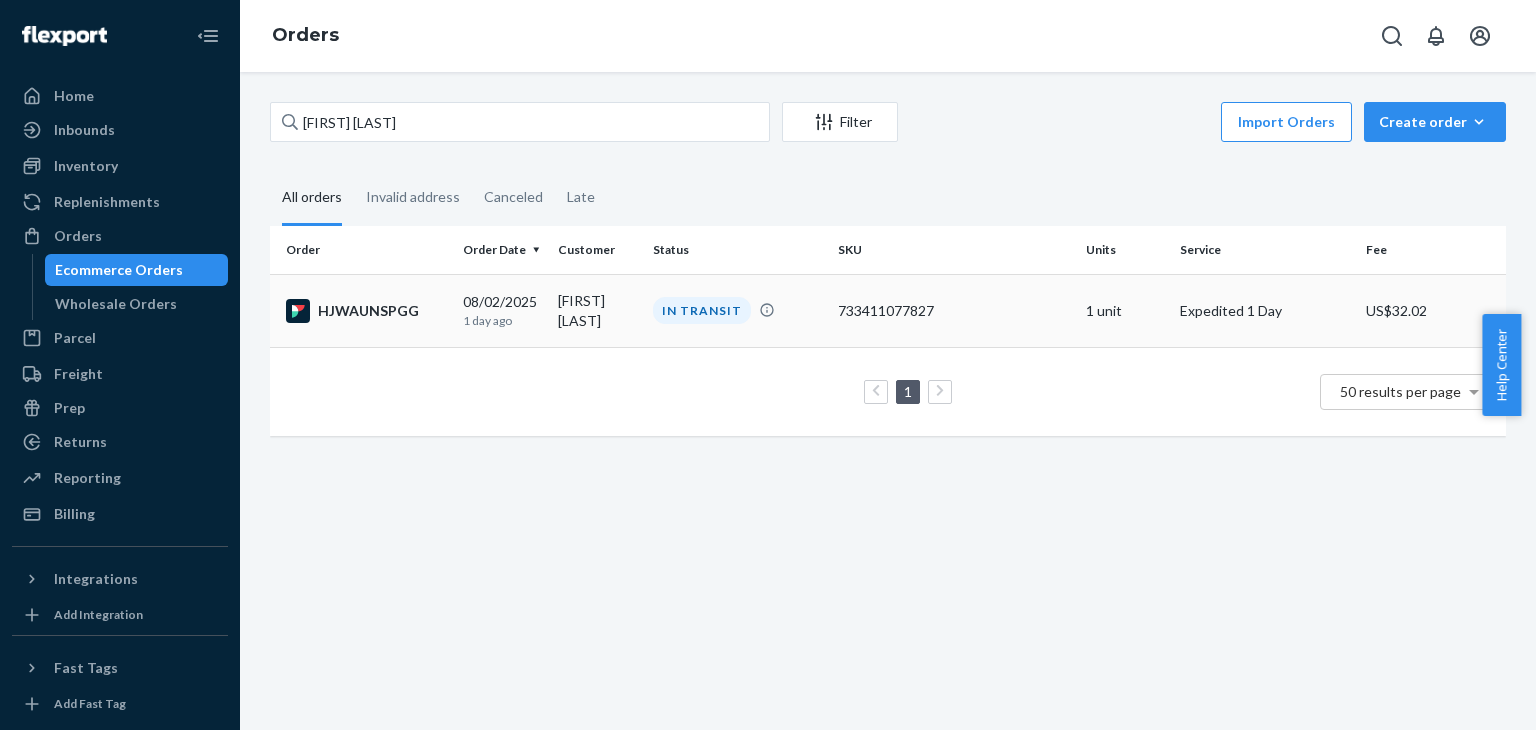 click on "HJWAUNSPGG" at bounding box center [366, 311] 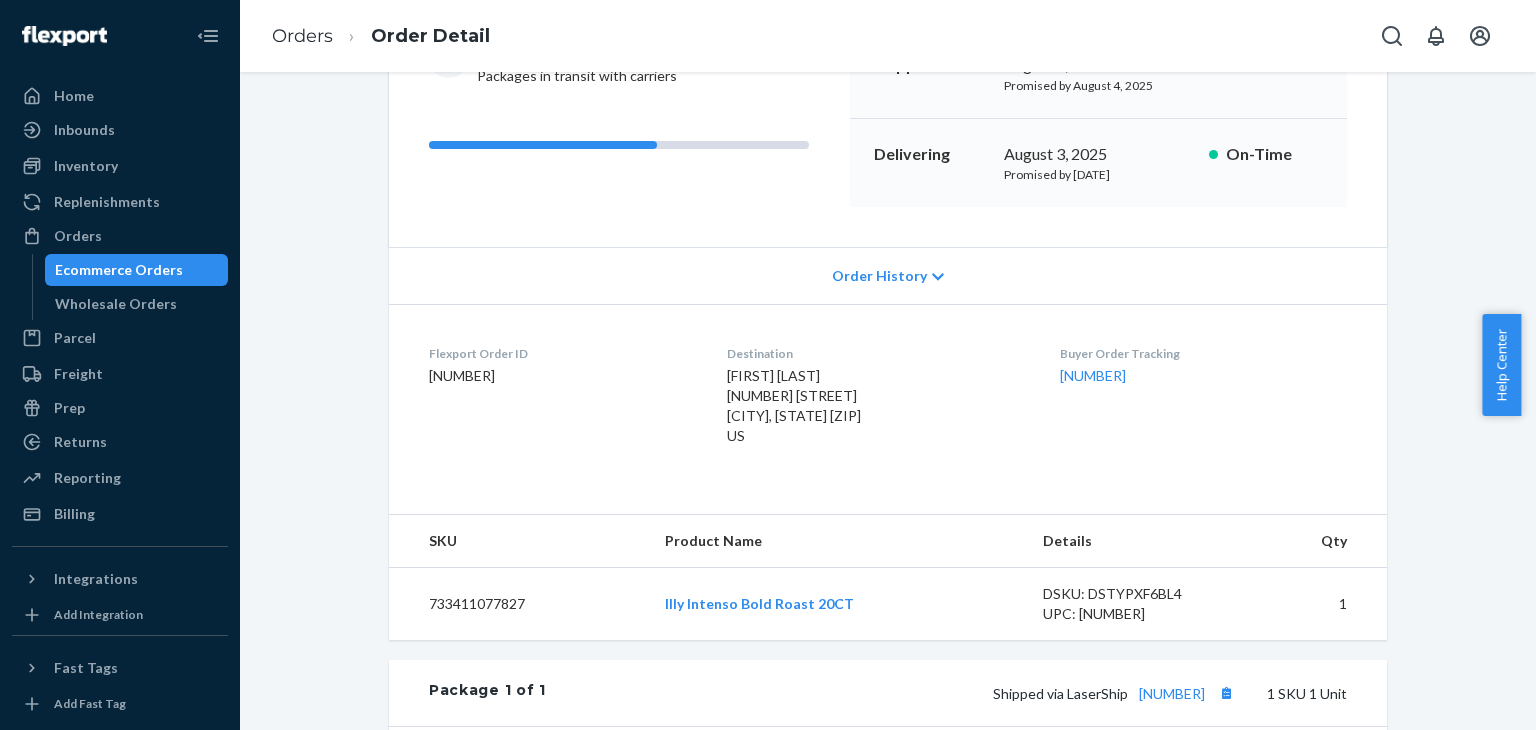 scroll, scrollTop: 300, scrollLeft: 0, axis: vertical 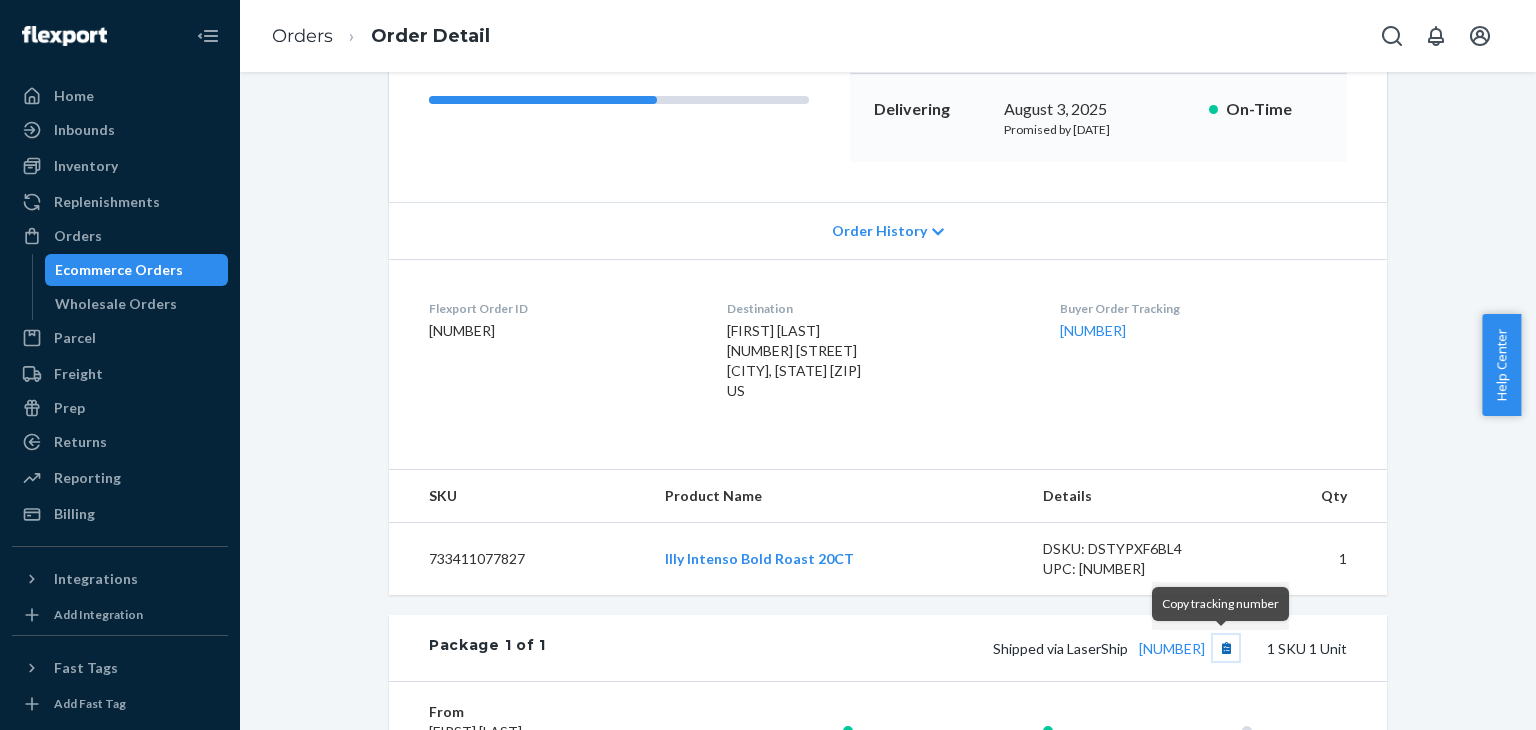 click at bounding box center [1226, 648] 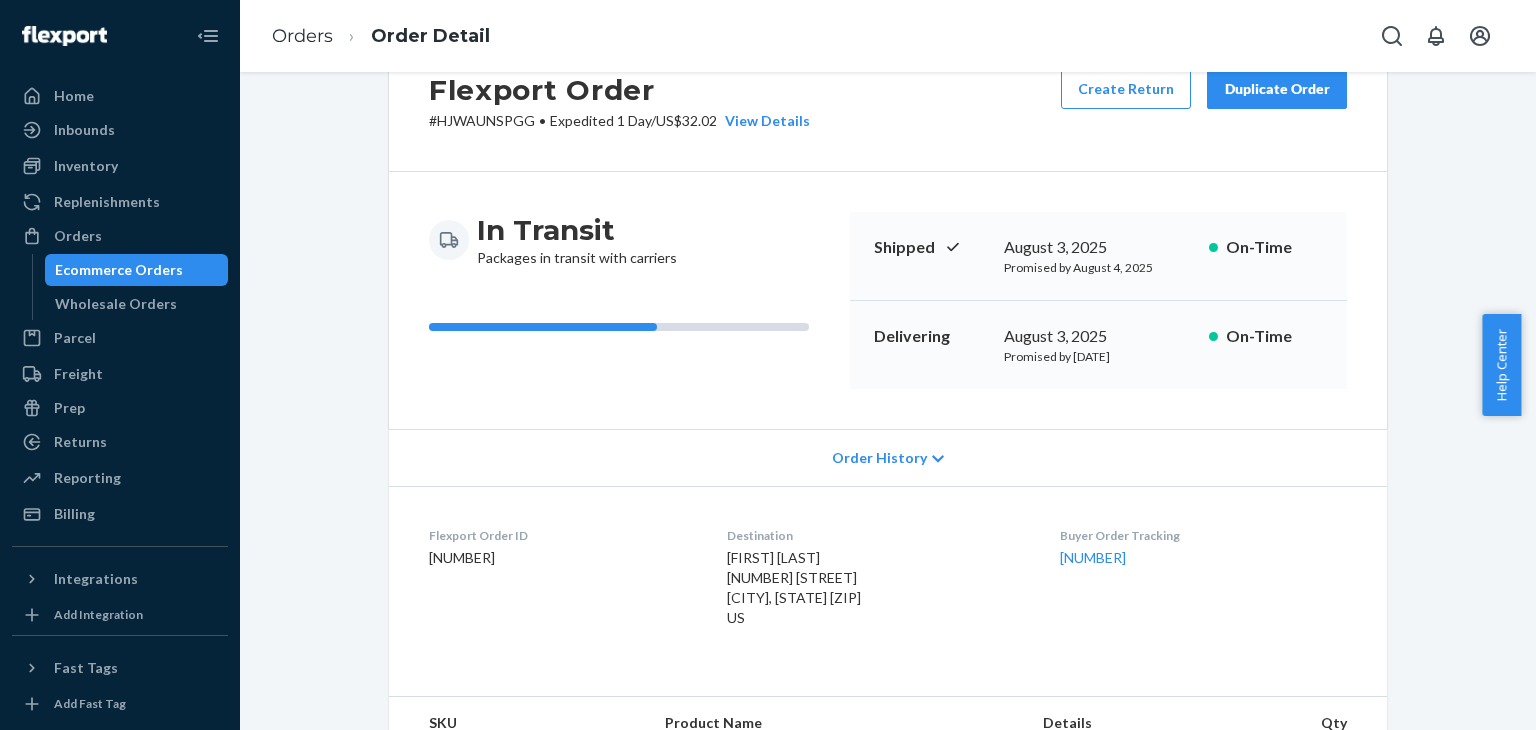 scroll, scrollTop: 0, scrollLeft: 0, axis: both 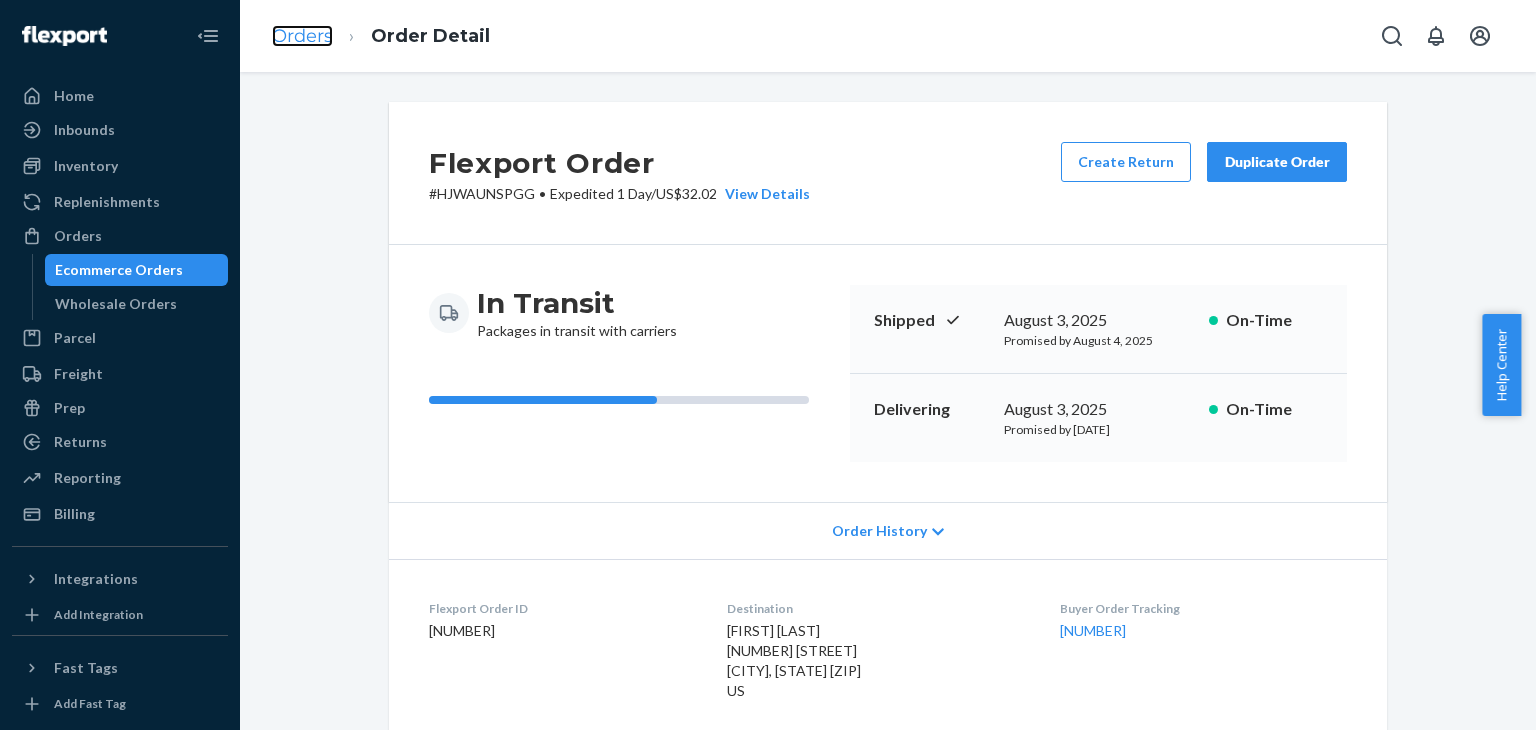 click on "Orders" at bounding box center (302, 36) 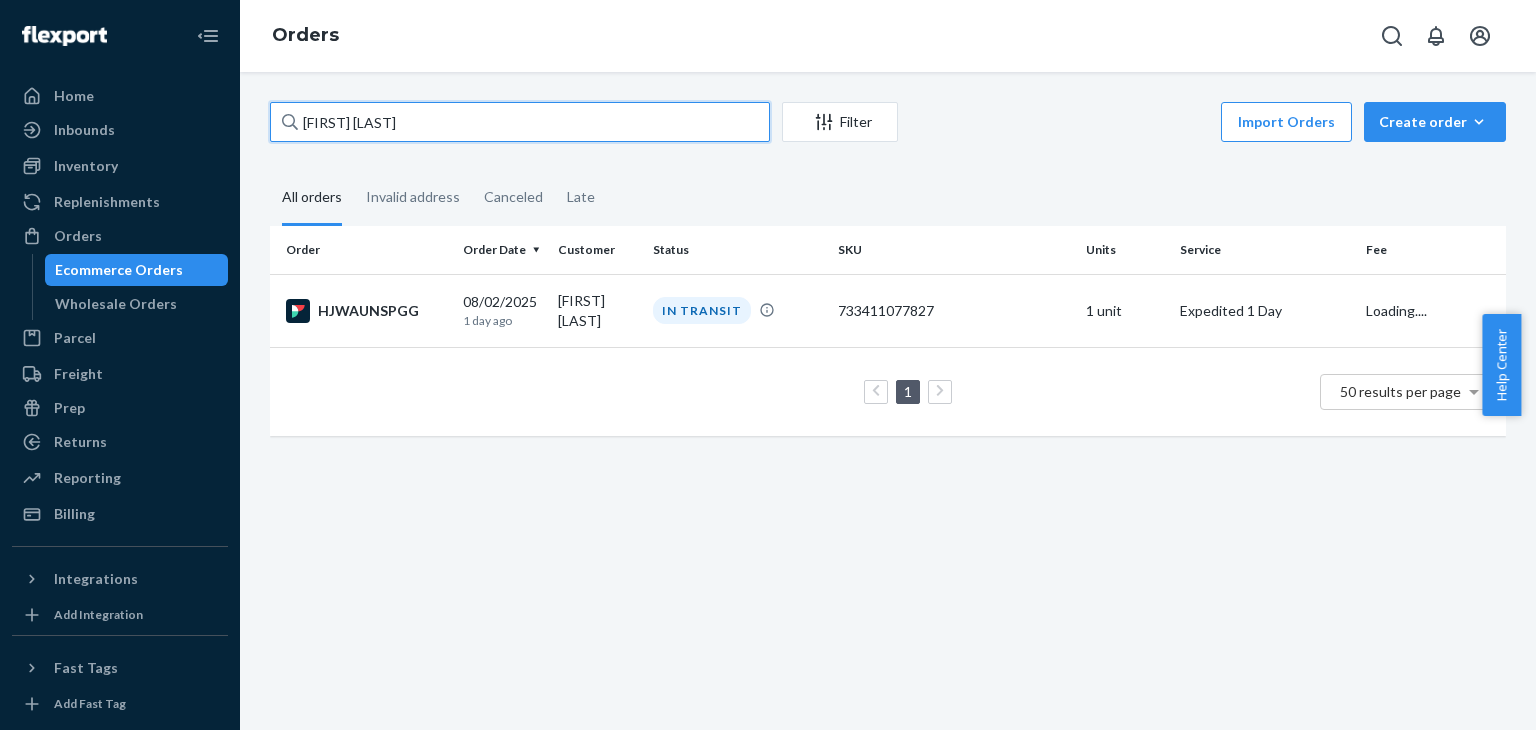 click on "[FIRST] [LAST]" at bounding box center [520, 122] 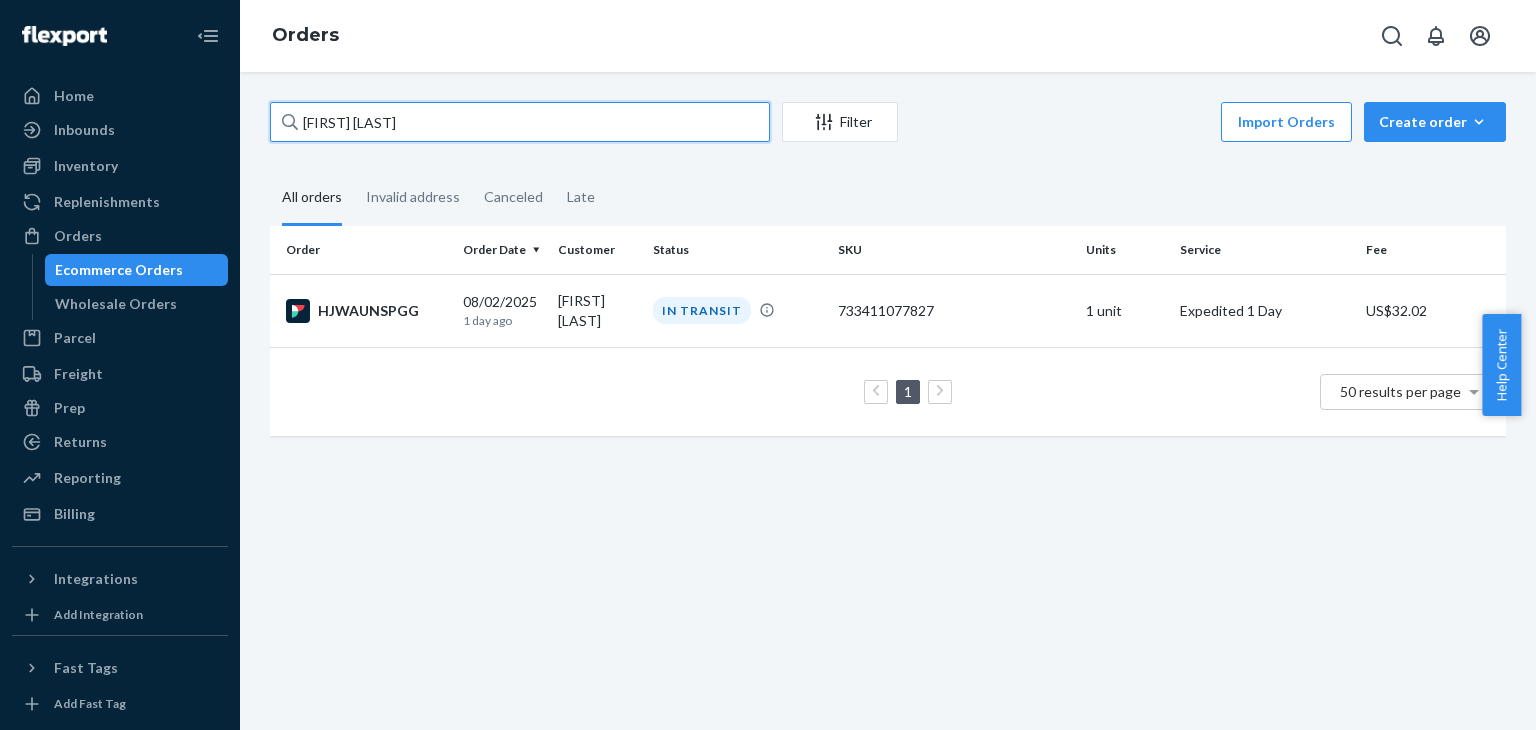 paste on "[FIRST] [LAST]" 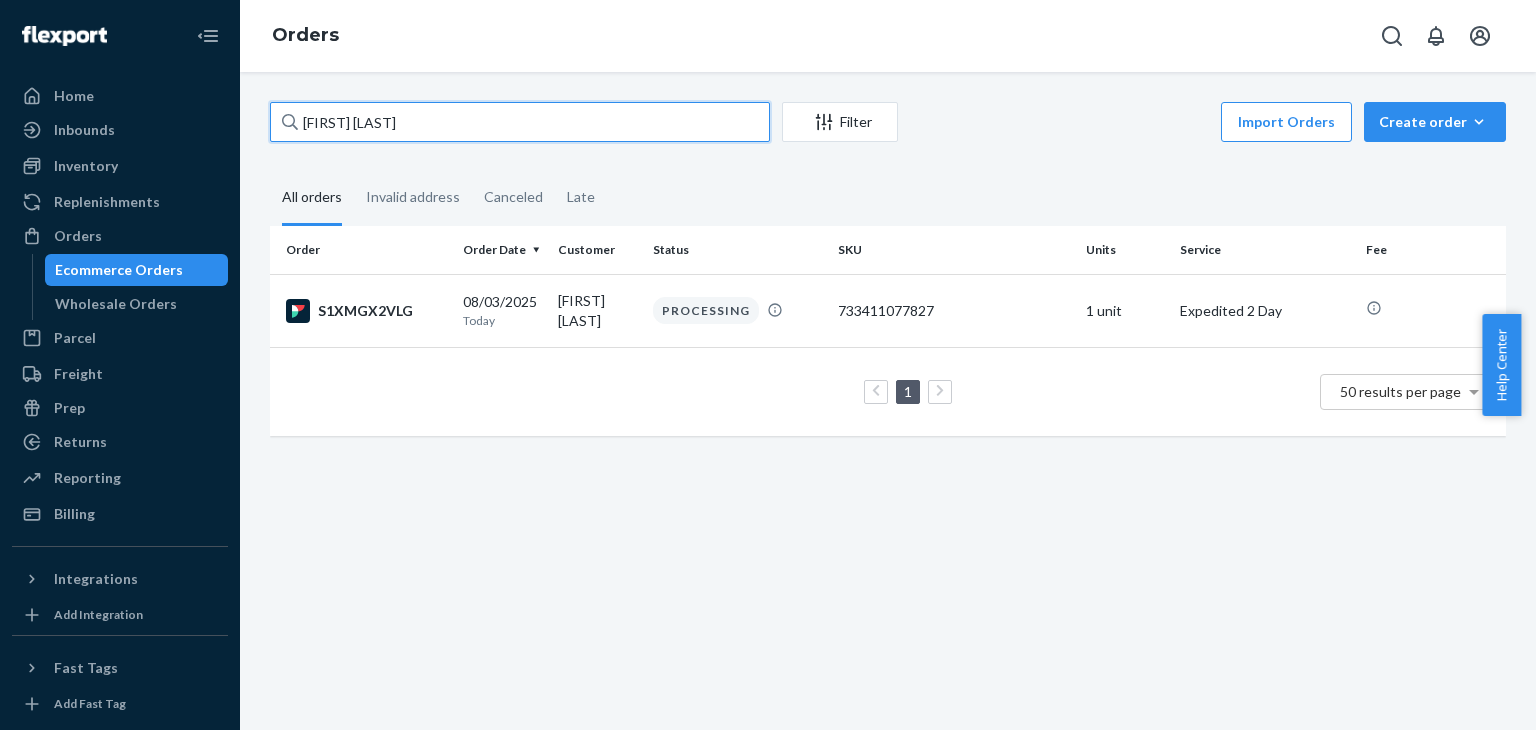 click on "[FIRST] [LAST]" at bounding box center [520, 122] 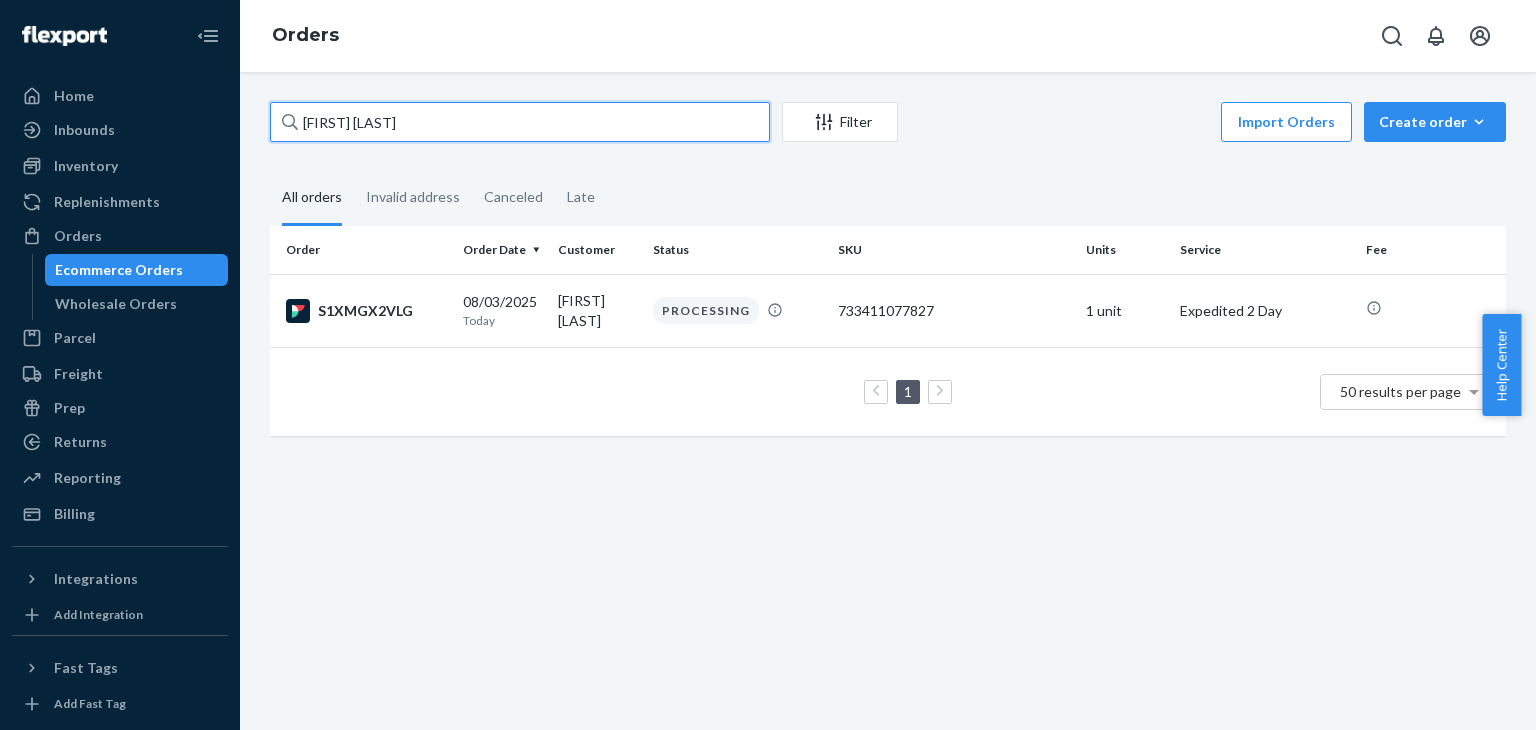 click on "[FIRST] [LAST]" at bounding box center [520, 122] 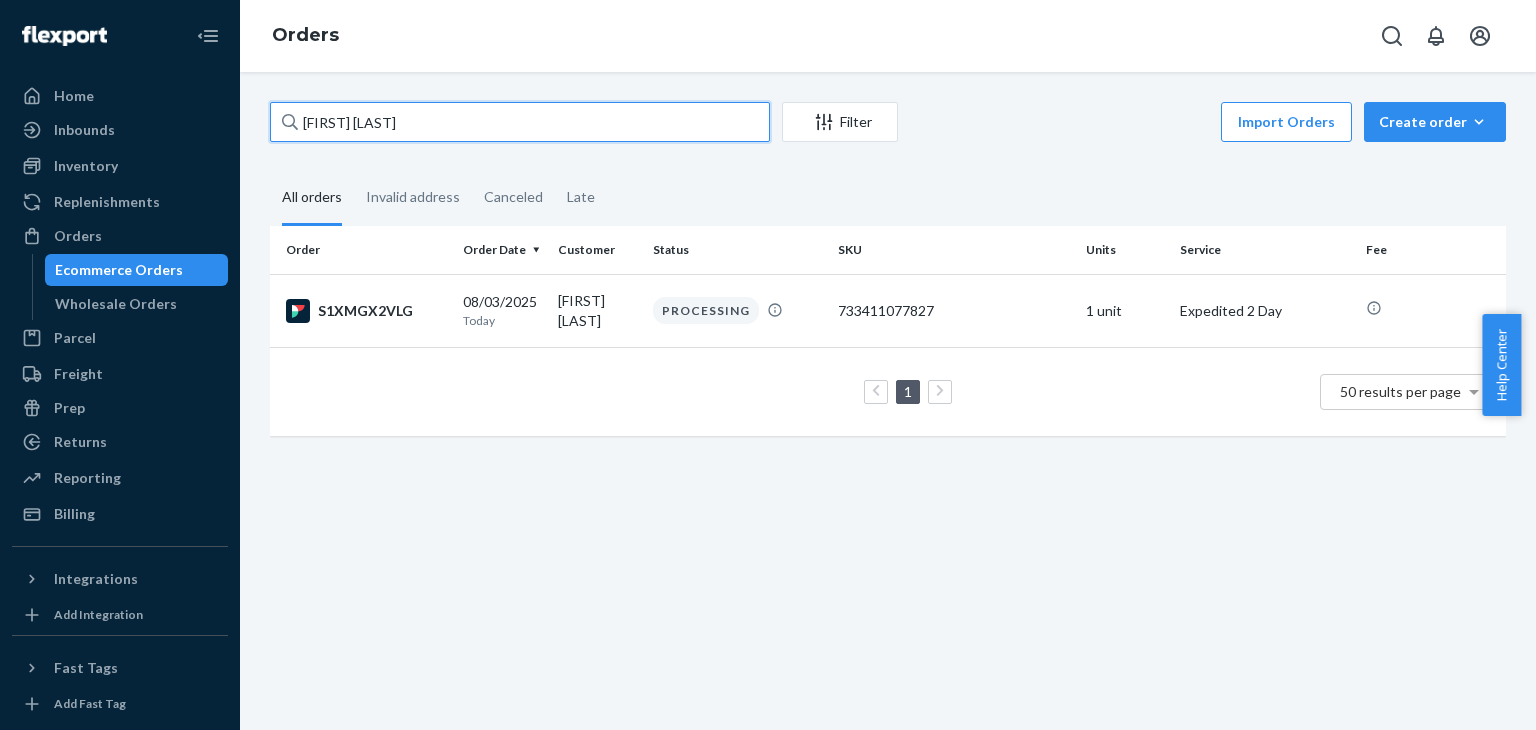 paste on "[FIRST] [LAST]" 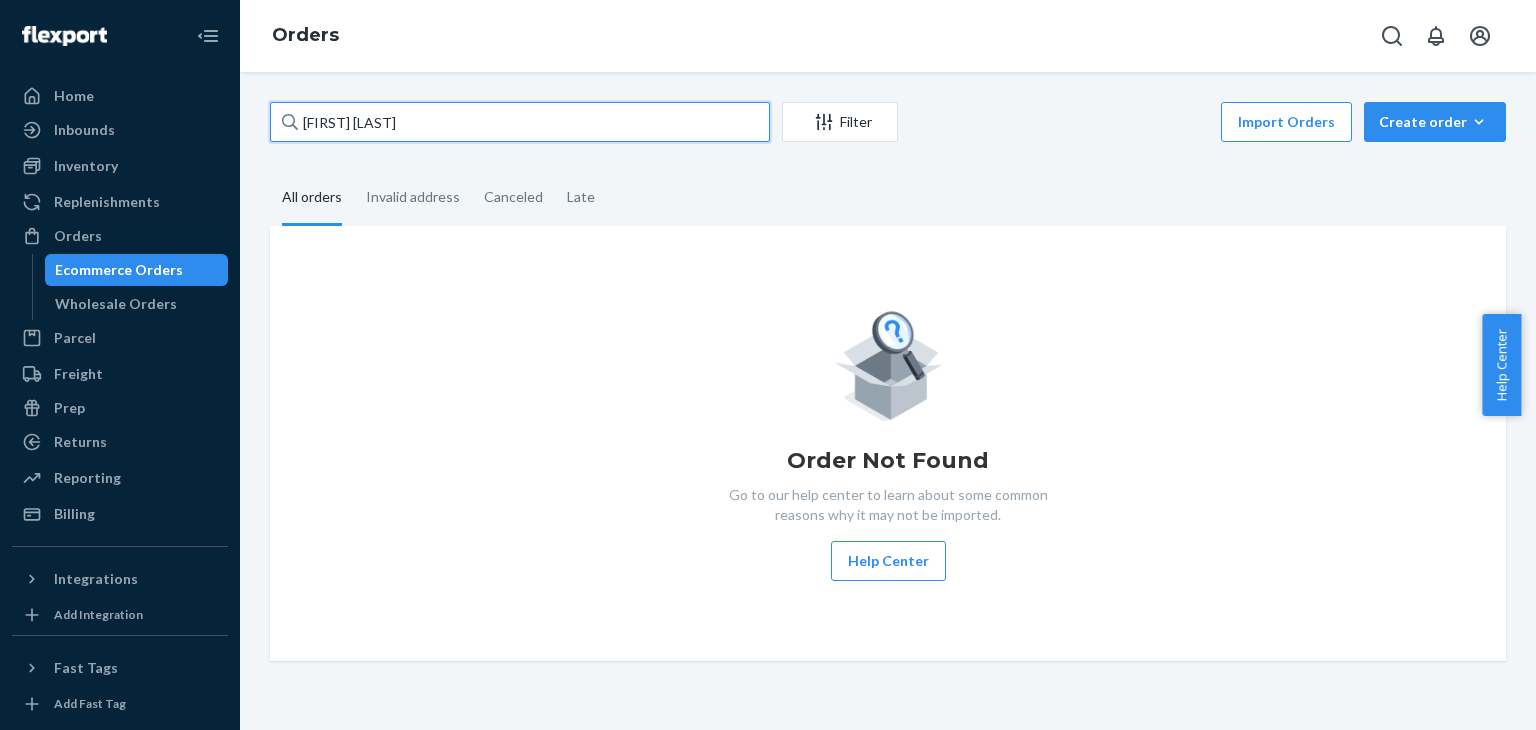click on "[FIRST] [LAST]" at bounding box center (520, 122) 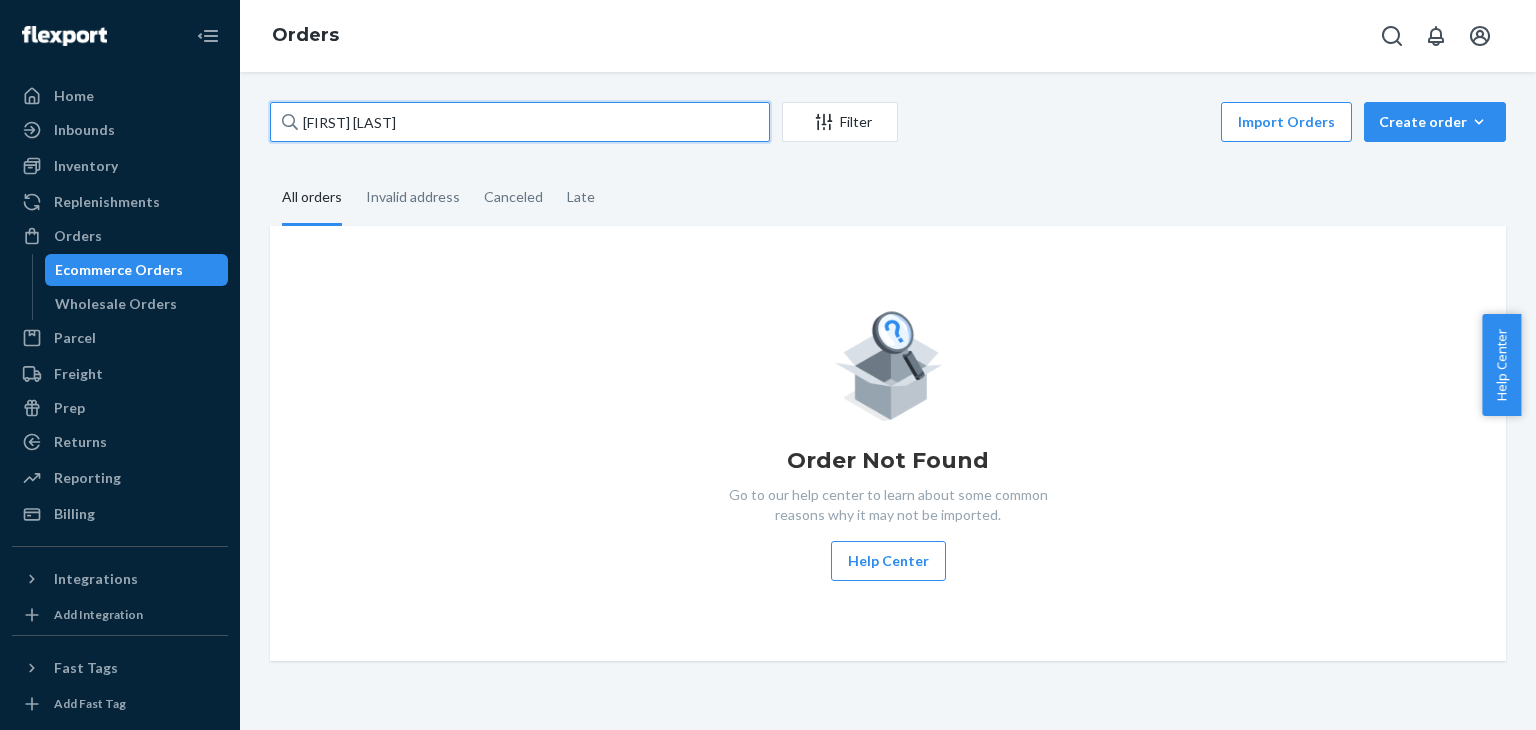 click on "[FIRST] [LAST]" at bounding box center [520, 122] 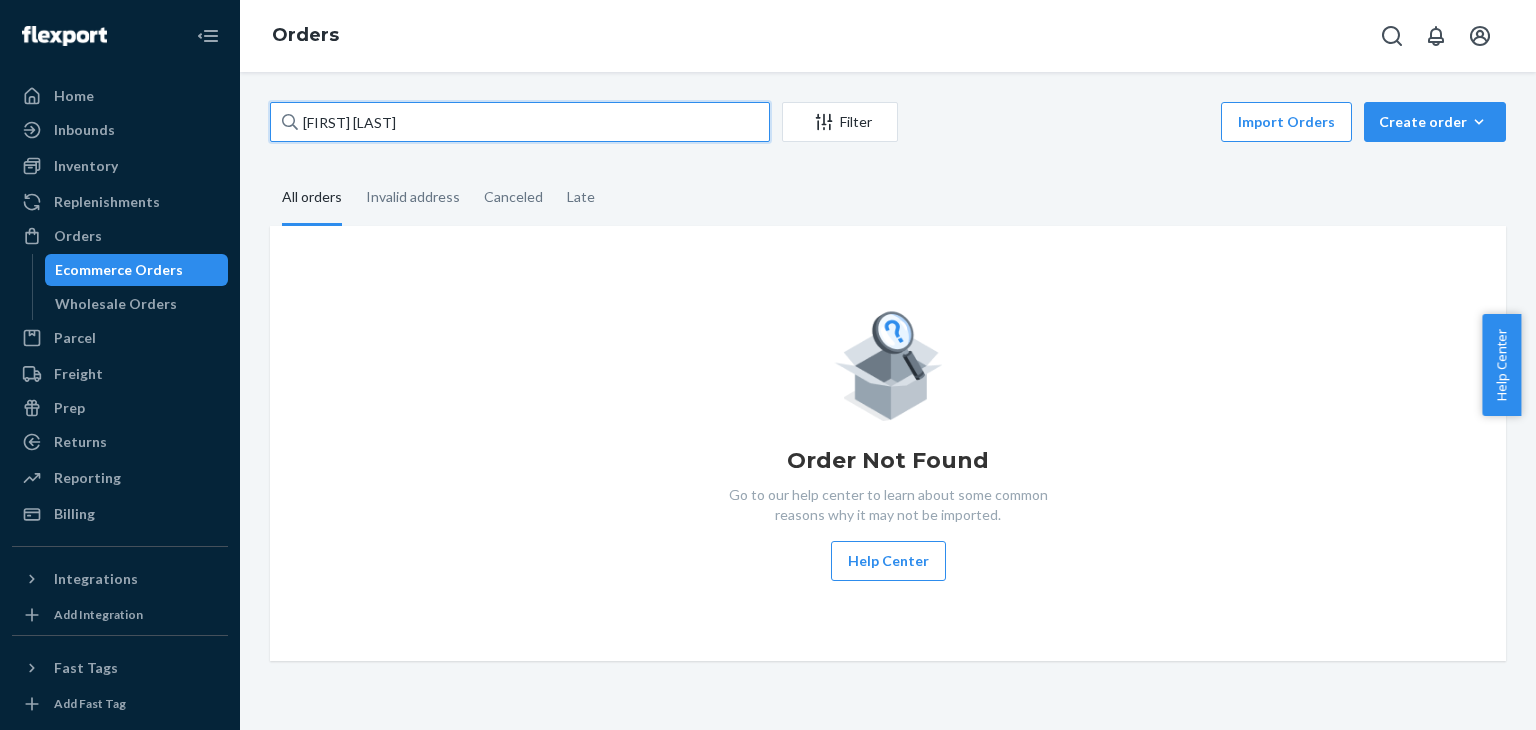 click on "[FIRST] [LAST]" at bounding box center (520, 122) 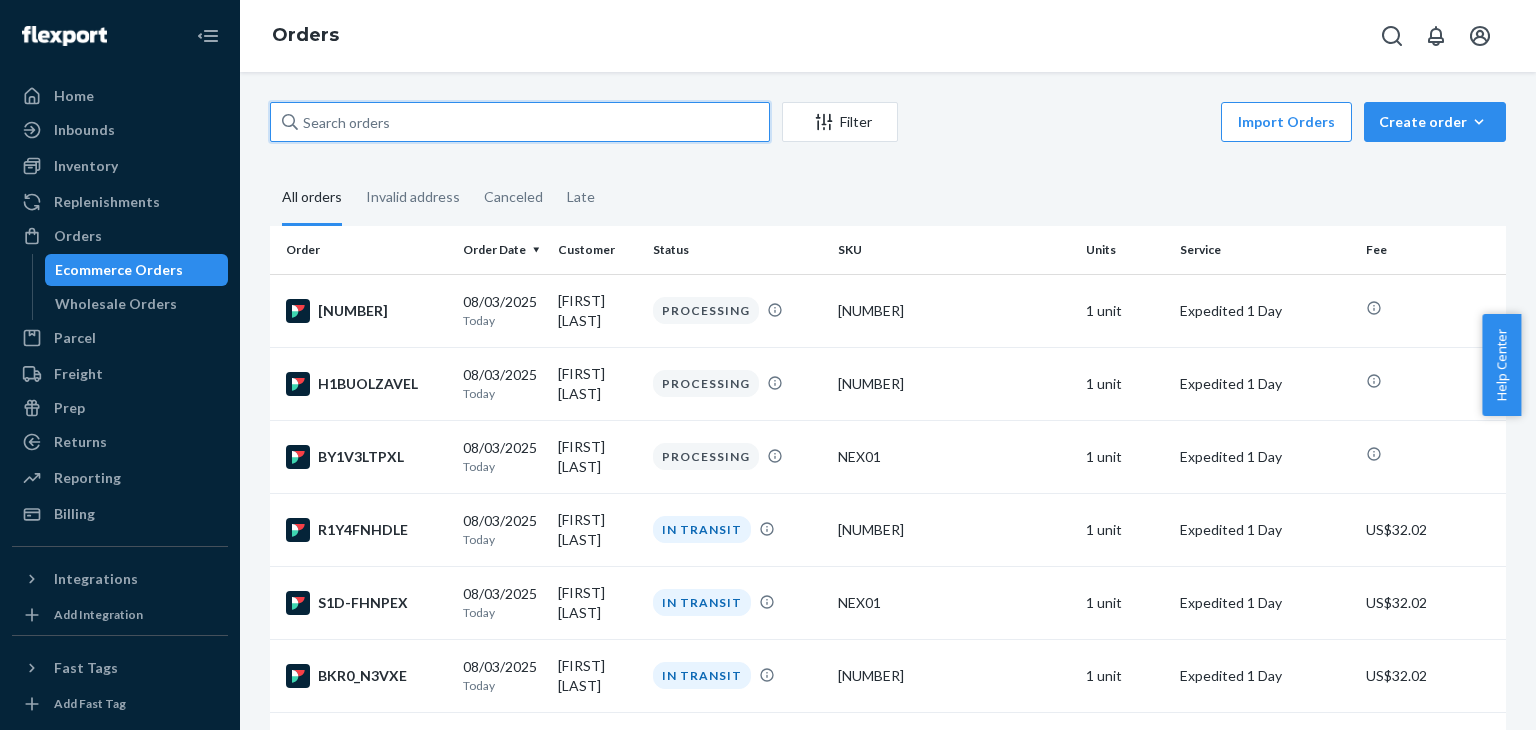 click at bounding box center [520, 122] 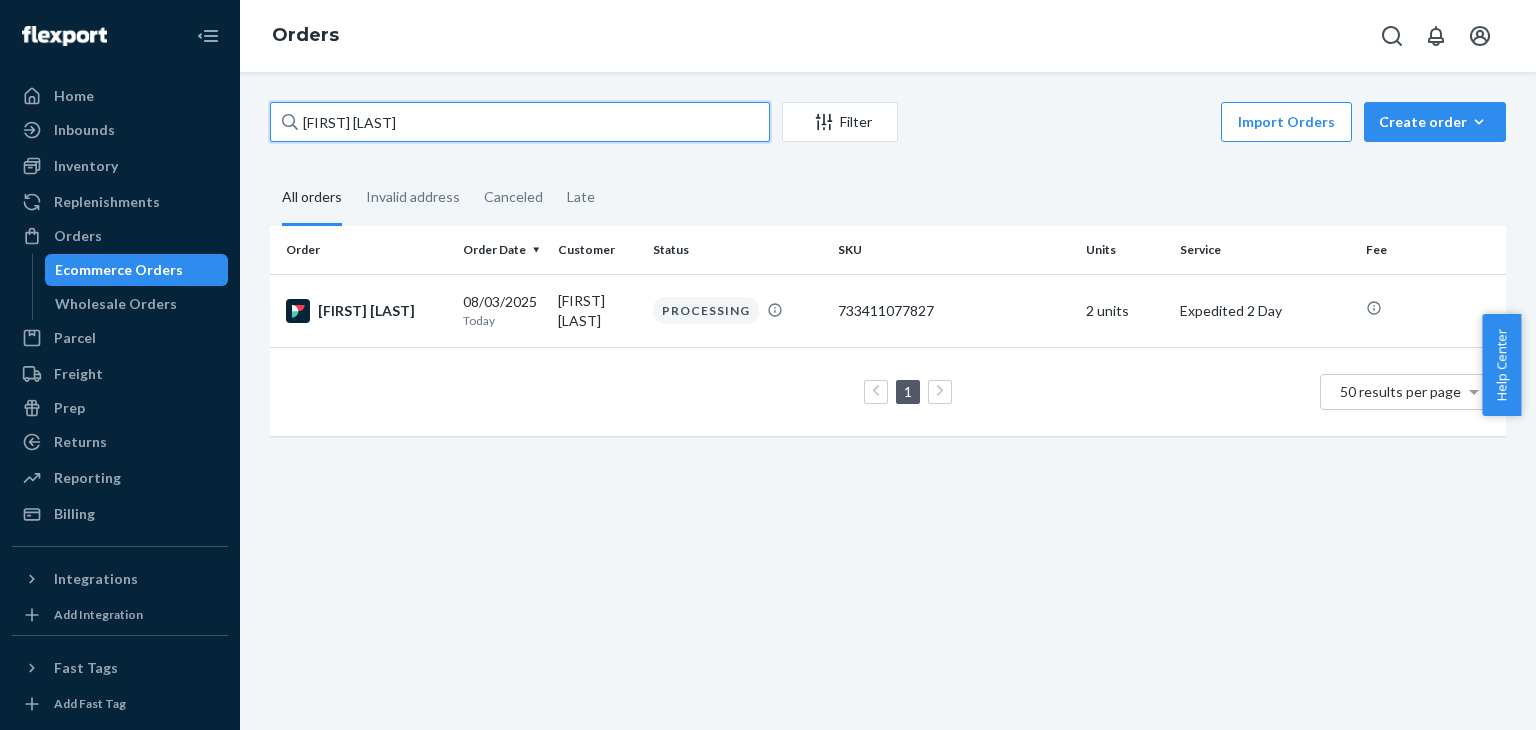 click on "[FIRST] [LAST]" at bounding box center [520, 122] 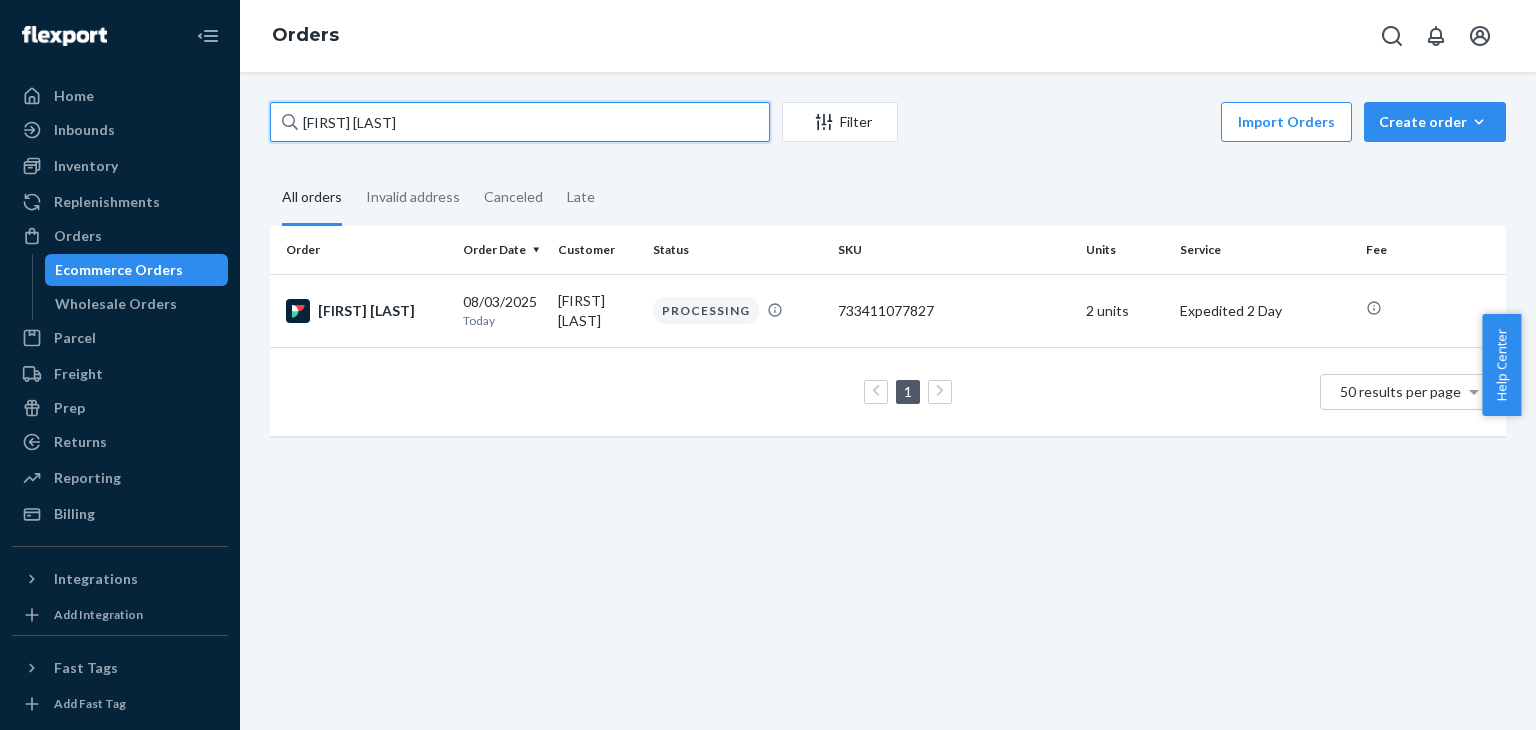 type on "[FIRST] [LAST]" 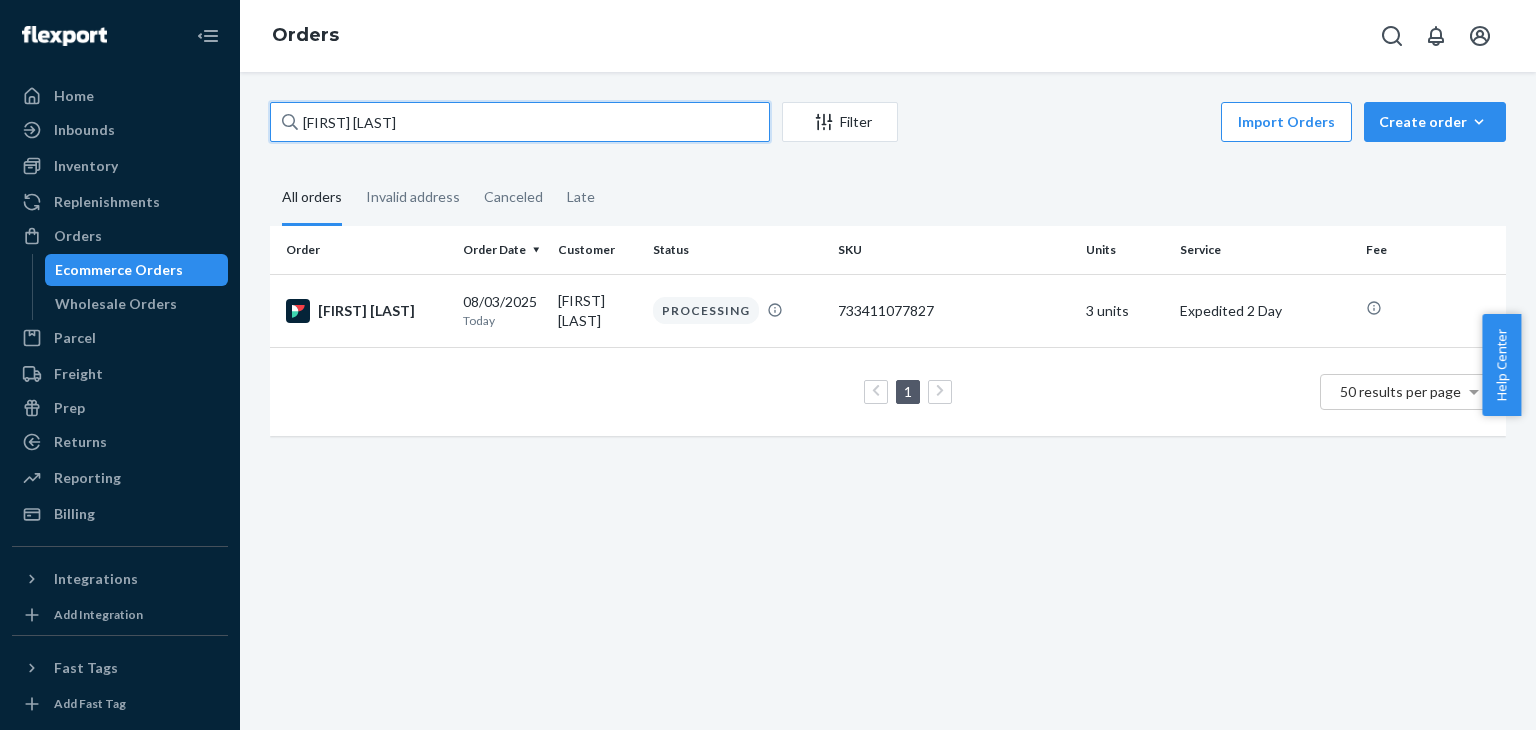 click on "[FIRST] [LAST]" at bounding box center (520, 122) 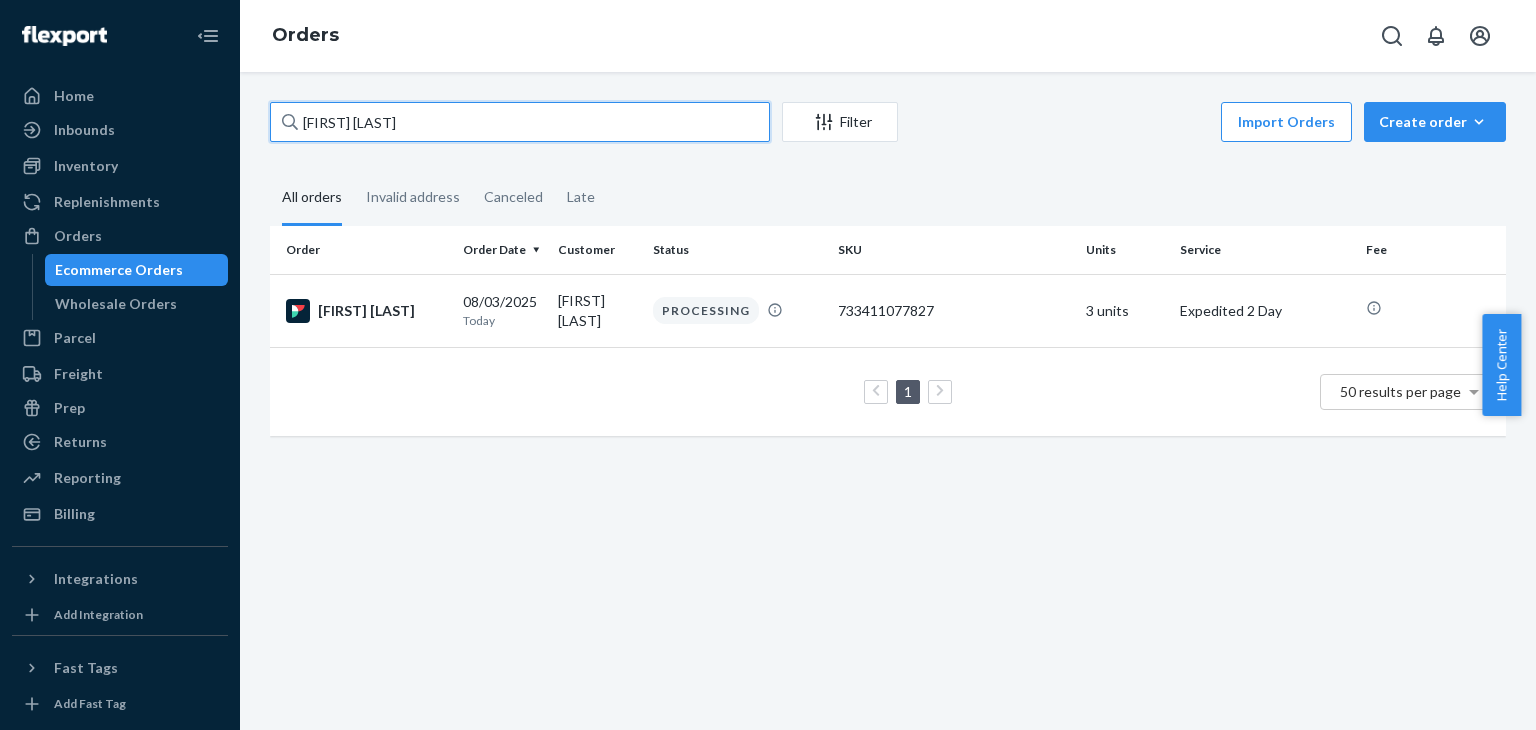 click on "[FIRST] [LAST]" at bounding box center (520, 122) 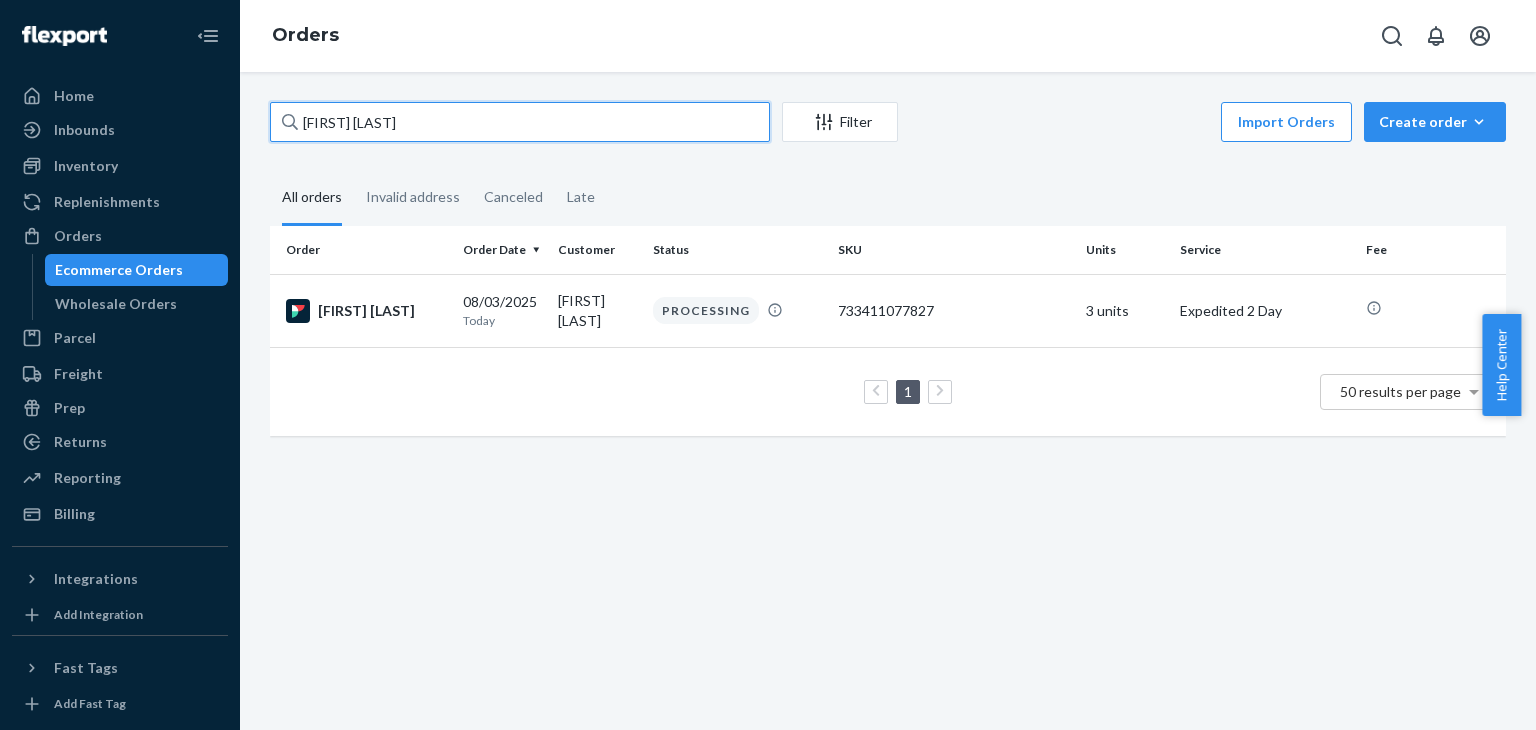 click on "[FIRST] [LAST]" at bounding box center [520, 122] 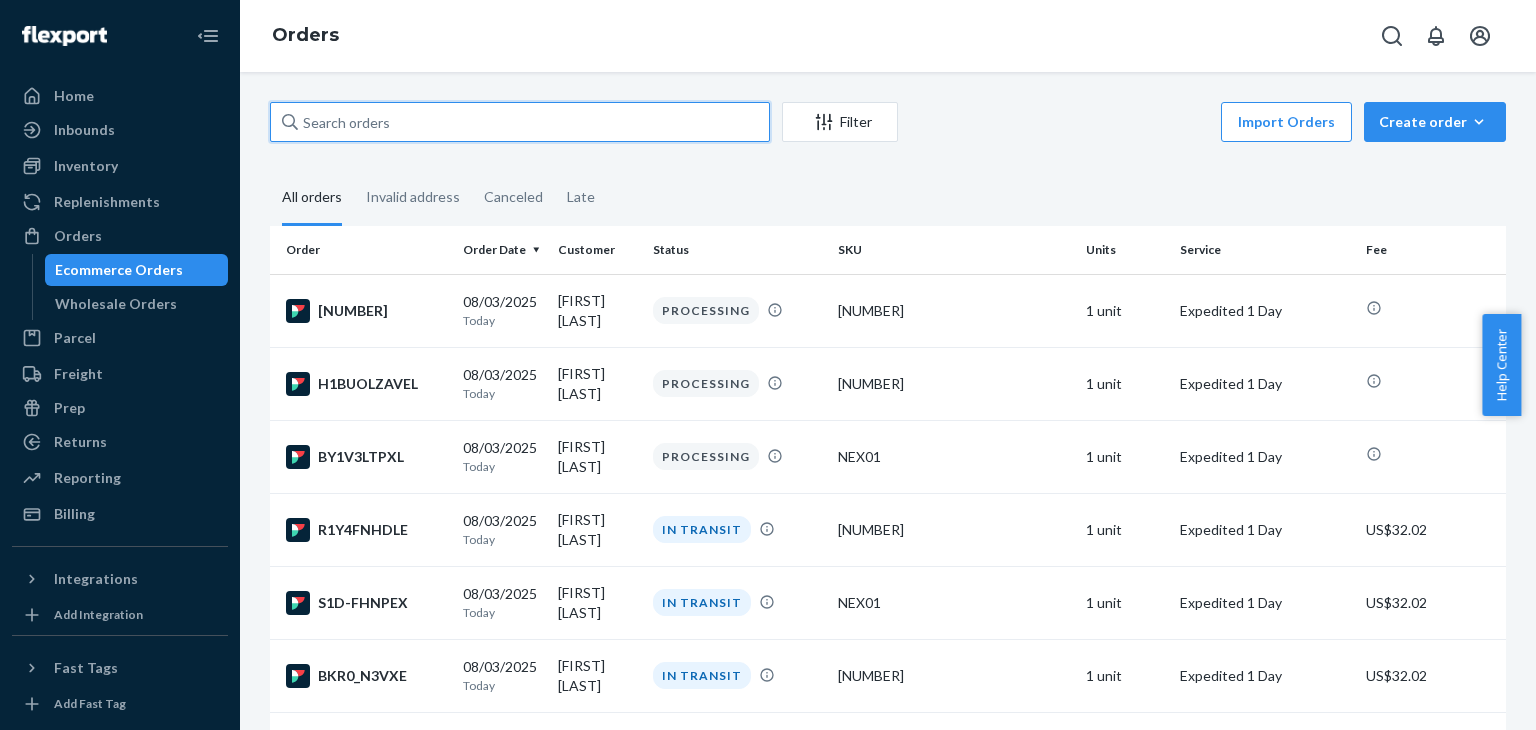 paste on "[FIRST] [LAST]" 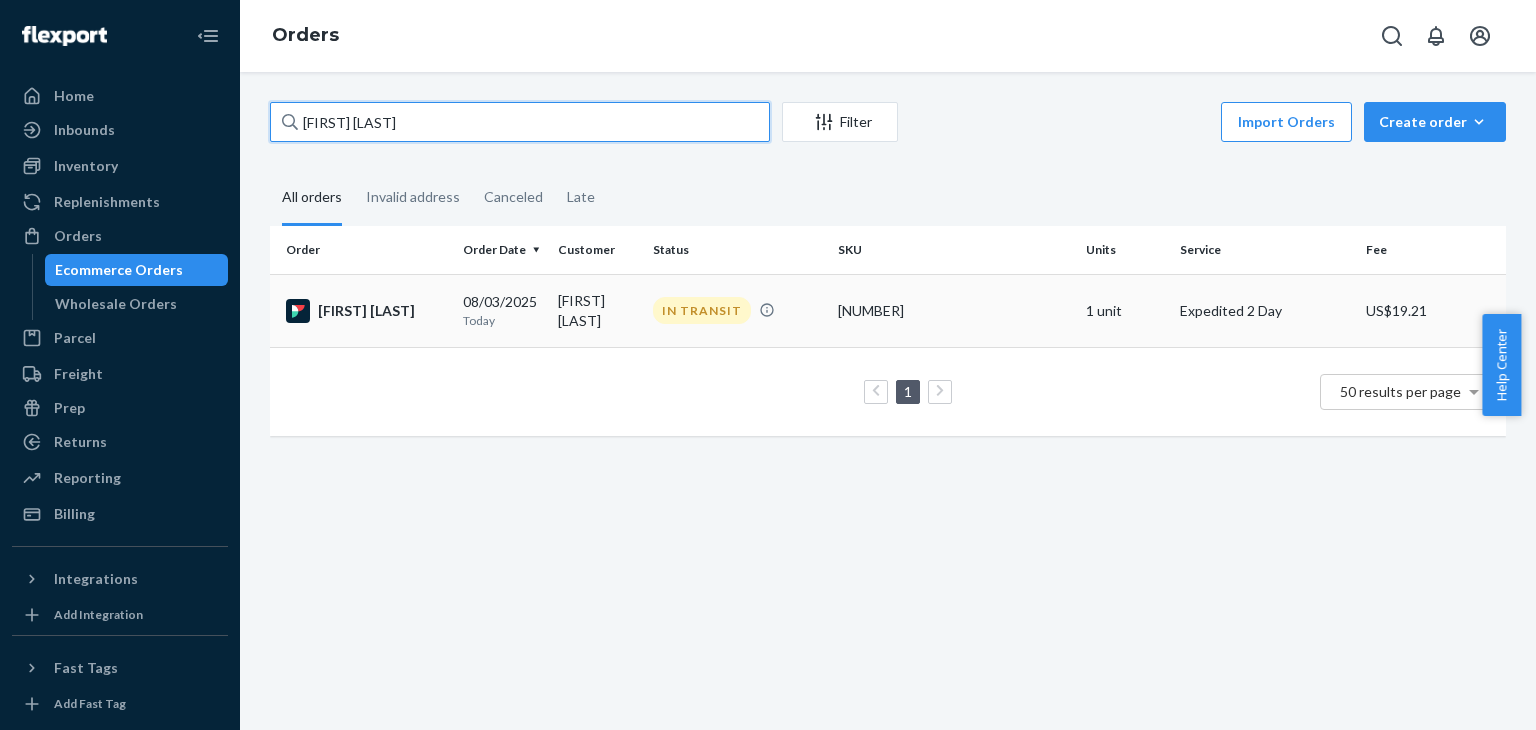 type on "[FIRST] [LAST]" 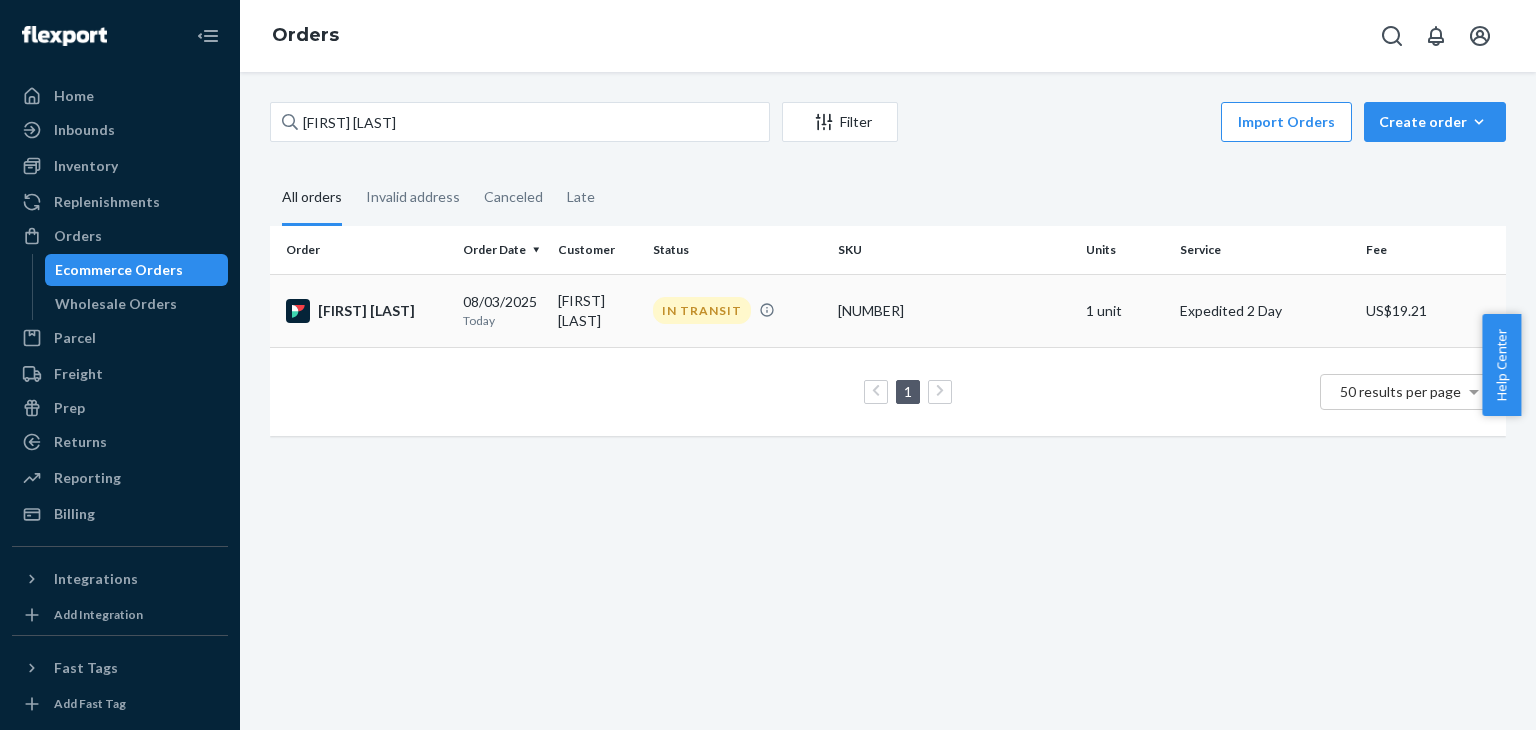 click on "[FIRST] [LAST]" at bounding box center (366, 311) 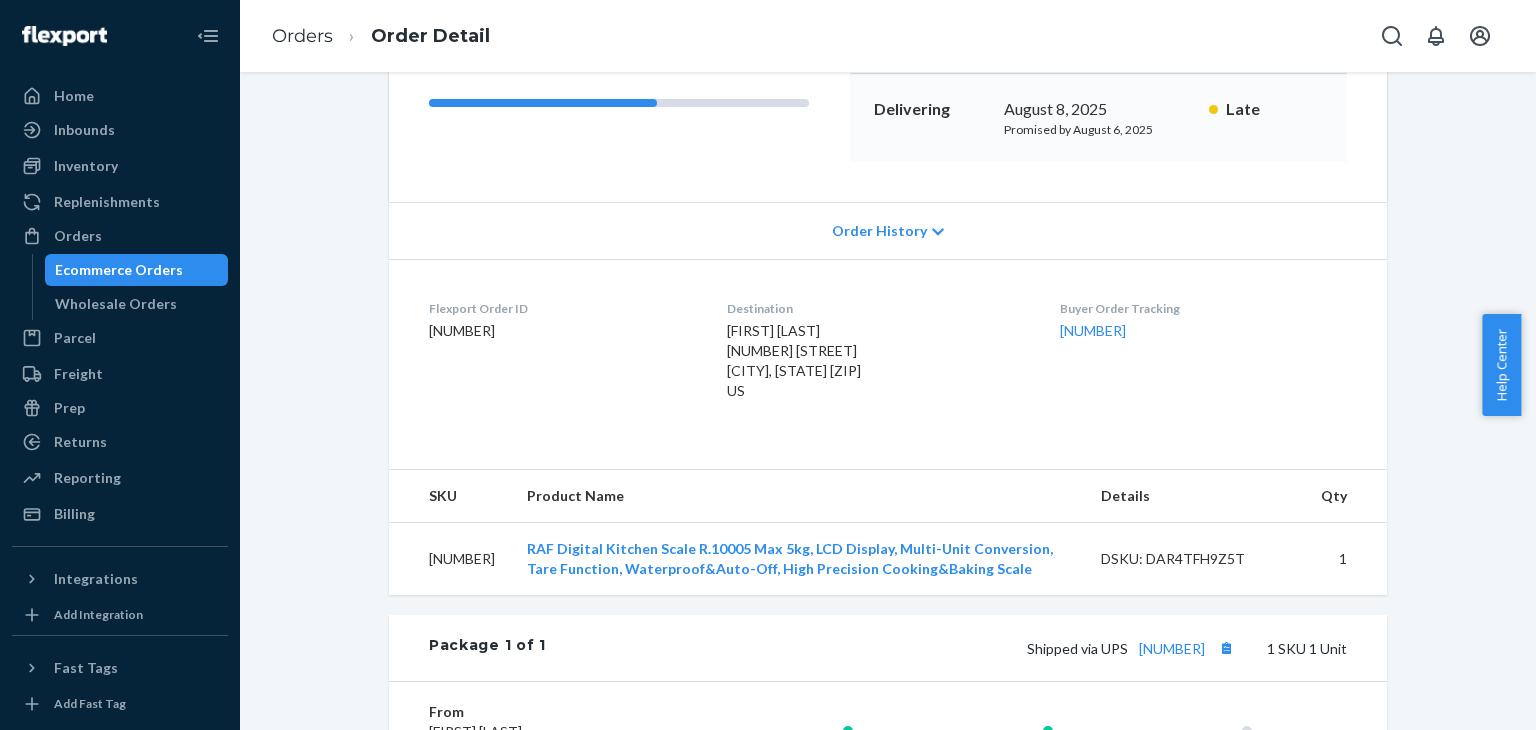 scroll, scrollTop: 400, scrollLeft: 0, axis: vertical 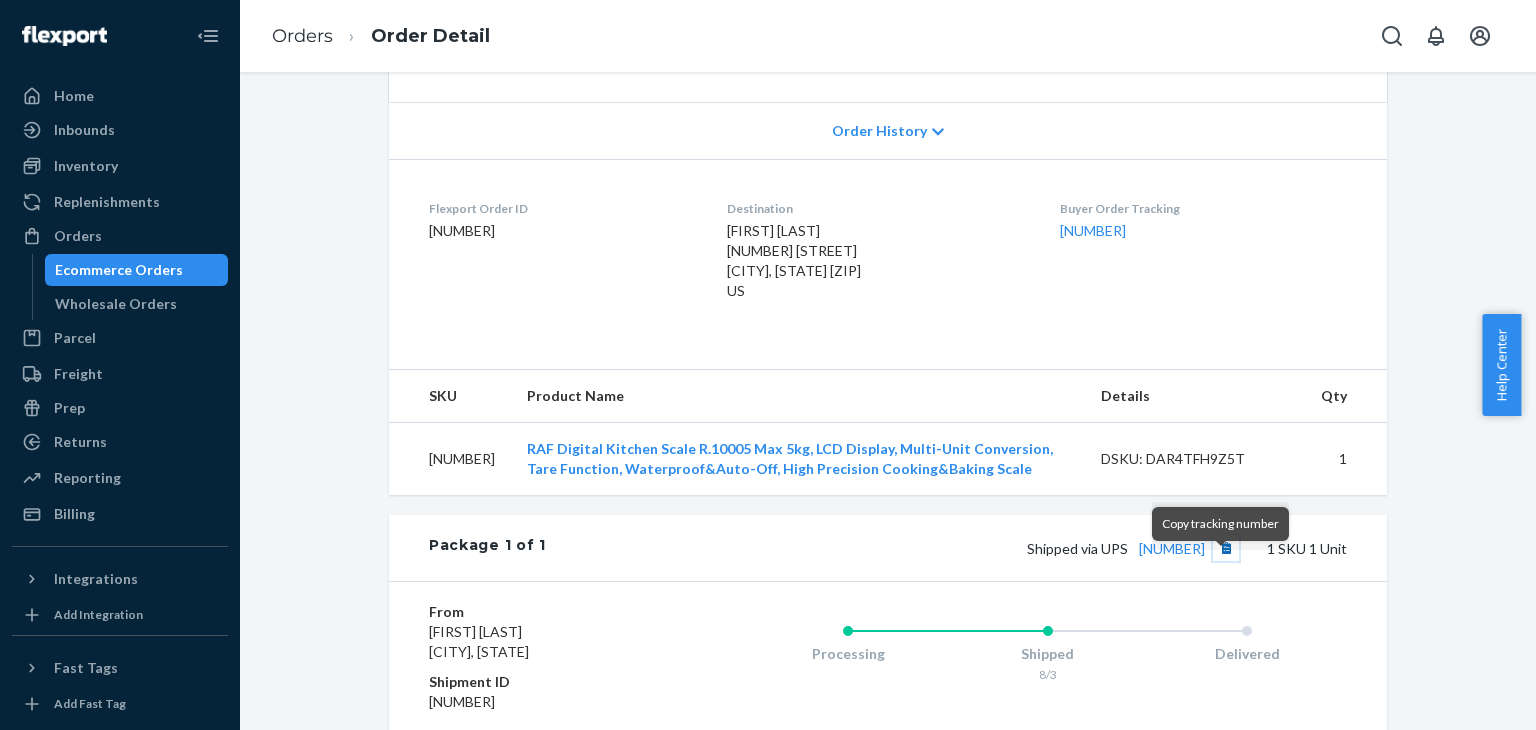 click at bounding box center (1226, 548) 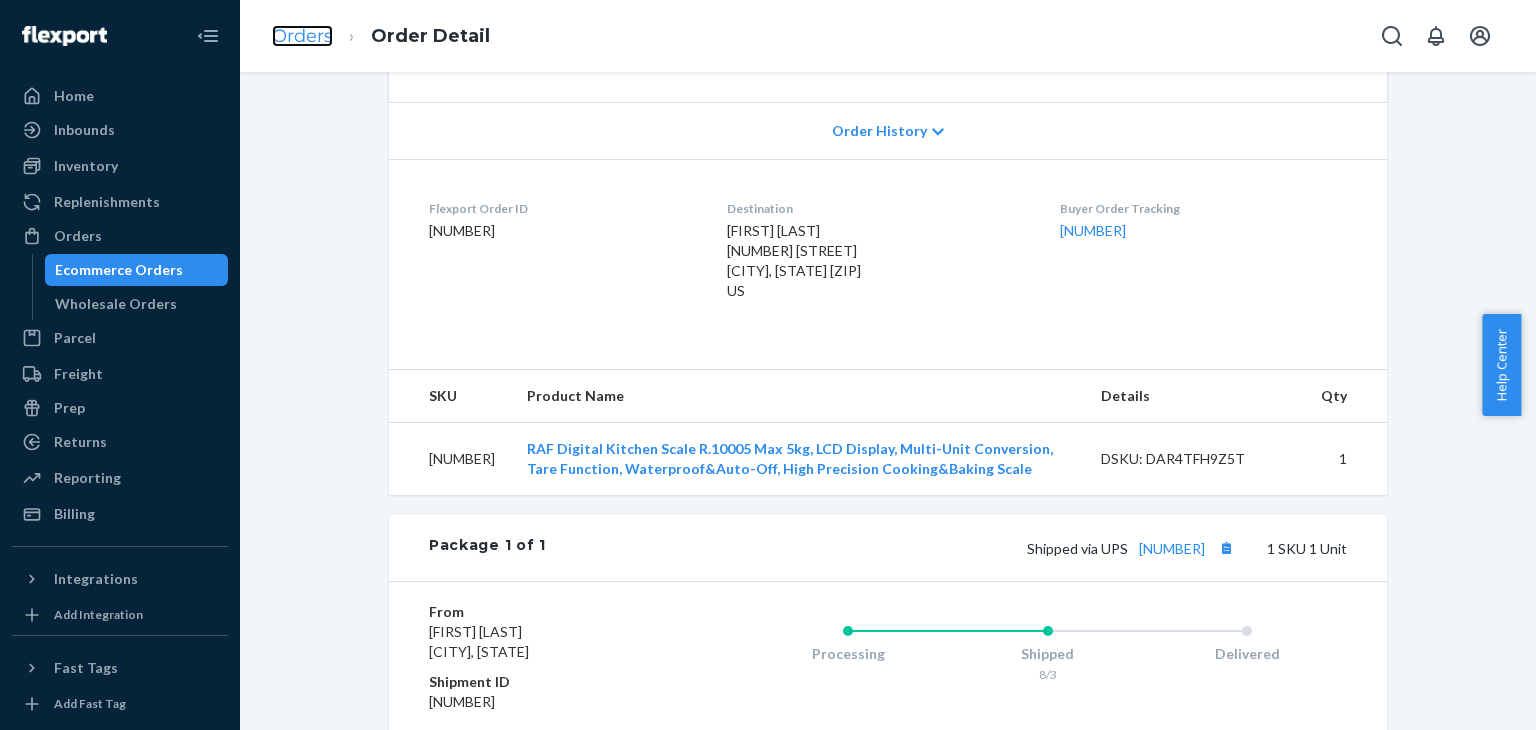 click on "Orders" at bounding box center (302, 36) 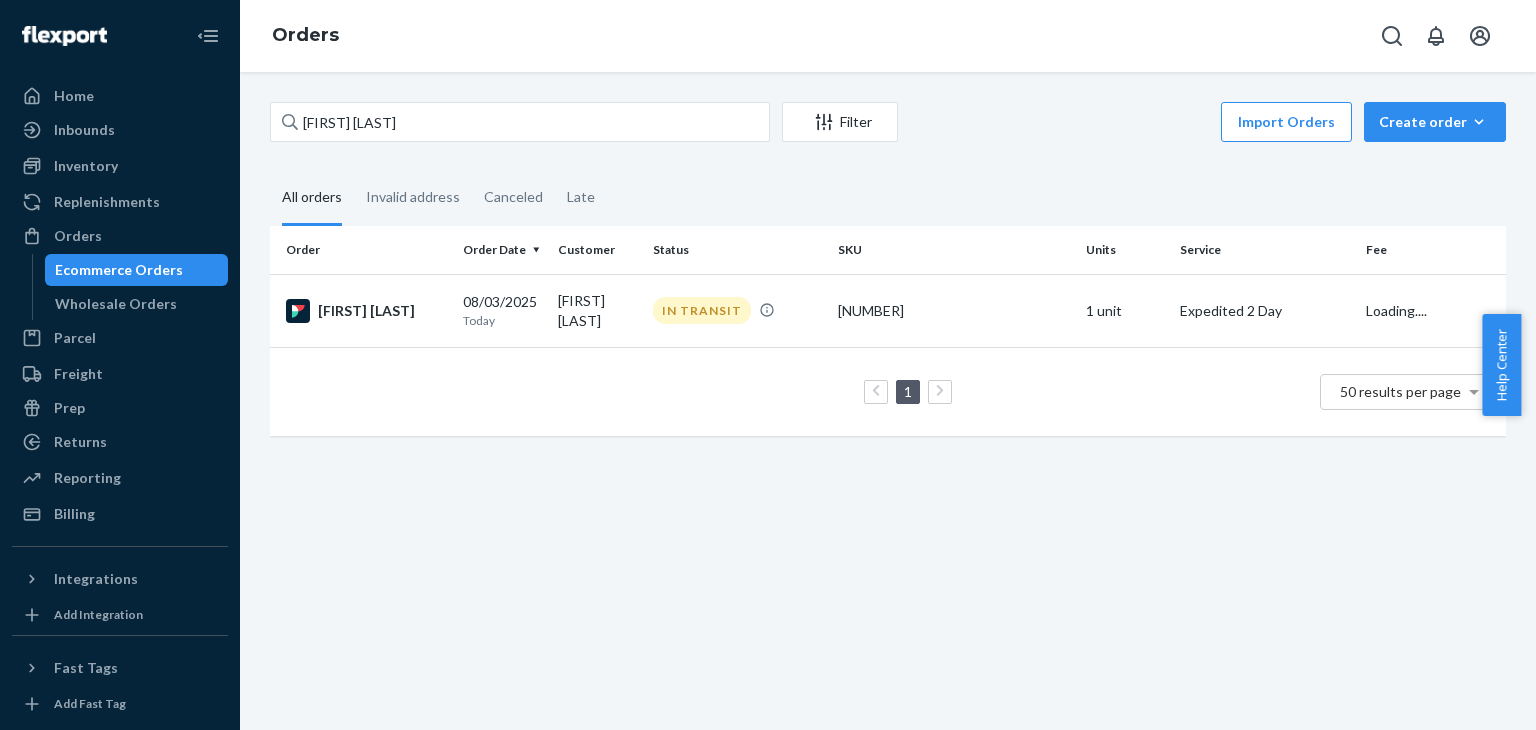 scroll, scrollTop: 0, scrollLeft: 0, axis: both 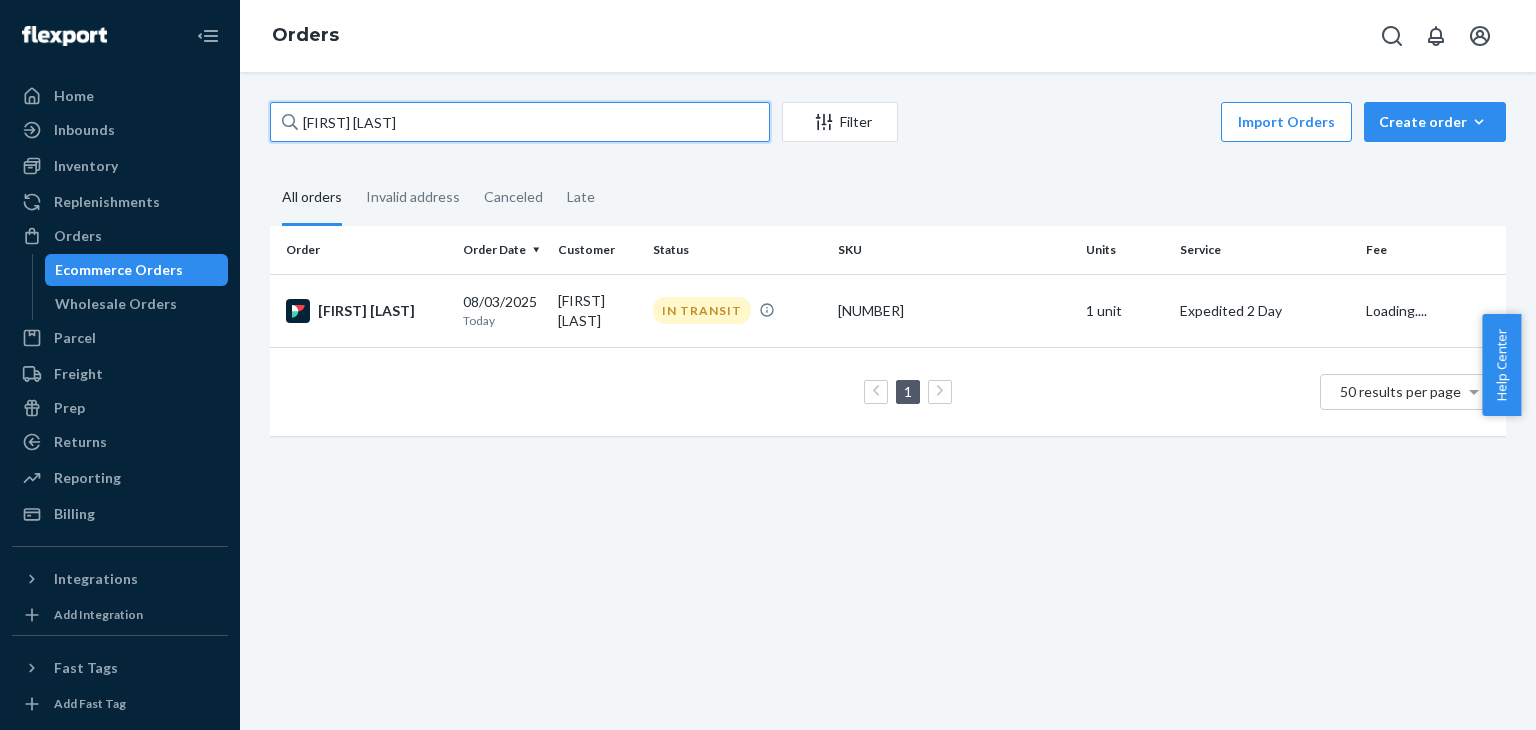 click on "[FIRST] [LAST]" at bounding box center (520, 122) 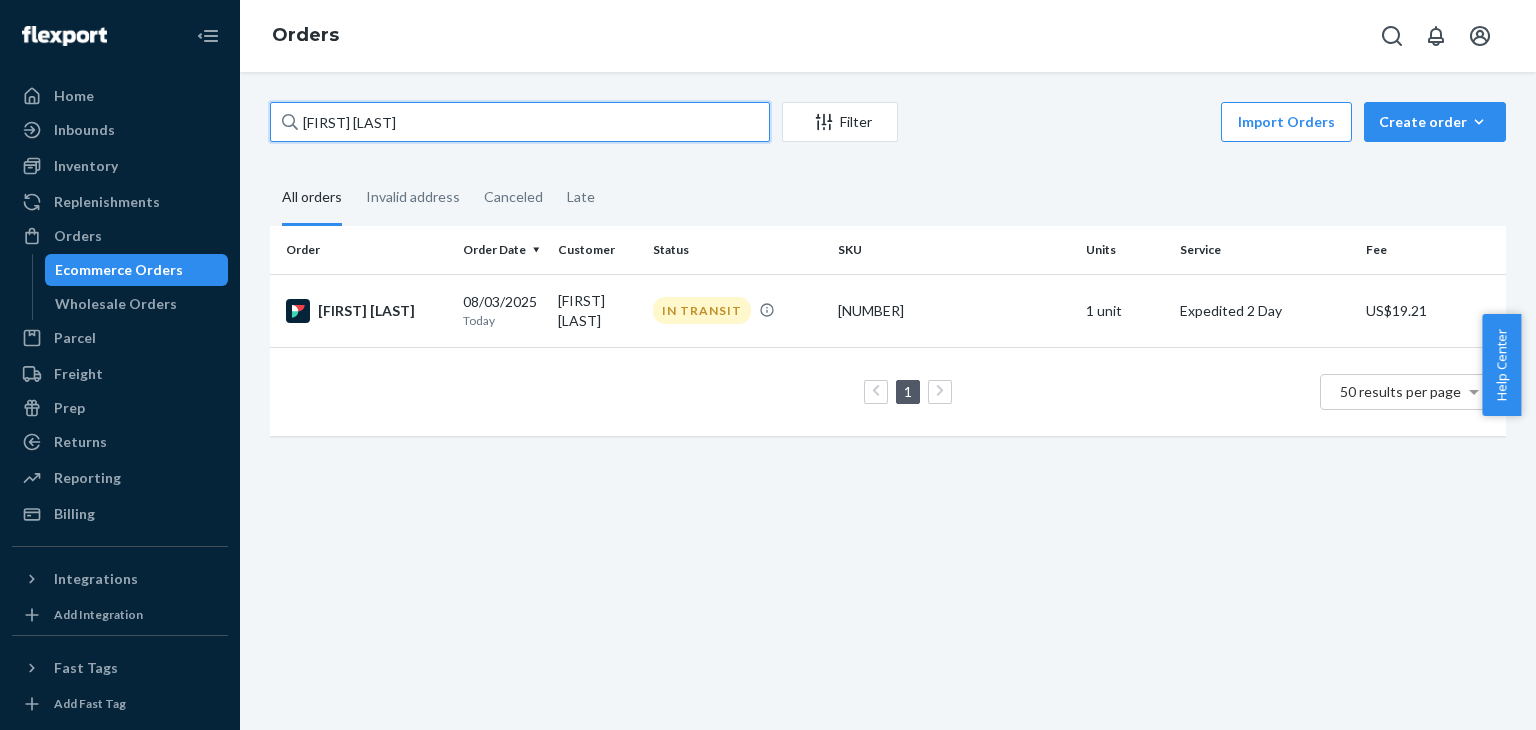 paste on "[FIRST] [LAST]" 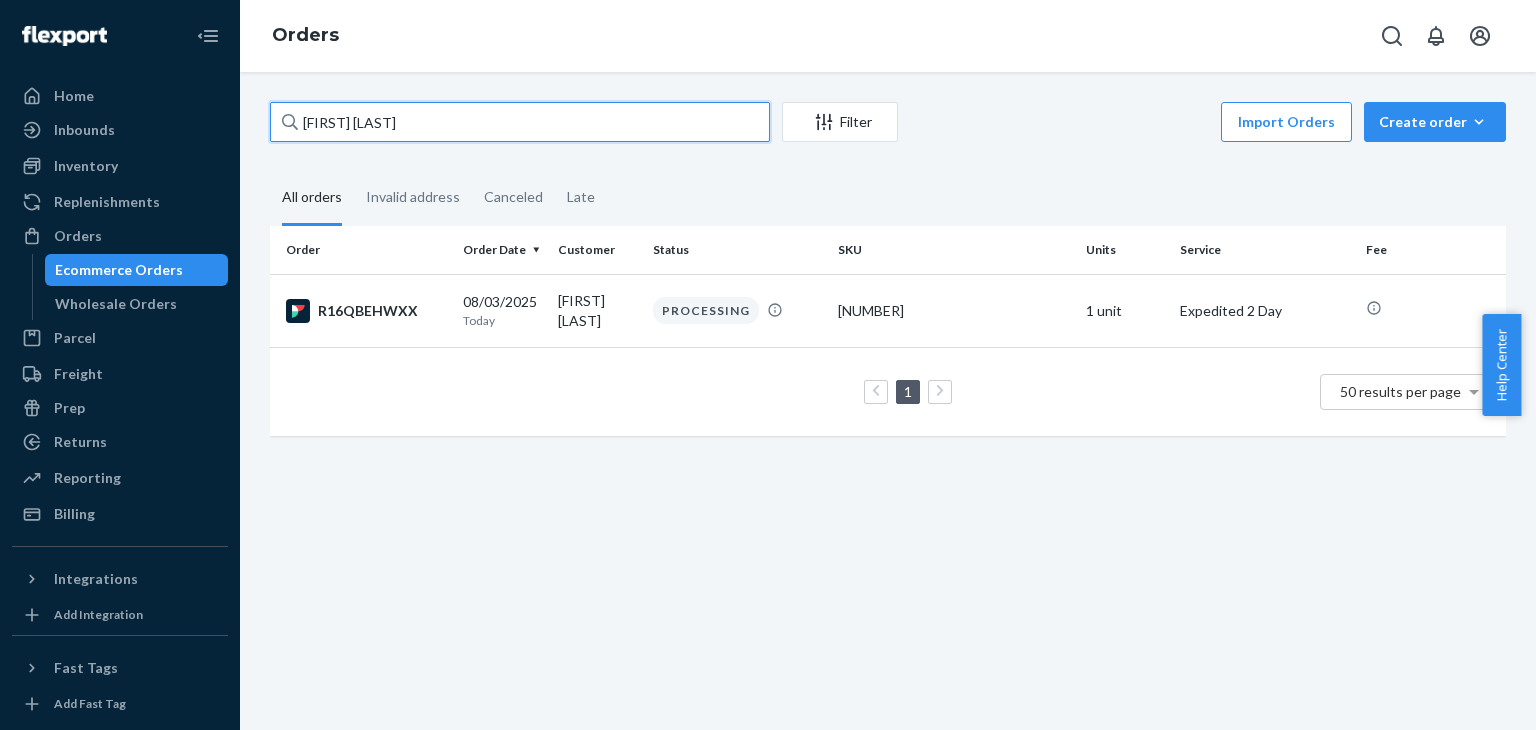 click on "[FIRST] [LAST]" at bounding box center [520, 122] 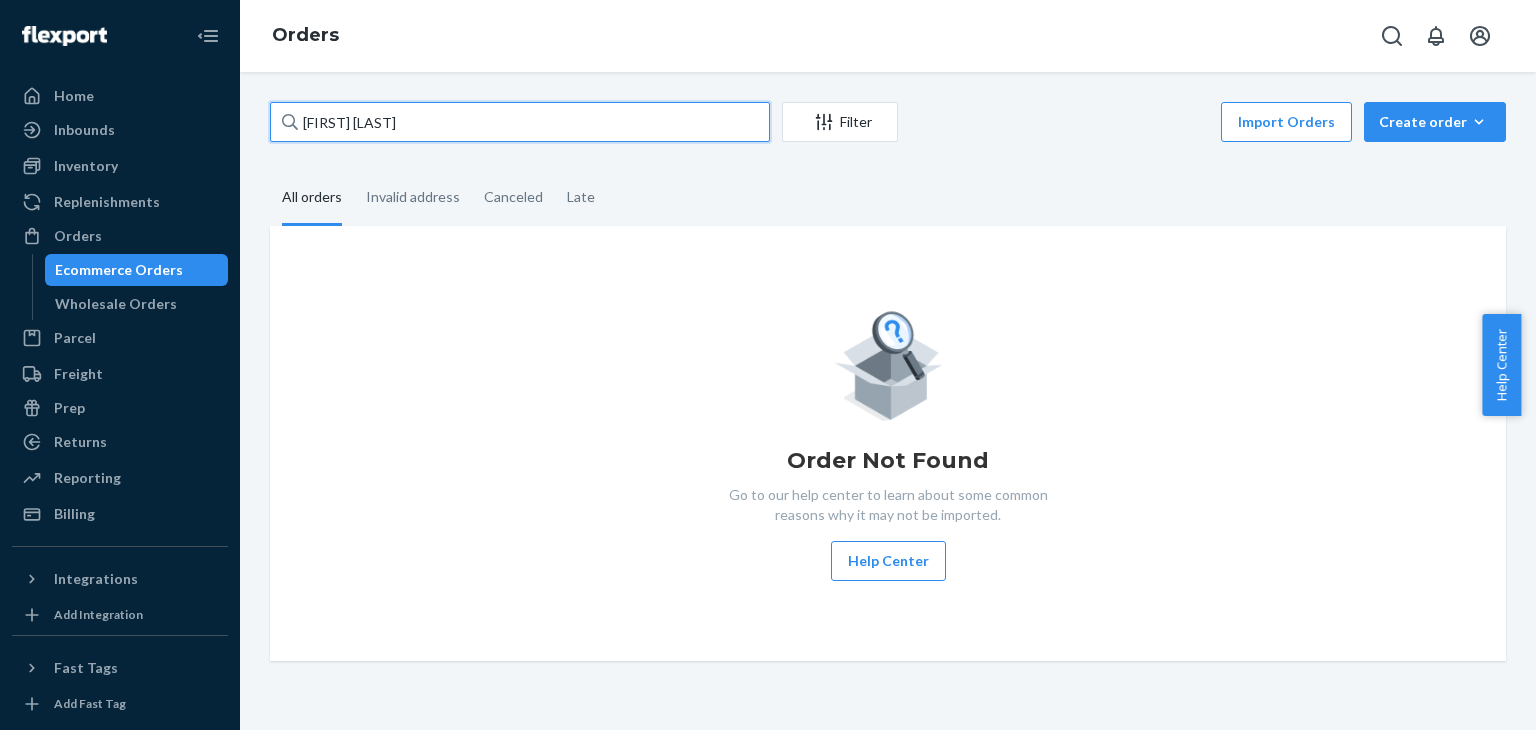 click on "[FIRST] [LAST]" at bounding box center [520, 122] 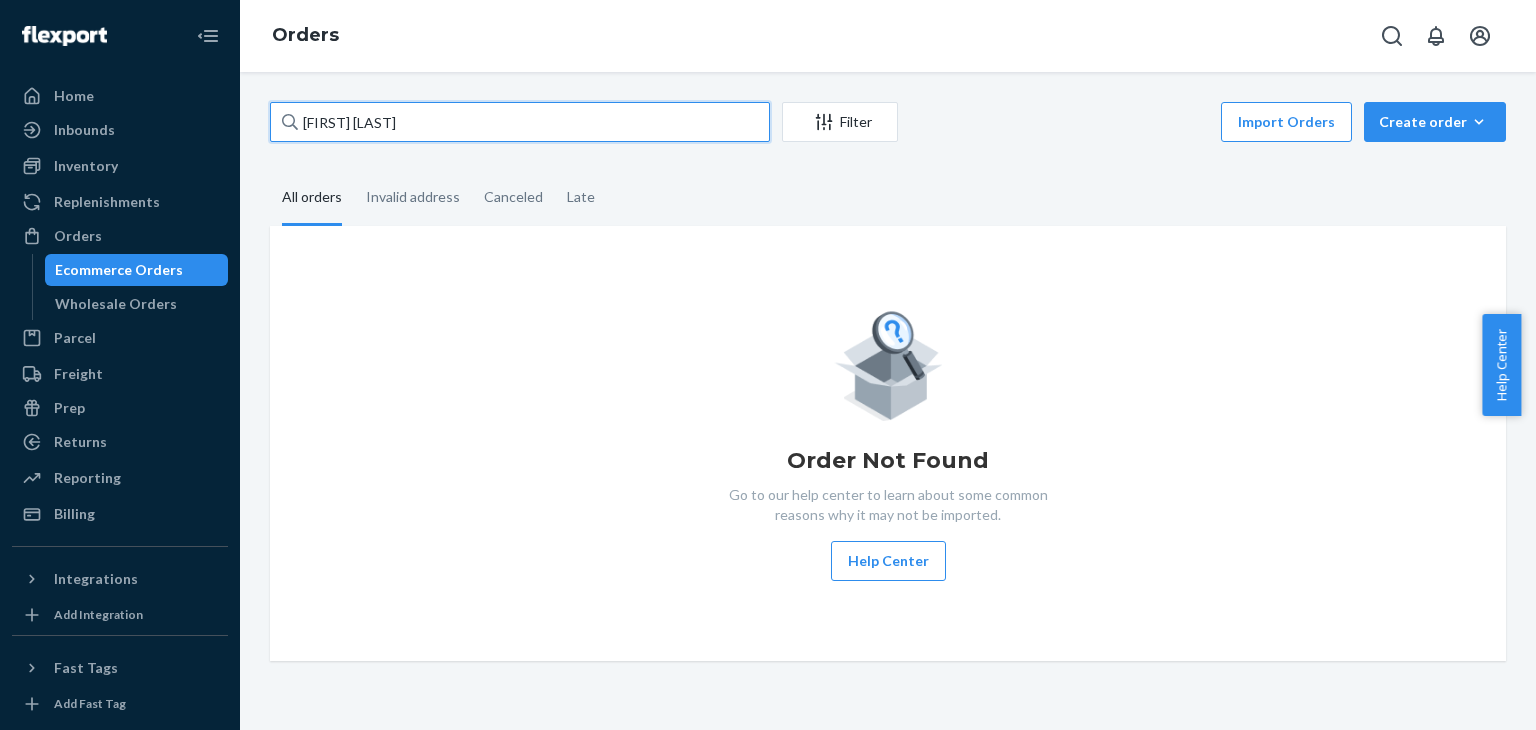 click on "[FIRST] [LAST]" at bounding box center (520, 122) 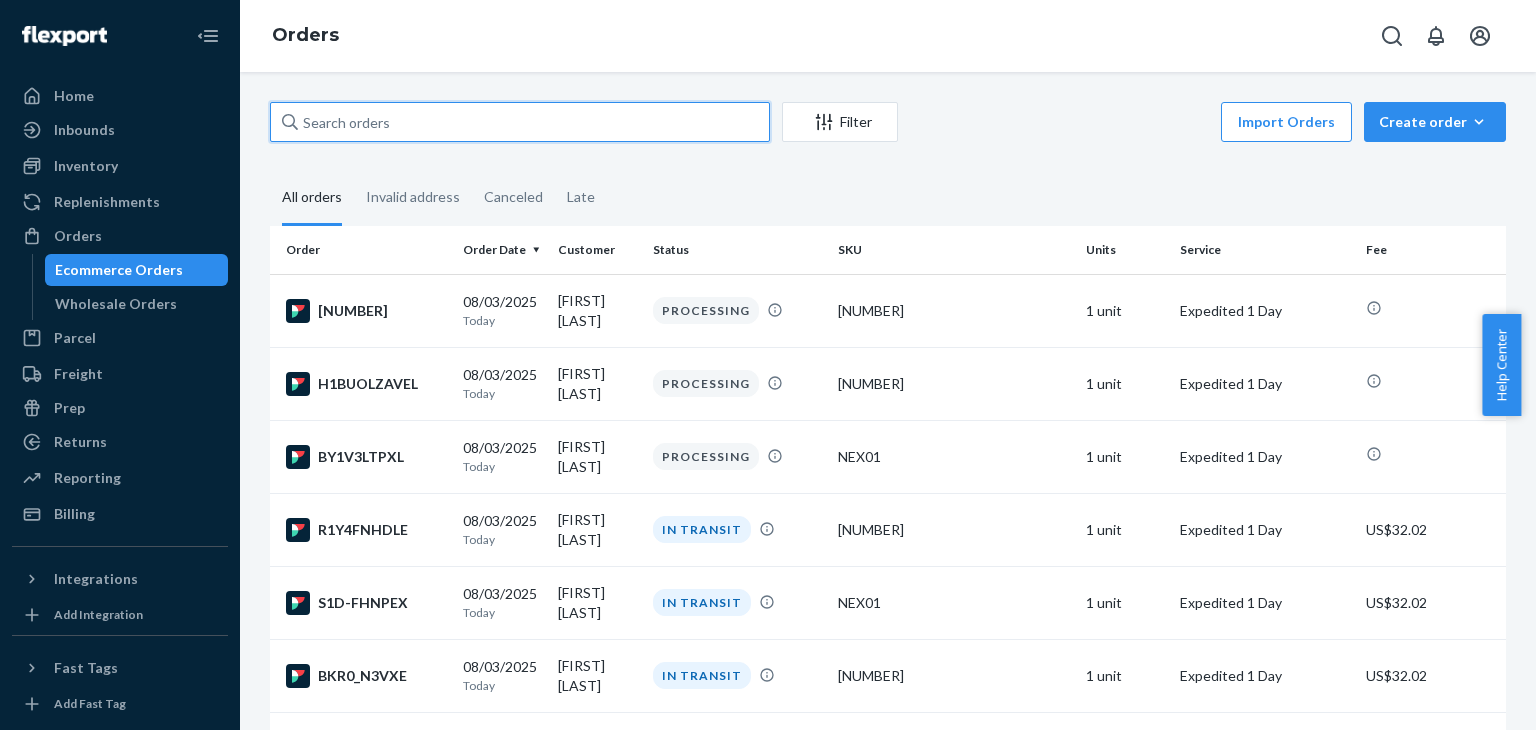 paste on "[FIRST] [LAST]" 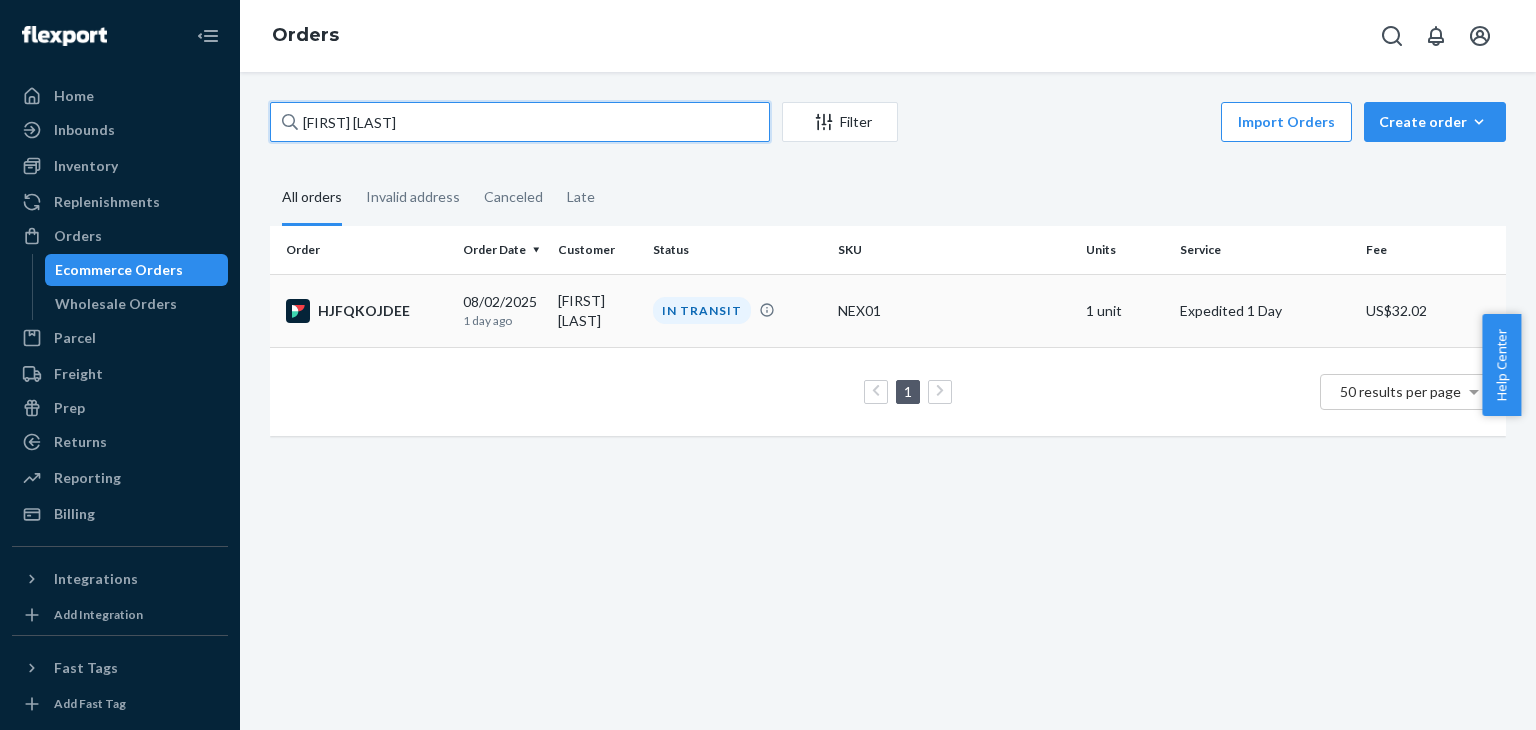 type on "[FIRST] [LAST]" 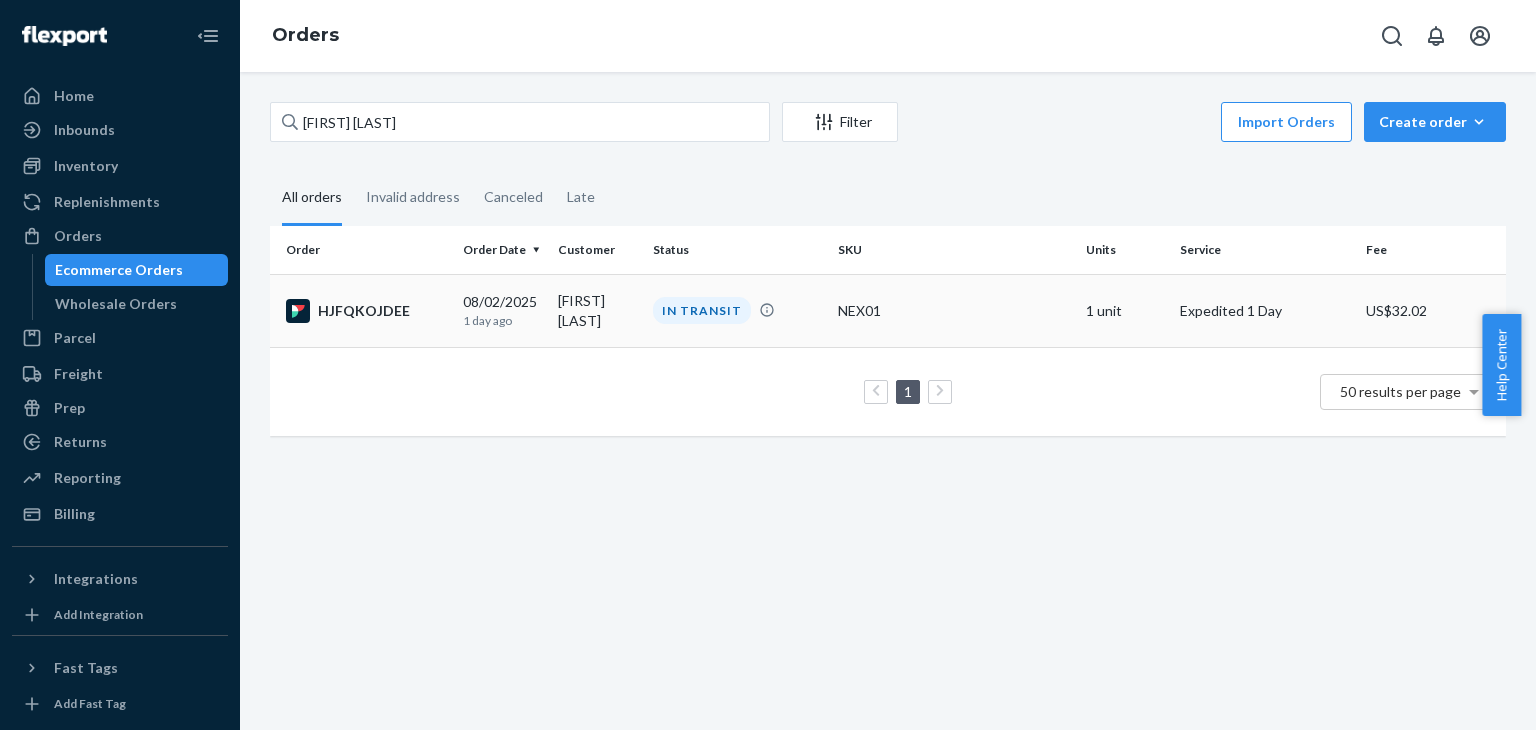 click on "HJFQKOJDEE" at bounding box center (366, 311) 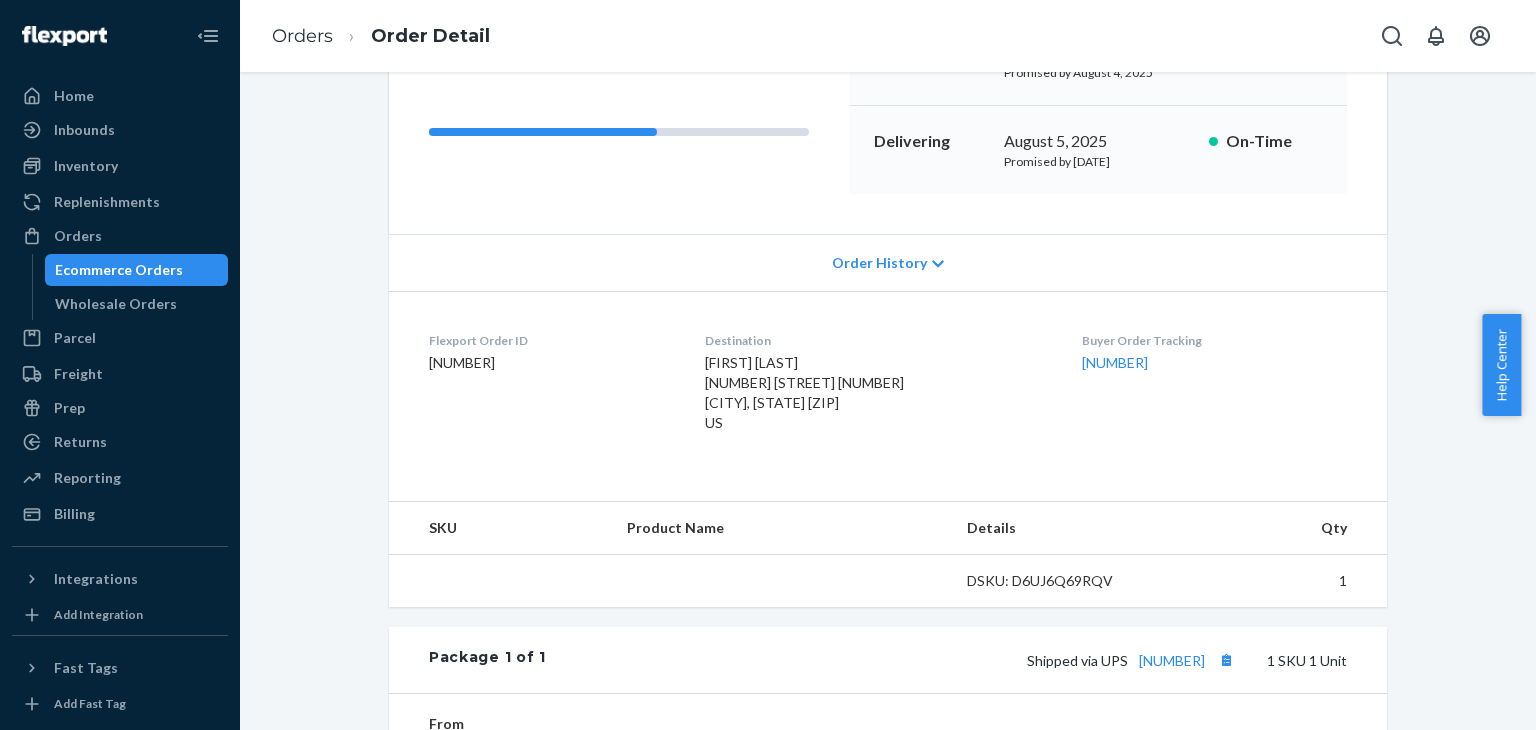 scroll, scrollTop: 300, scrollLeft: 0, axis: vertical 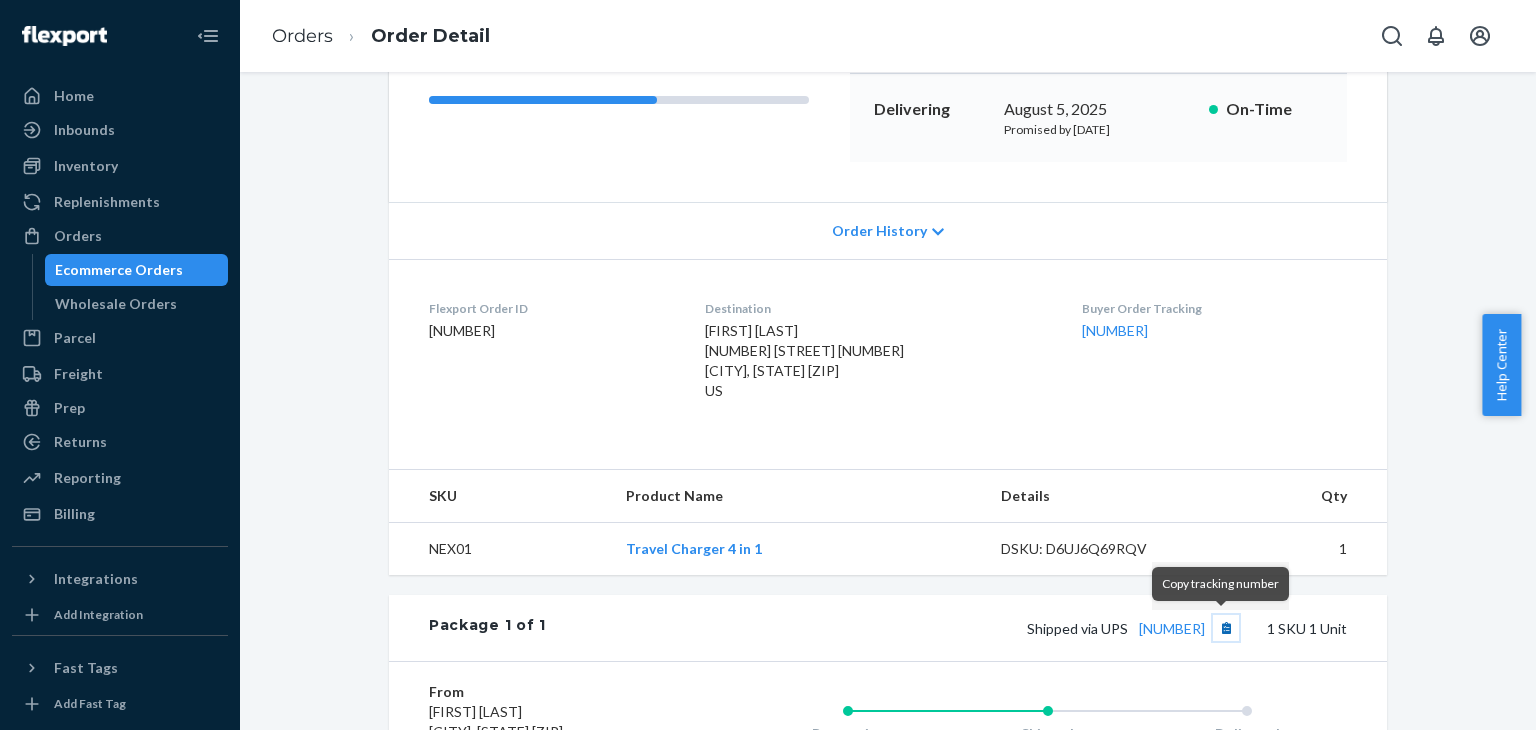 click at bounding box center (1226, 628) 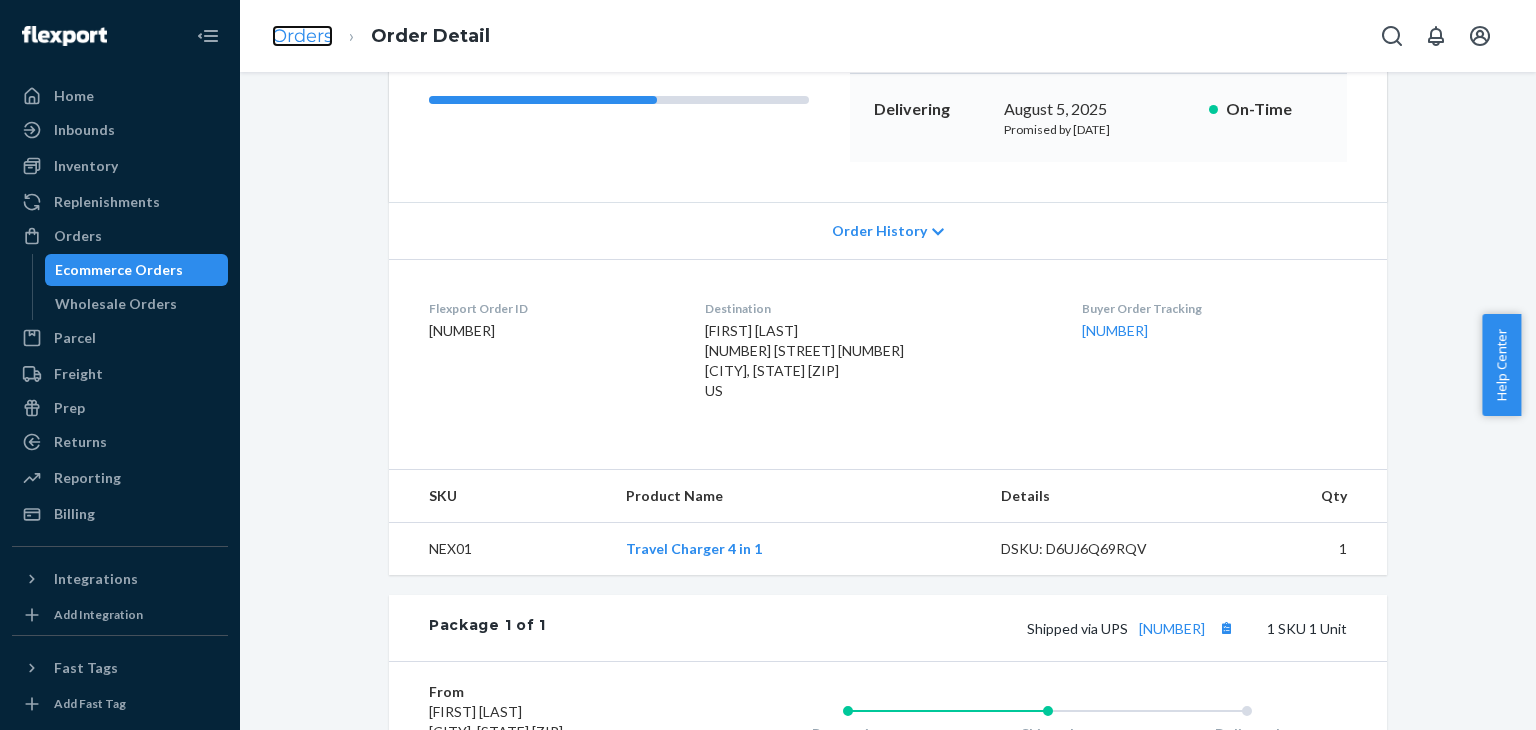 click on "Orders" at bounding box center [302, 36] 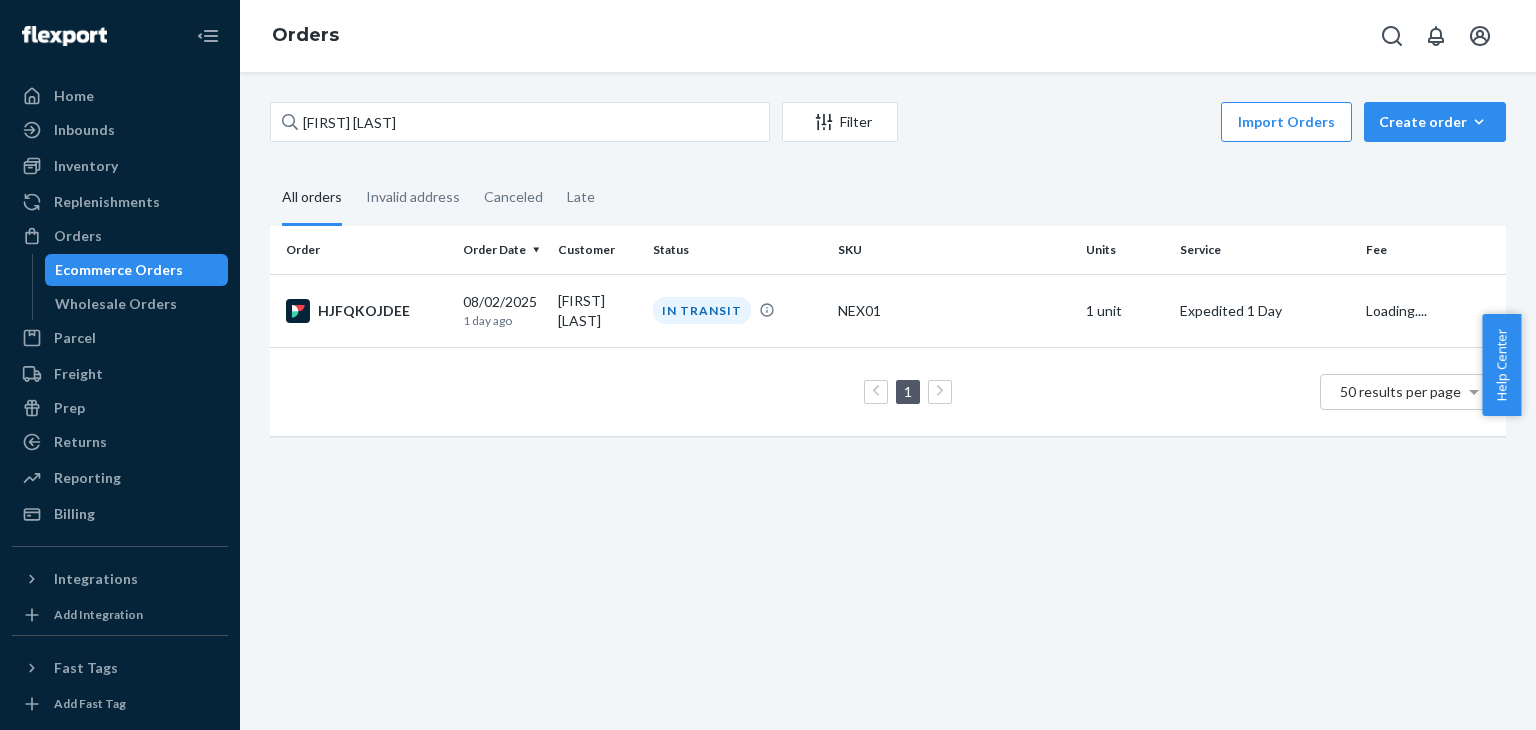 scroll, scrollTop: 0, scrollLeft: 0, axis: both 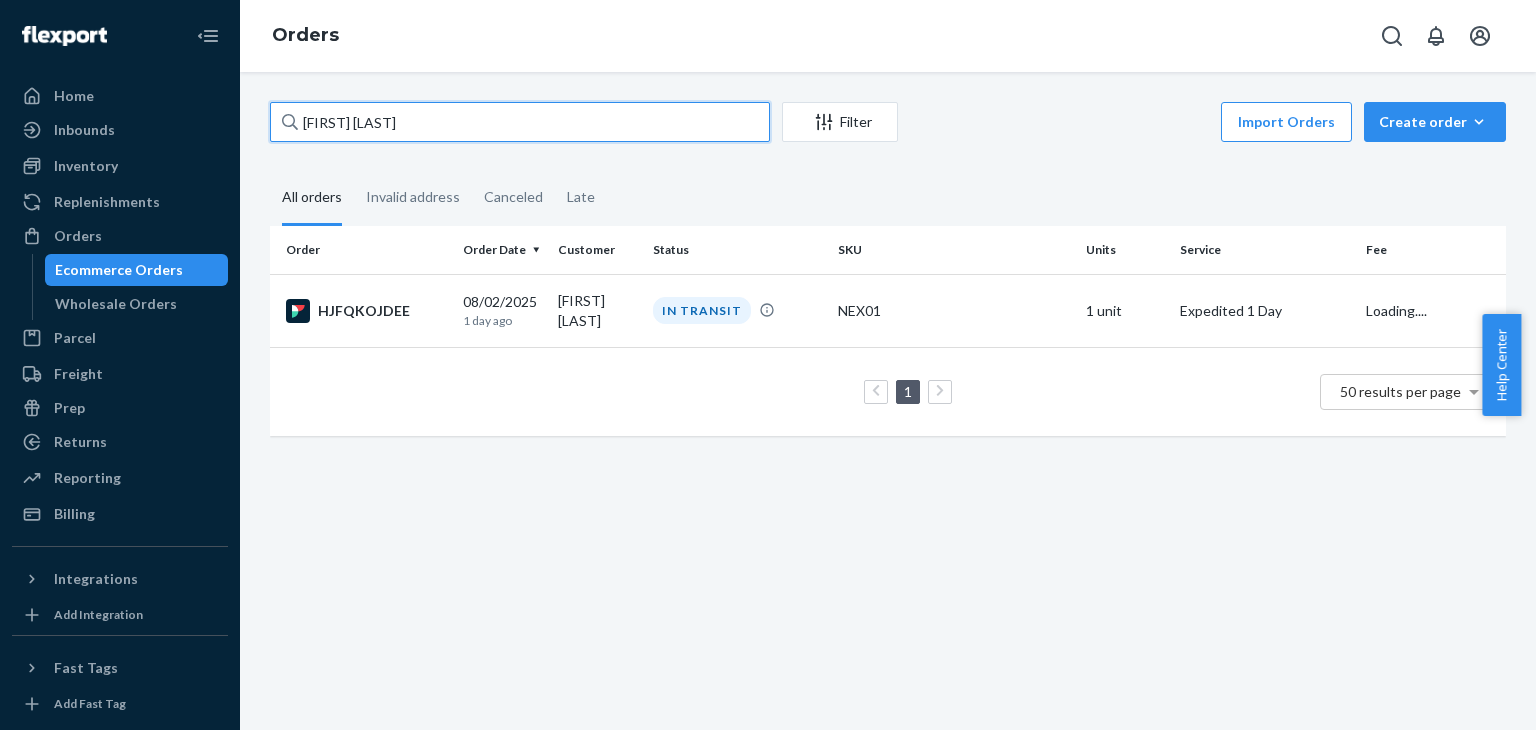 click on "[FIRST] [LAST]" at bounding box center (520, 122) 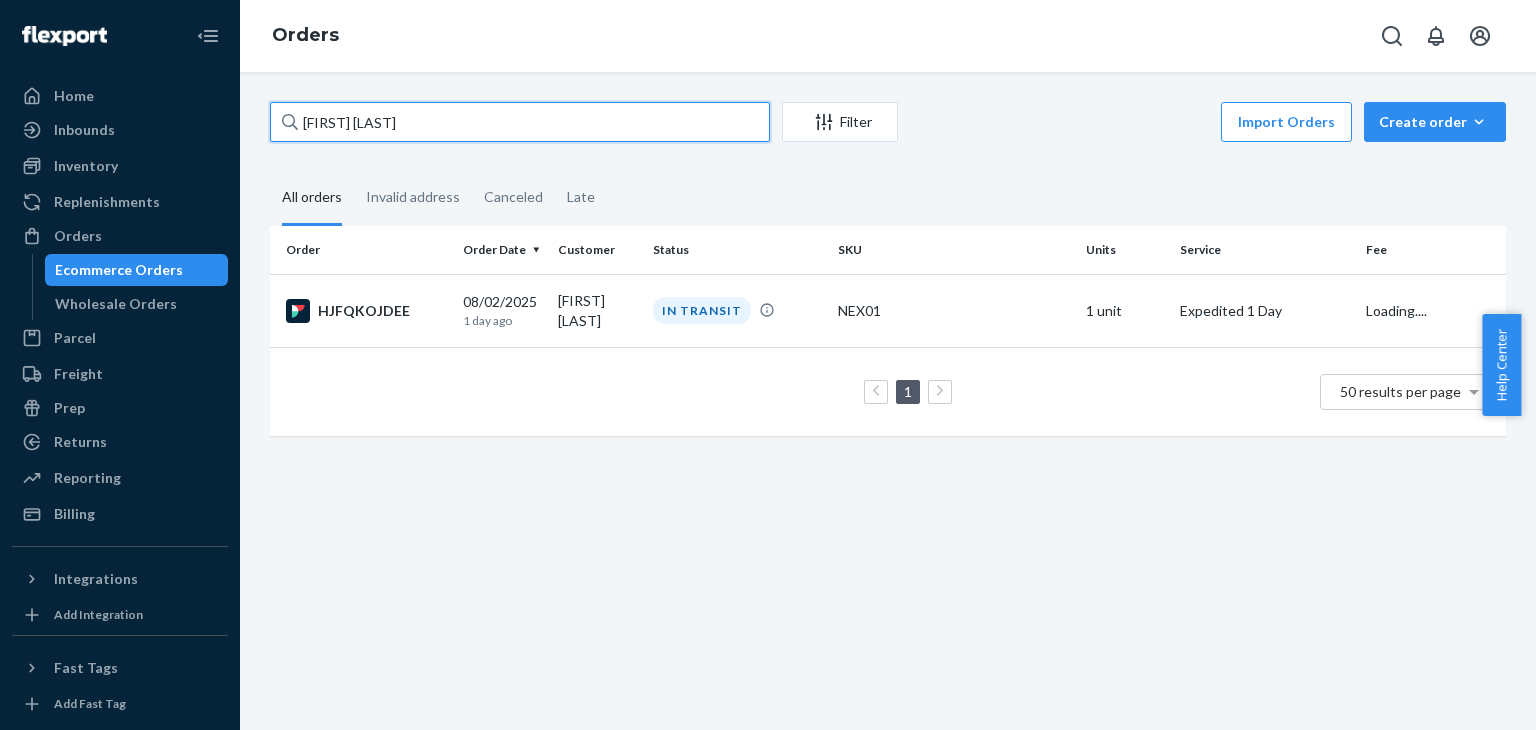 click on "[FIRST] [LAST]" at bounding box center (520, 122) 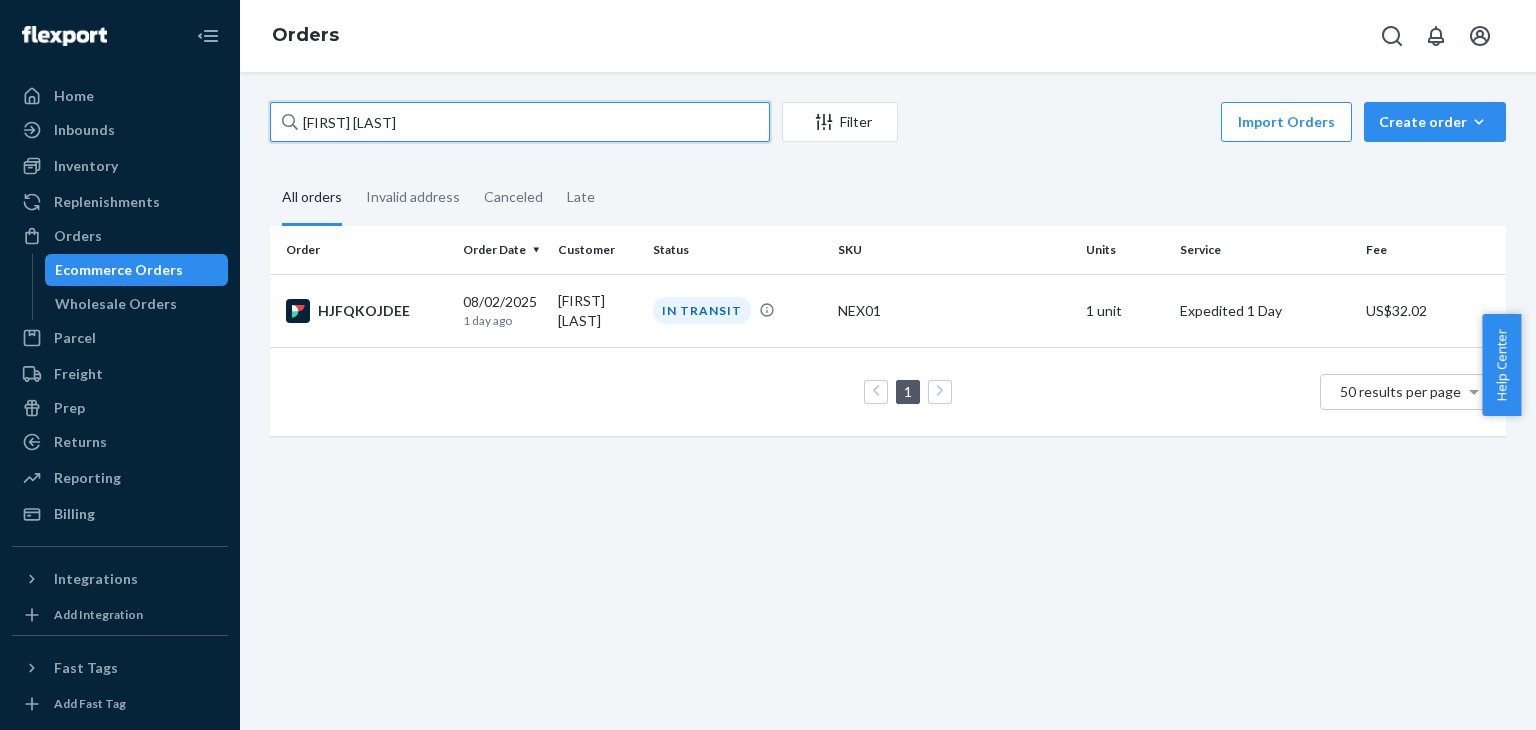 paste on "[FIRST] [LAST]" 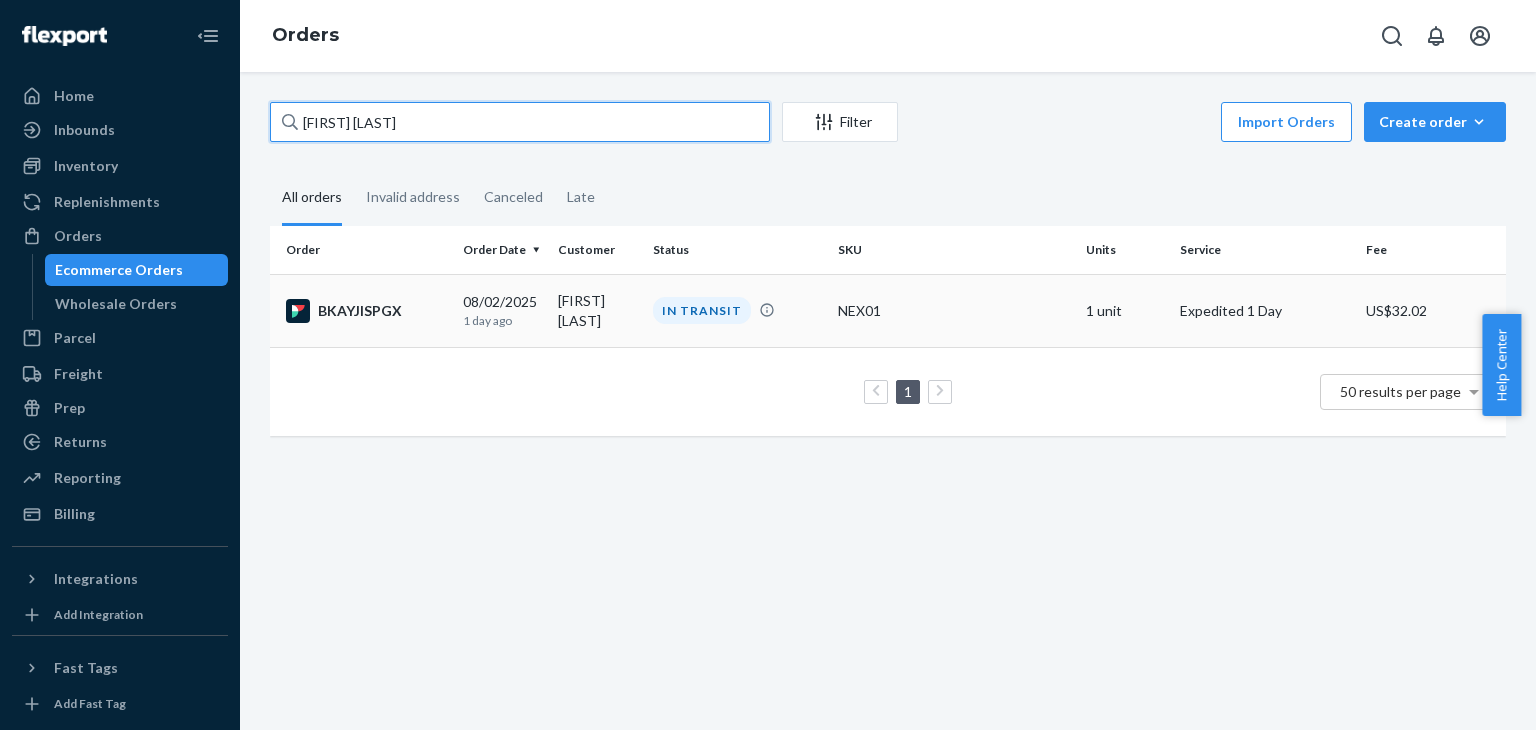 type on "[FIRST] [LAST]" 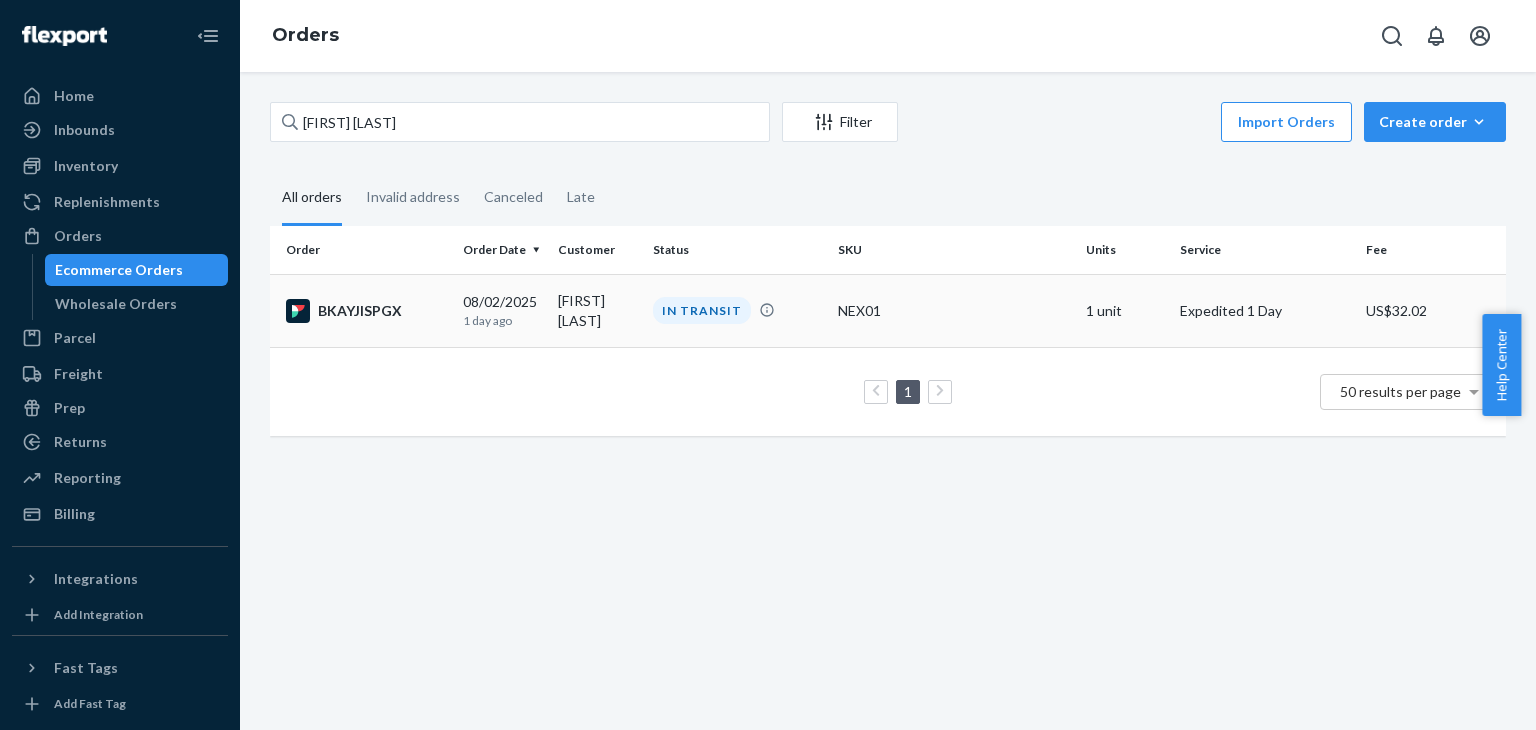 click on "BKAYJISPGX" at bounding box center [366, 311] 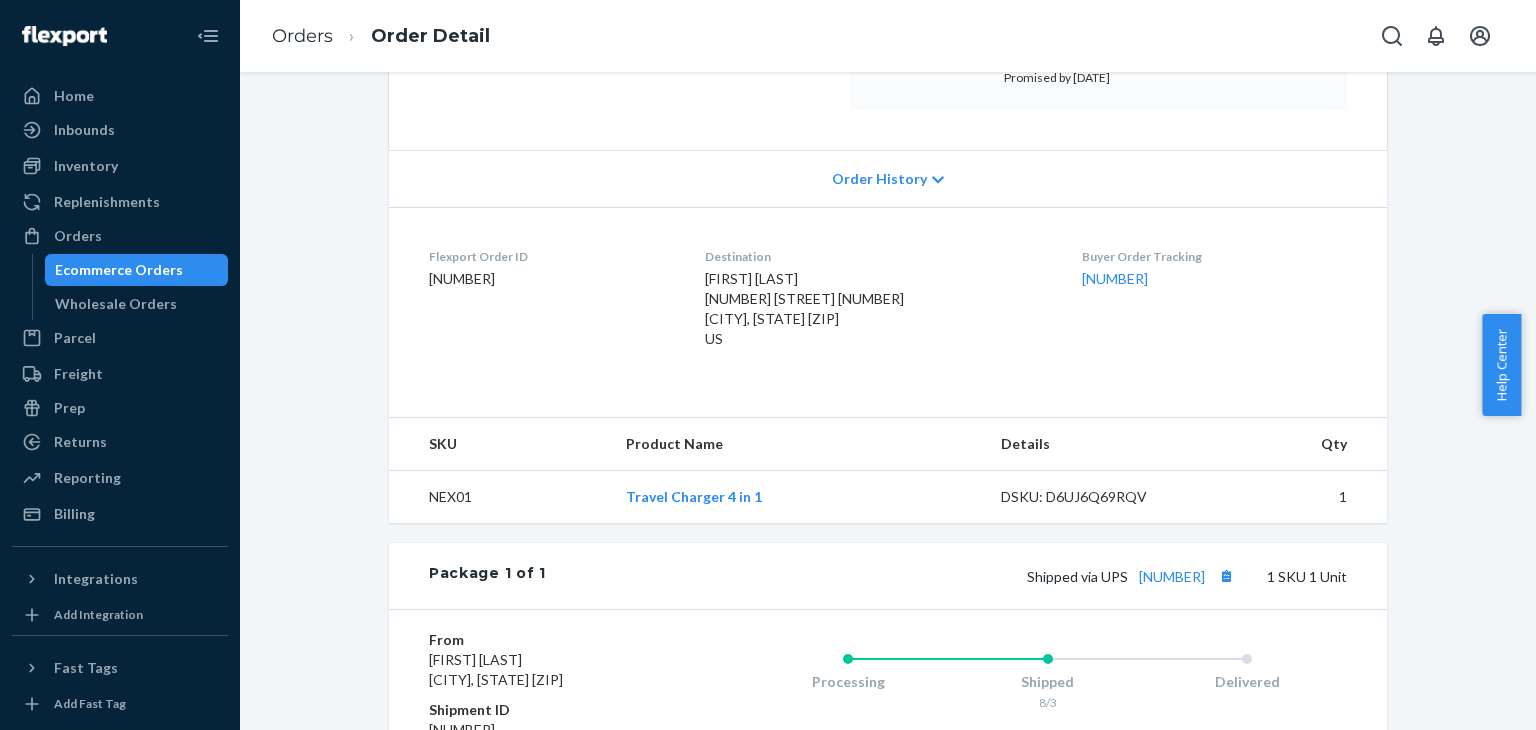 scroll, scrollTop: 400, scrollLeft: 0, axis: vertical 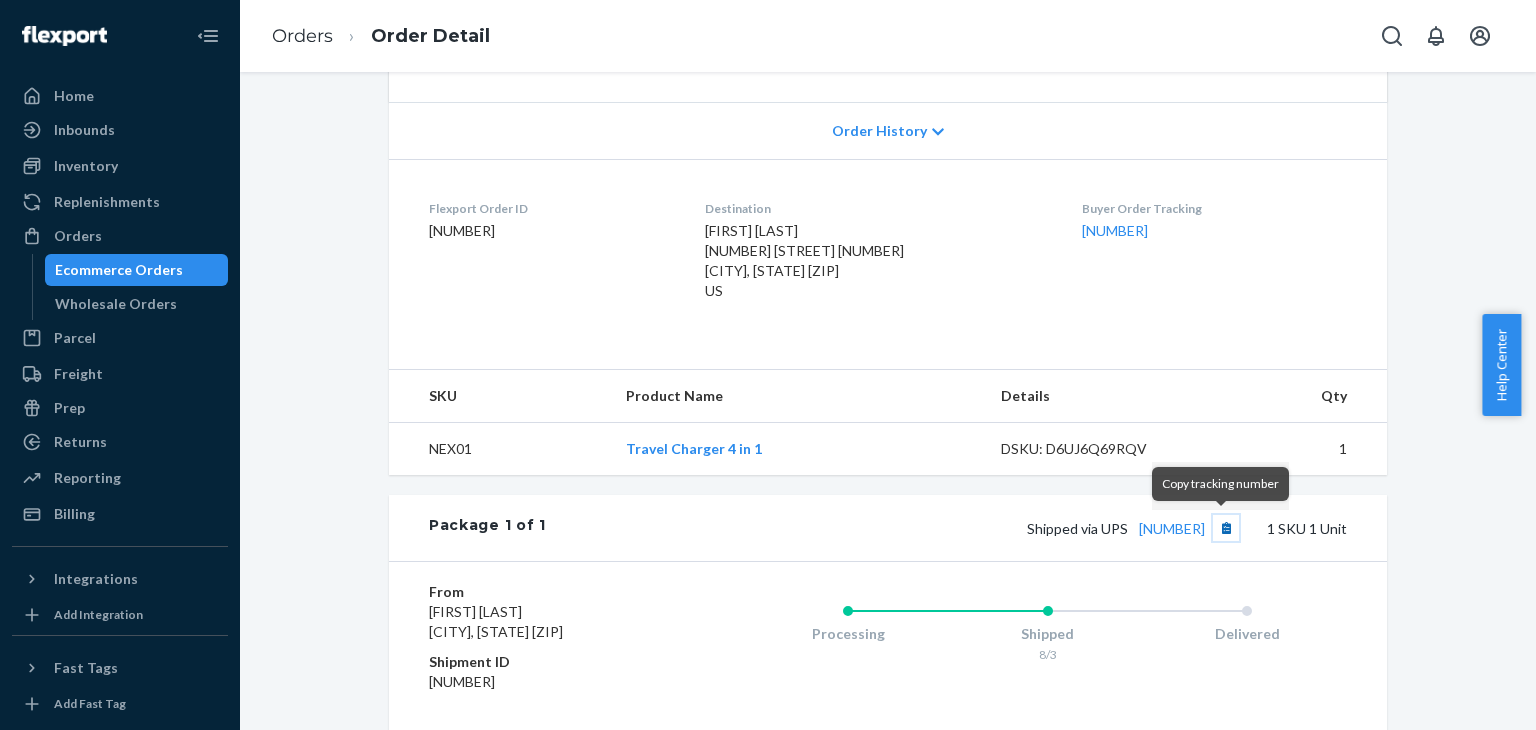 click at bounding box center [1226, 528] 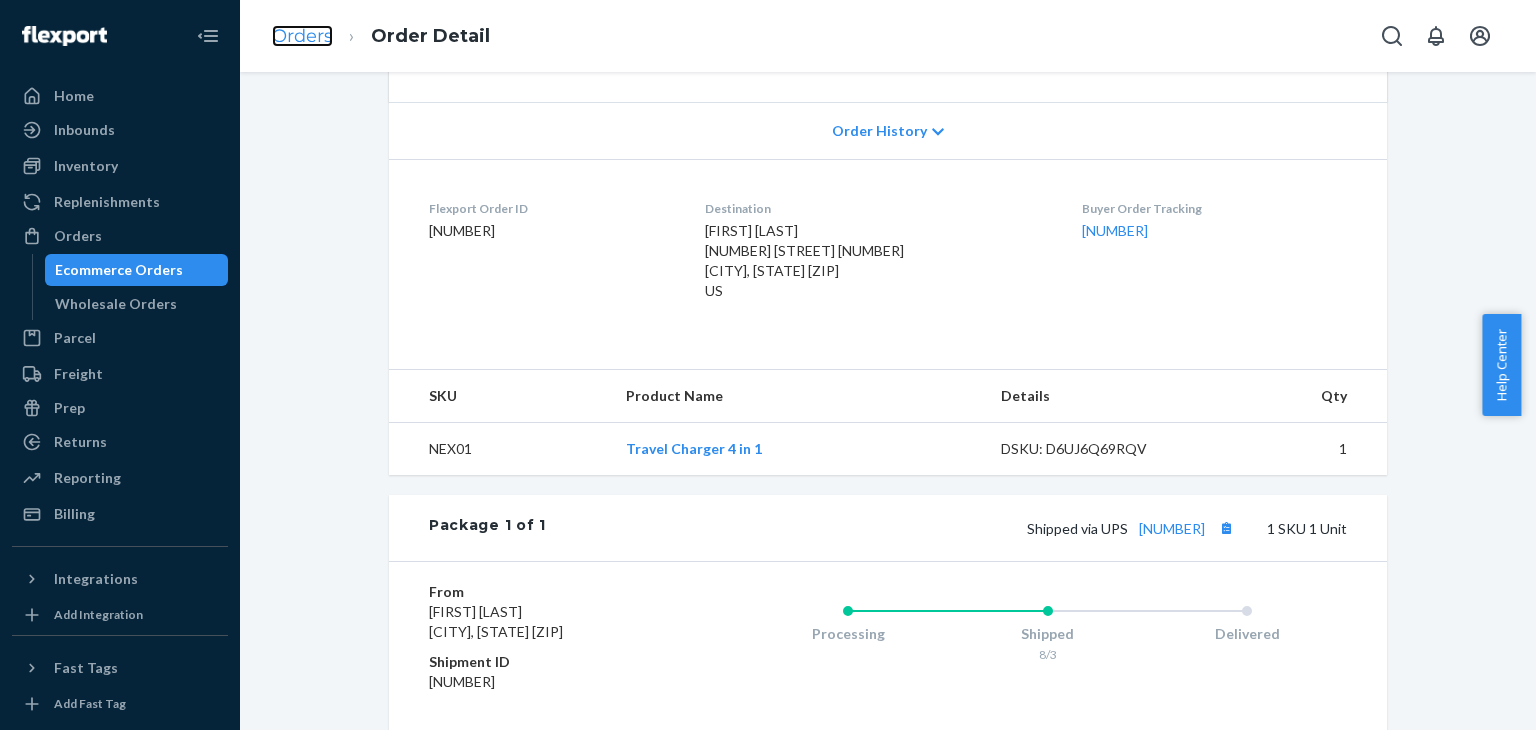 click on "Orders" at bounding box center (302, 36) 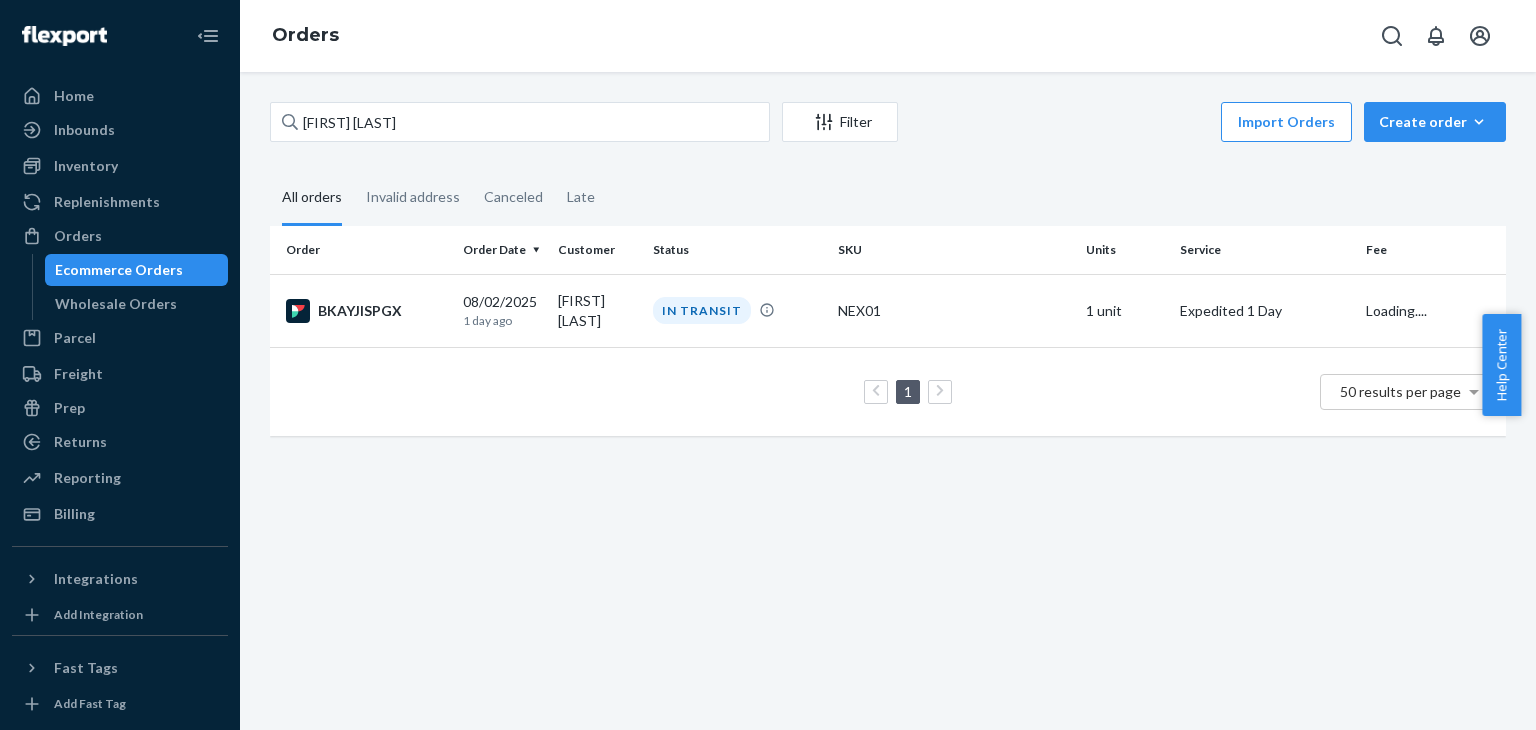 scroll, scrollTop: 0, scrollLeft: 0, axis: both 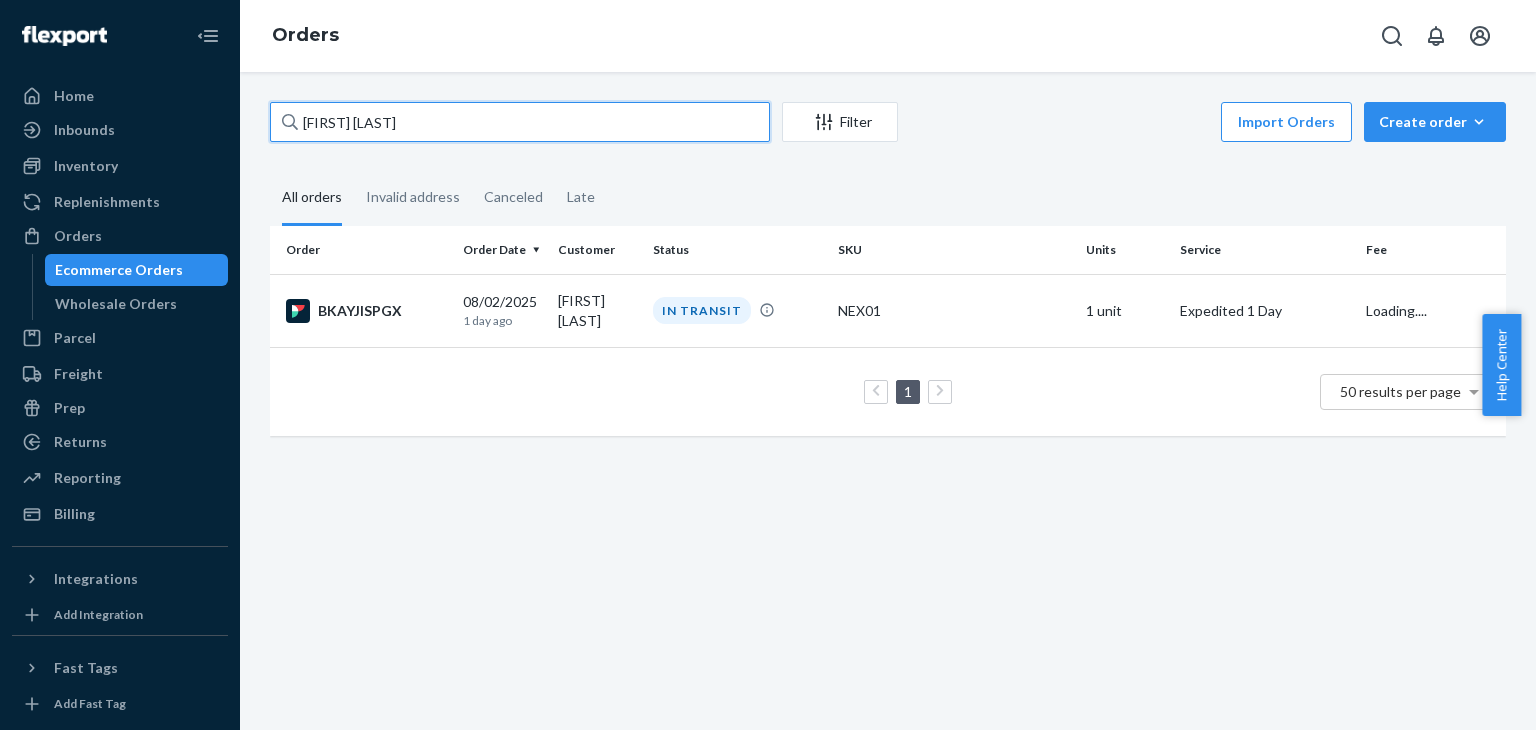 click on "[FIRST] [LAST]" at bounding box center (520, 122) 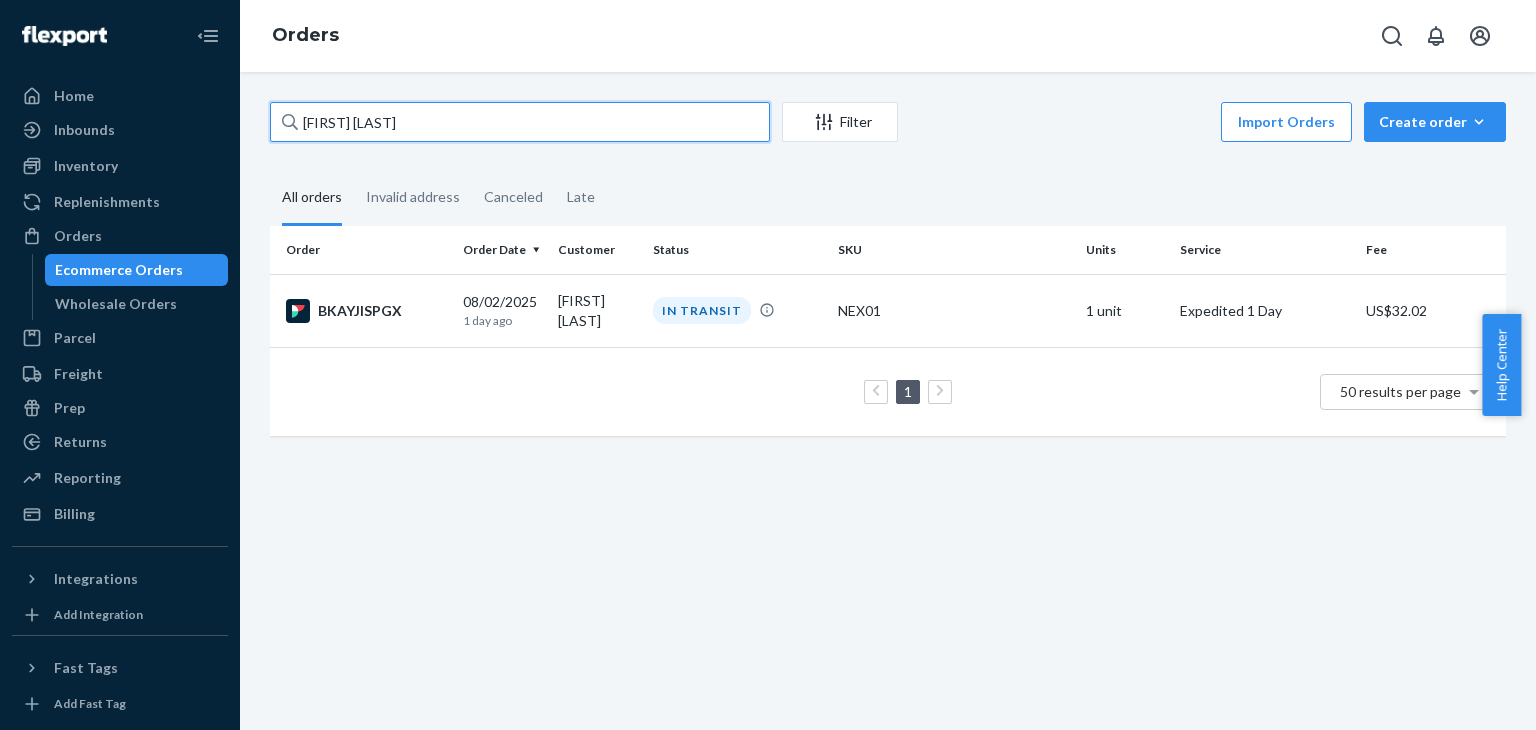 click on "[FIRST] [LAST]" at bounding box center (520, 122) 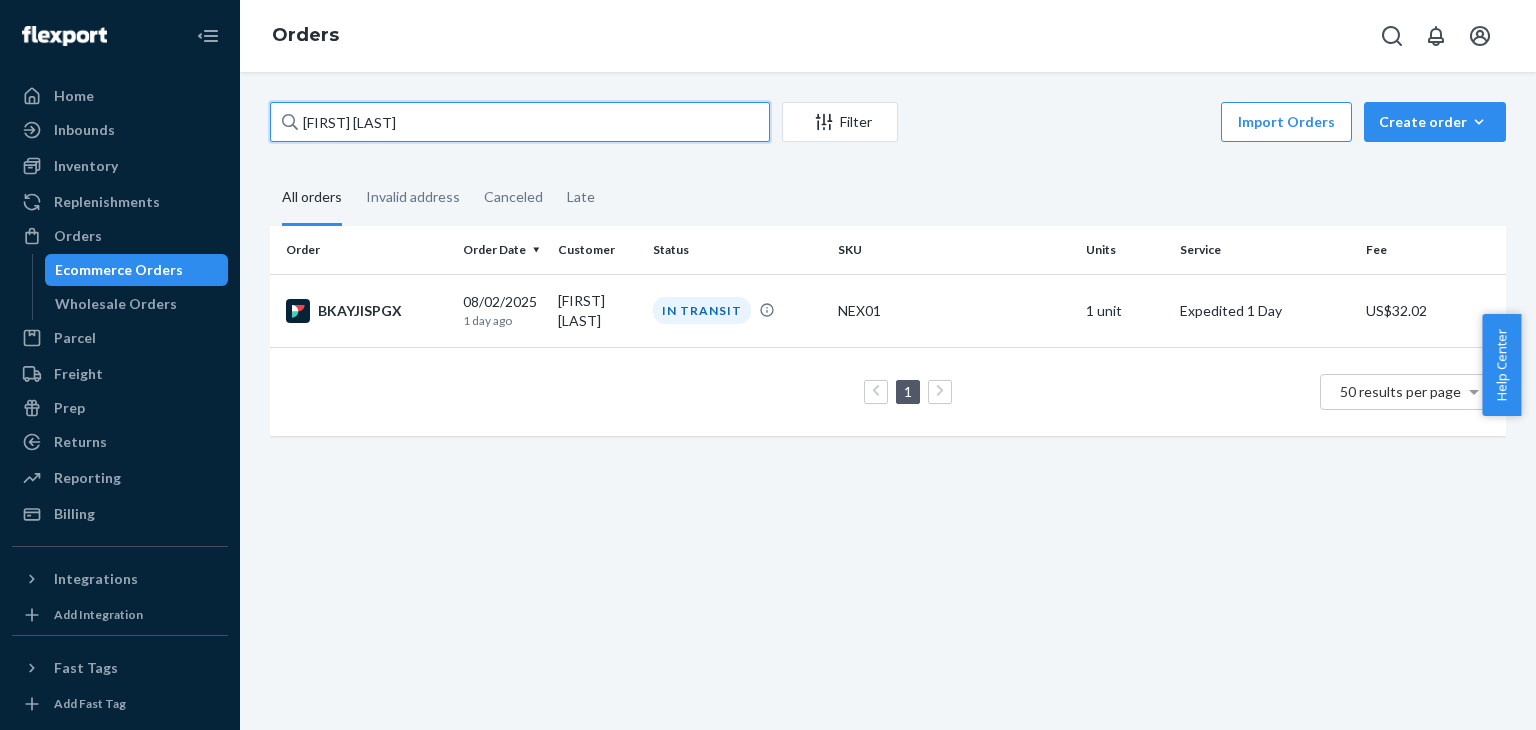 click on "[FIRST] [LAST]" at bounding box center (520, 122) 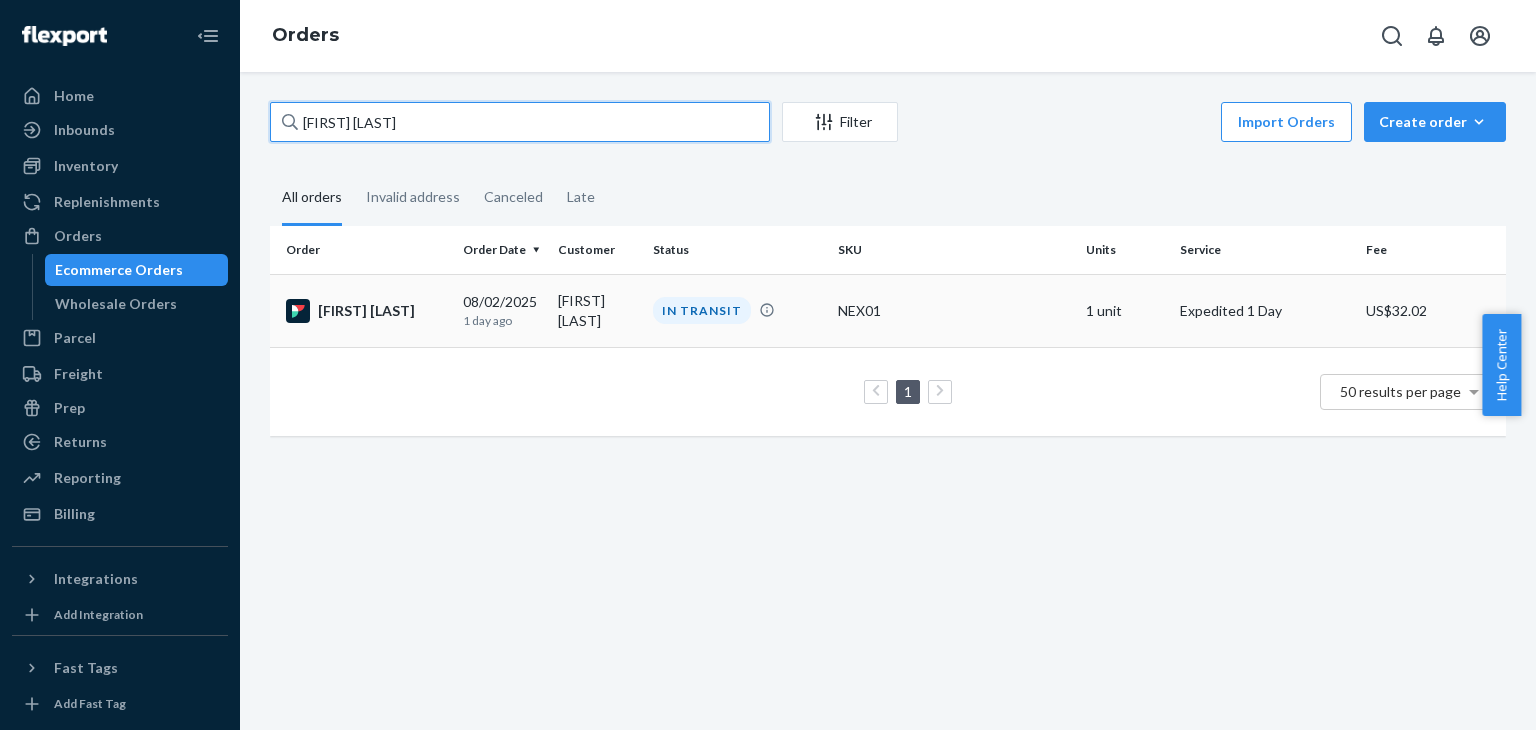 type on "[FIRST] [LAST]" 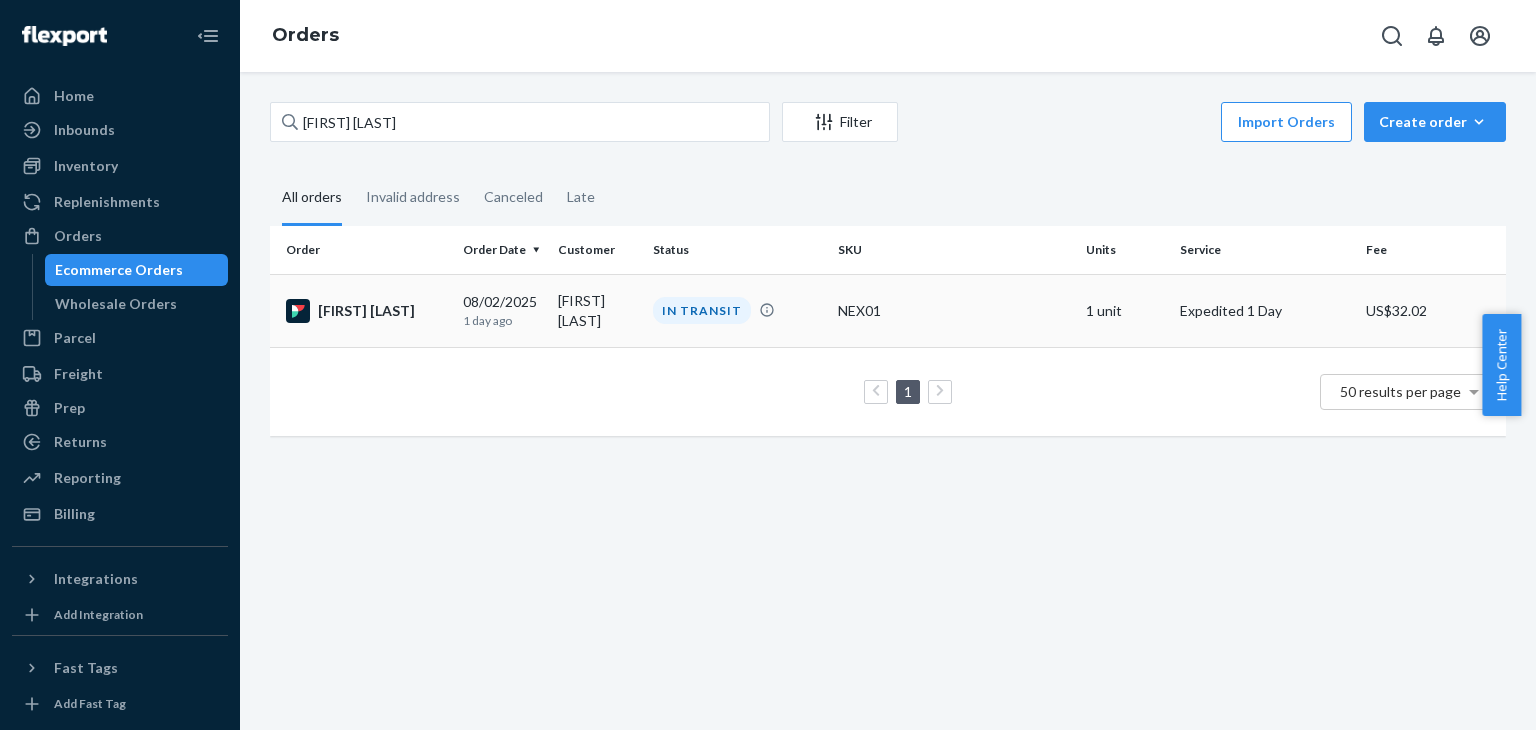 click on "[FIRST] [LAST]" at bounding box center (366, 311) 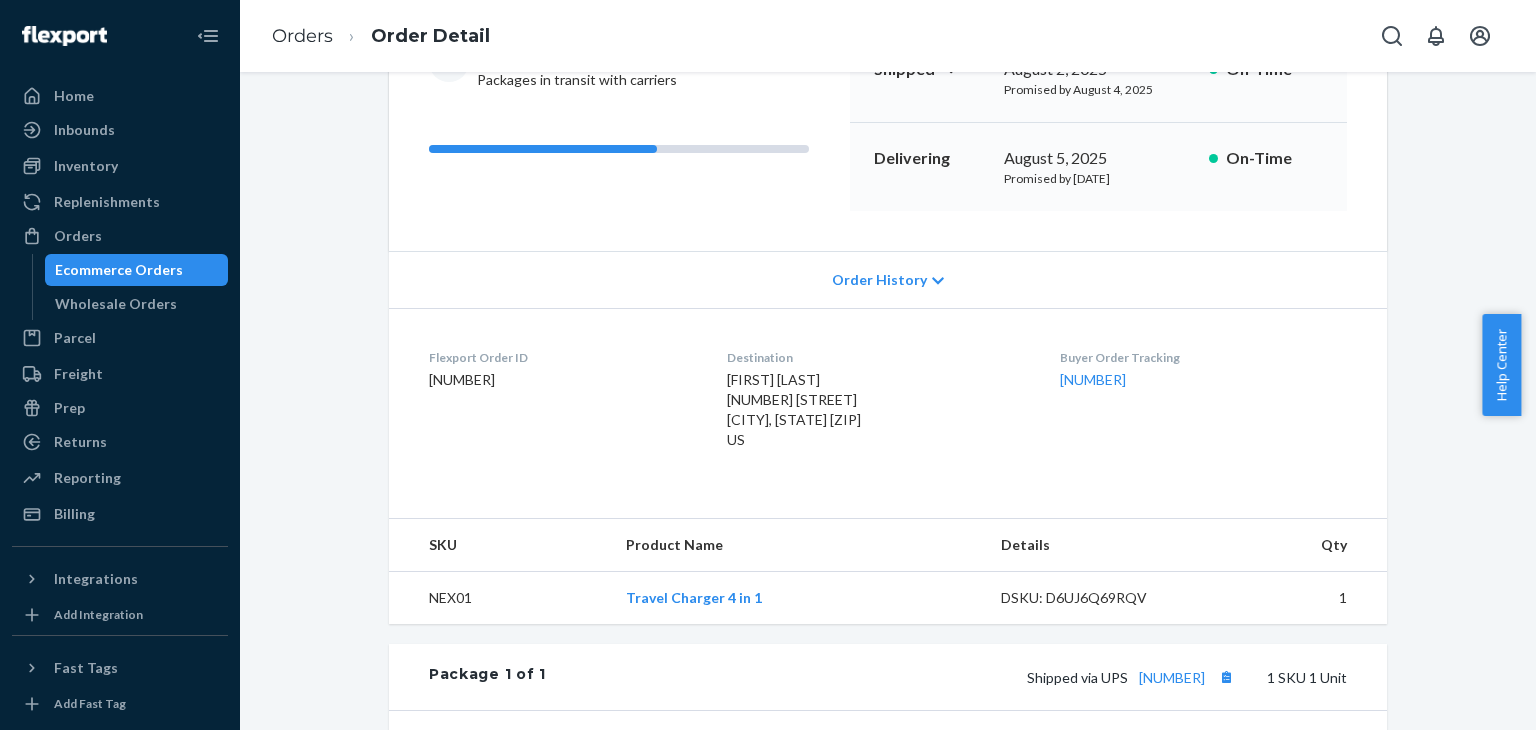 scroll, scrollTop: 300, scrollLeft: 0, axis: vertical 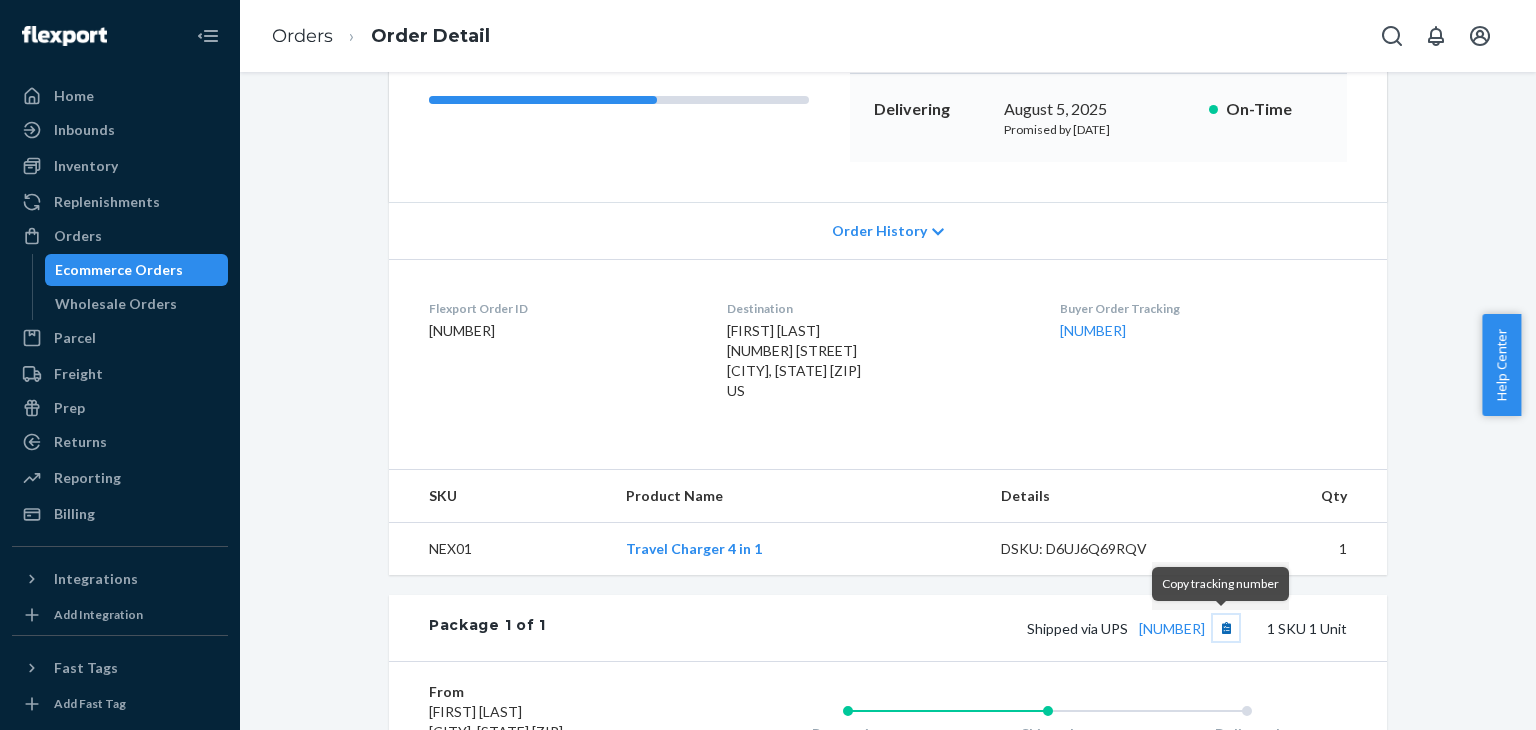 click at bounding box center [1226, 628] 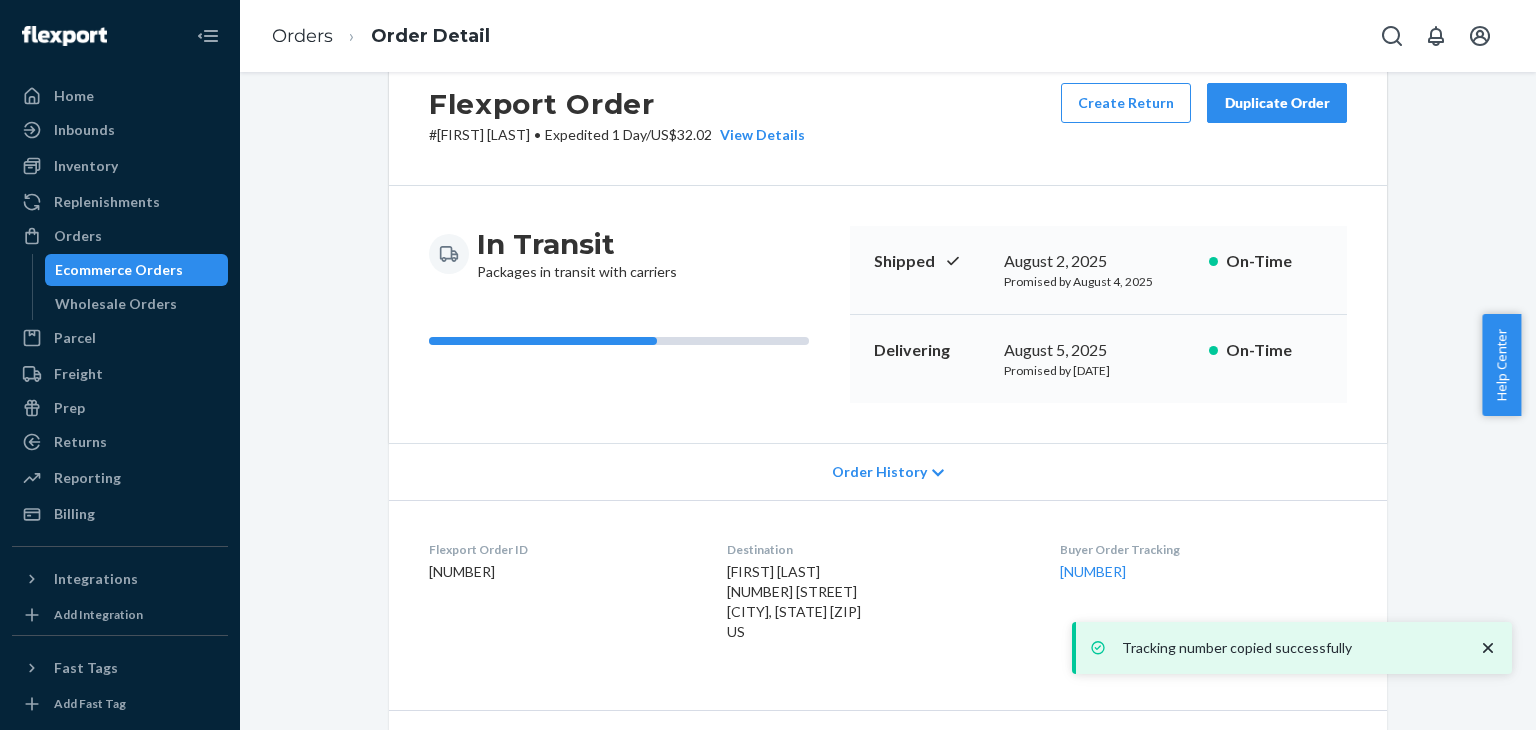 scroll, scrollTop: 0, scrollLeft: 0, axis: both 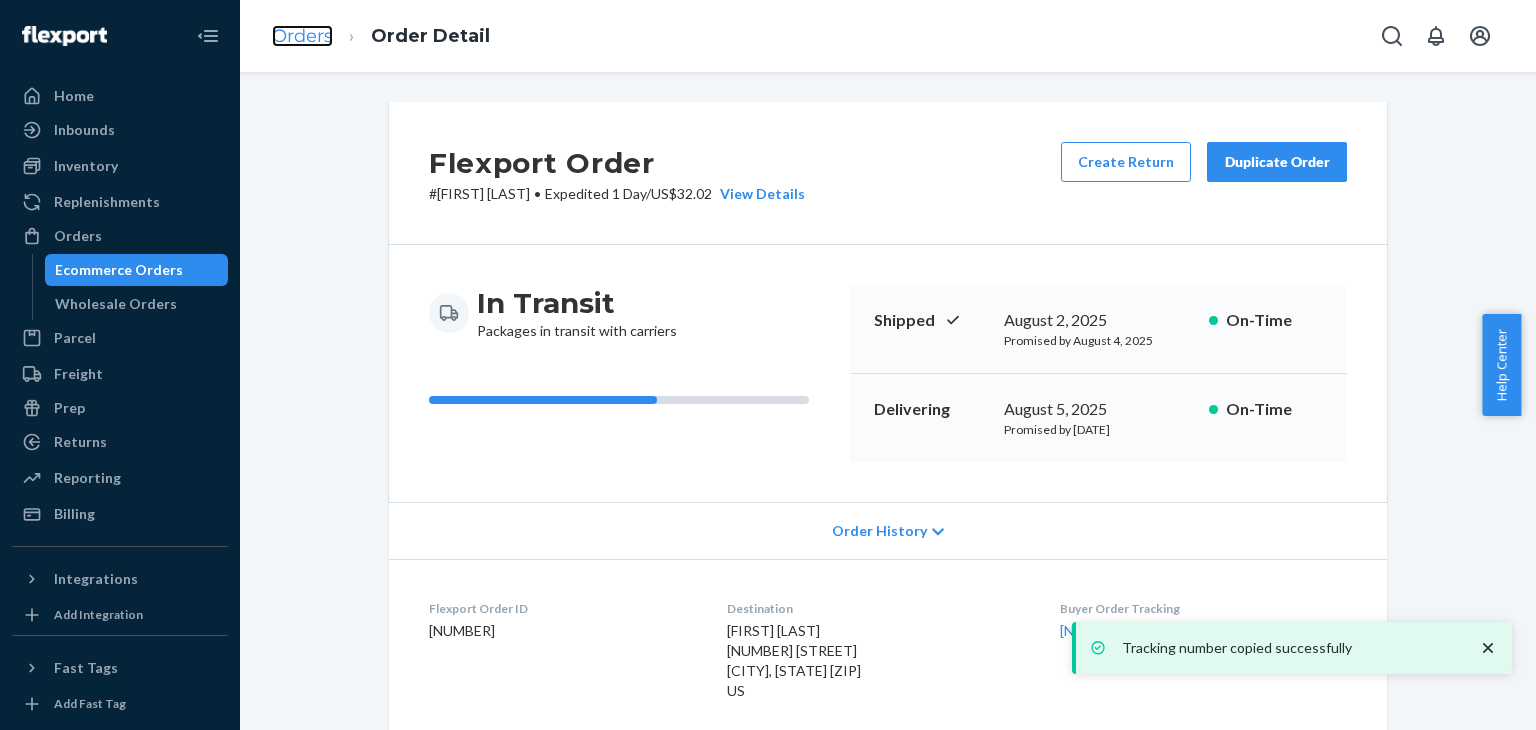 click on "Orders" at bounding box center [302, 36] 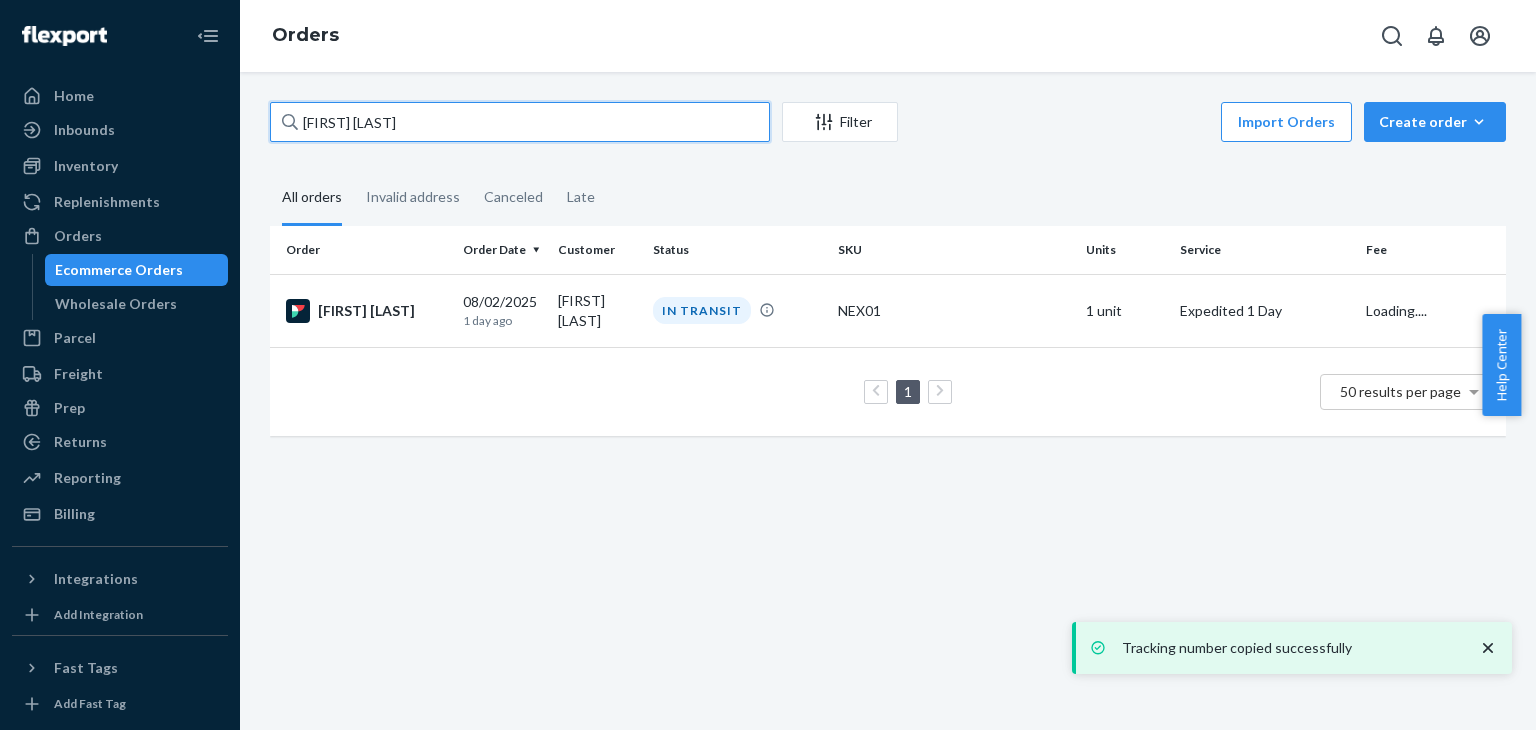 click on "[FIRST] [LAST]" at bounding box center (520, 122) 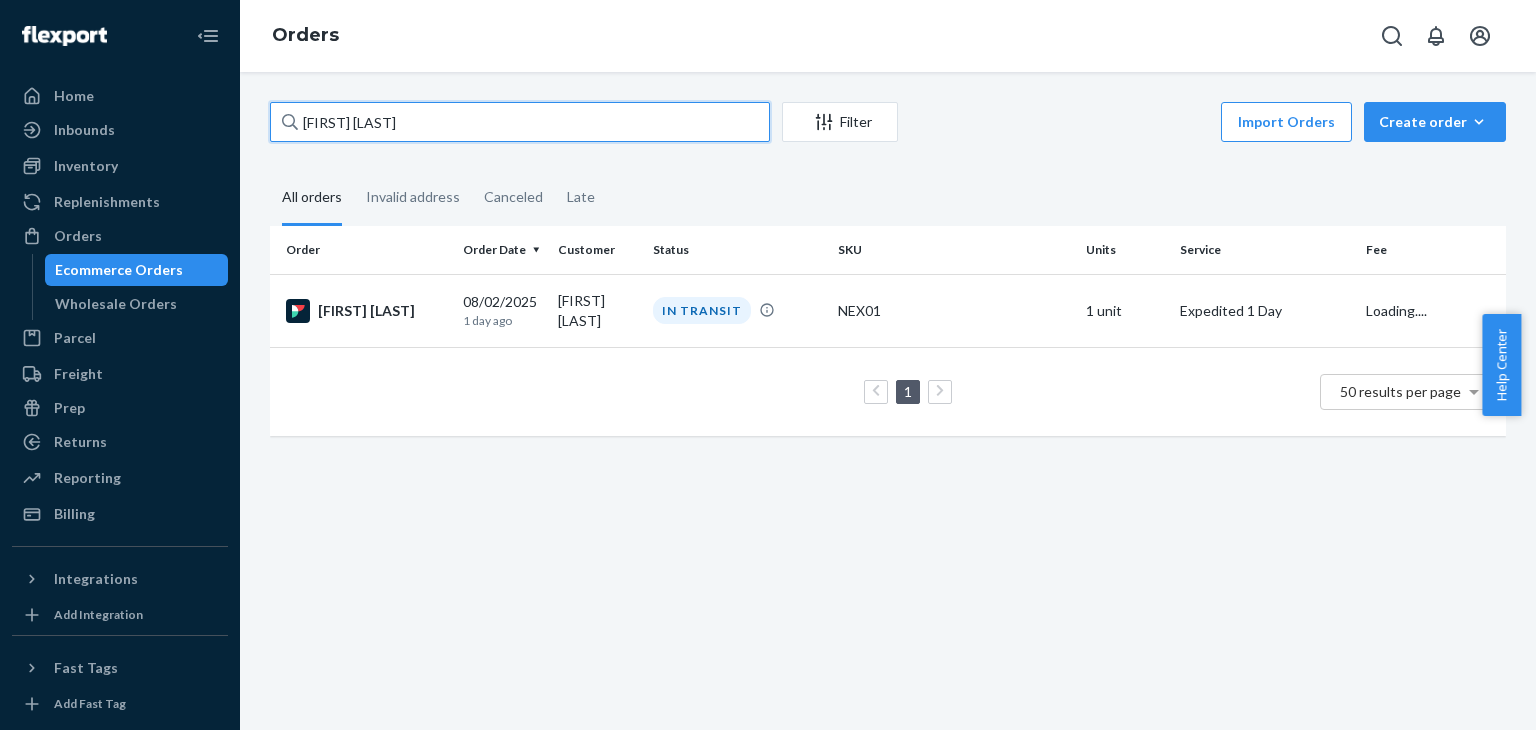 click on "[FIRST] [LAST]" at bounding box center (520, 122) 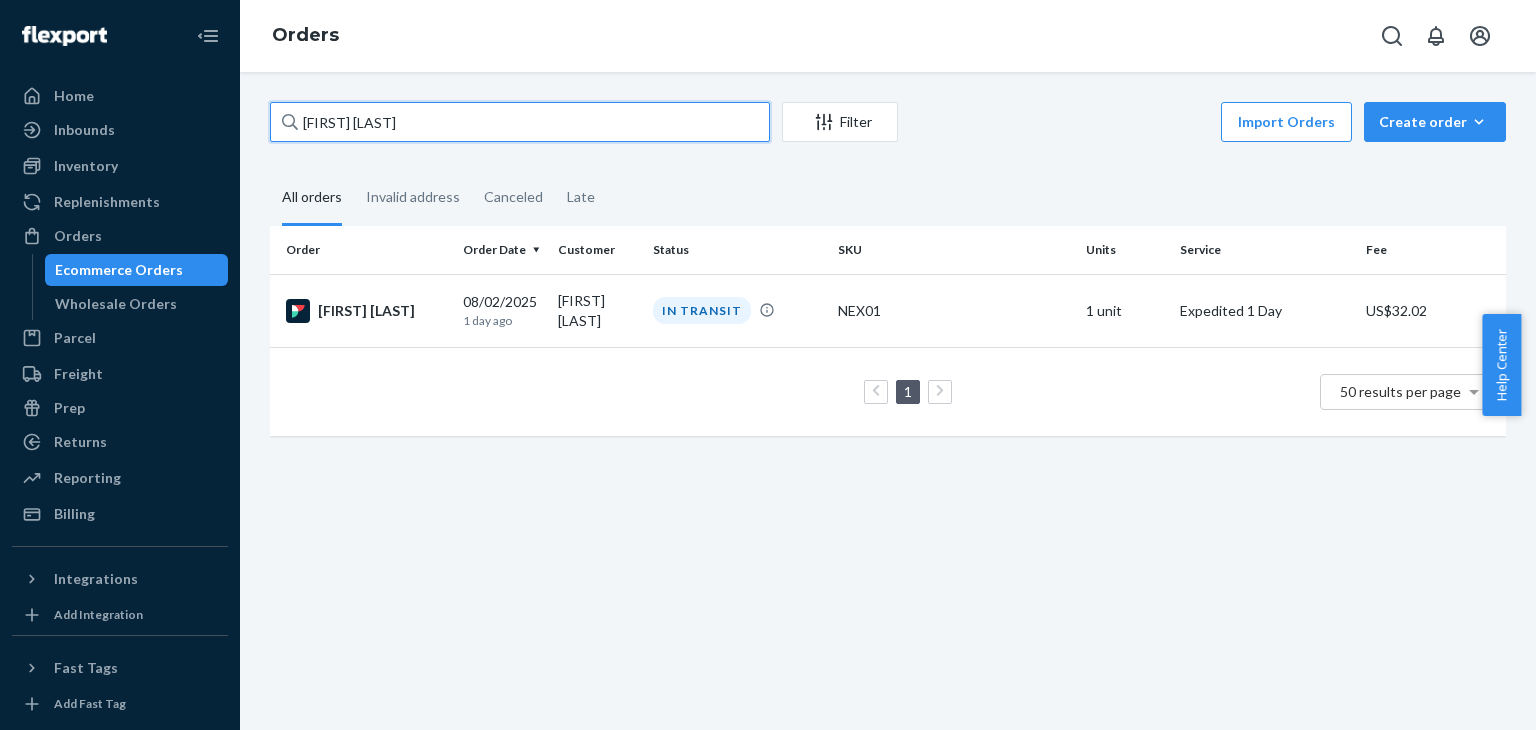 paste on "[FIRST] [LAST]" 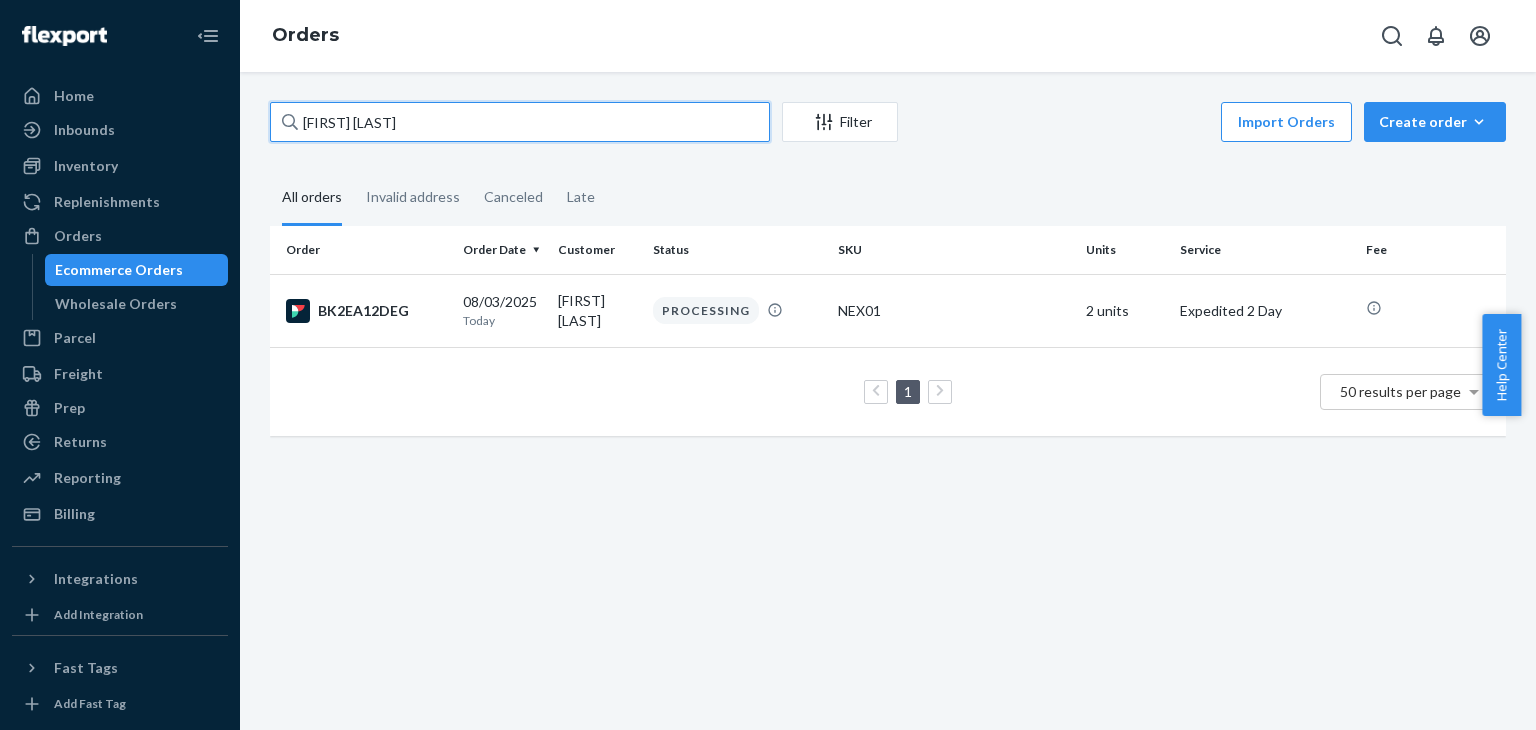 click on "[FIRST] [LAST]" at bounding box center [520, 122] 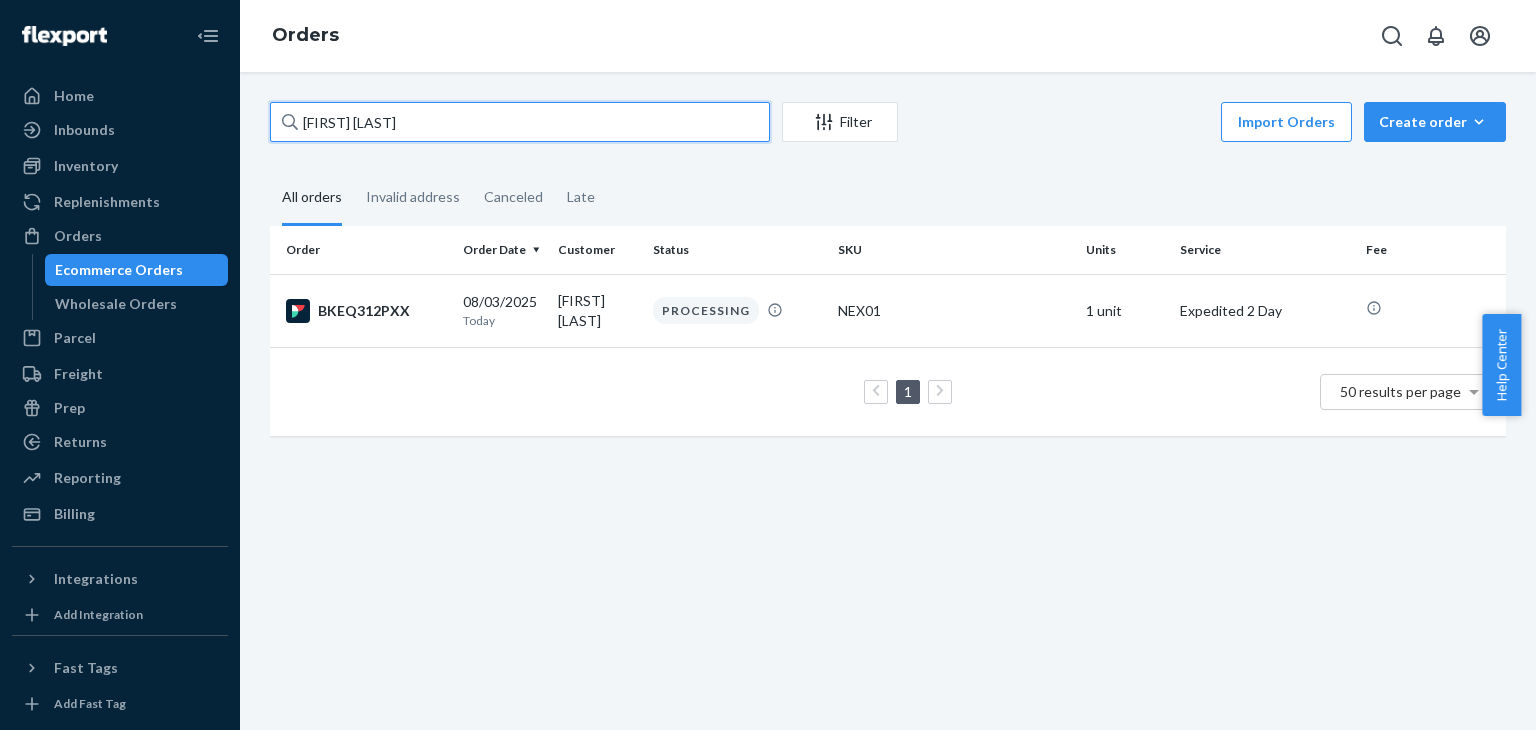 click on "[FIRST] [LAST]" at bounding box center [520, 122] 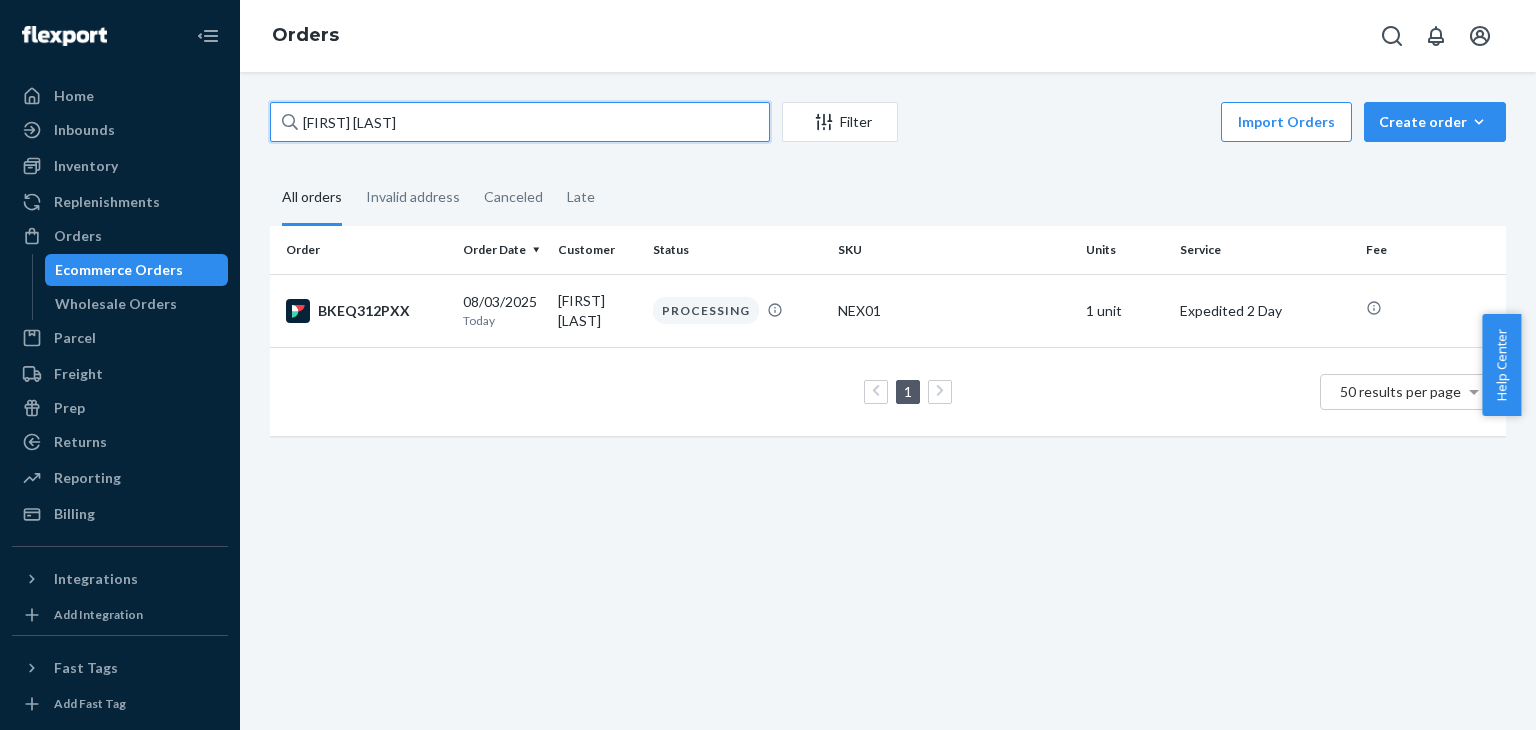 click on "[FIRST] [LAST]" at bounding box center [520, 122] 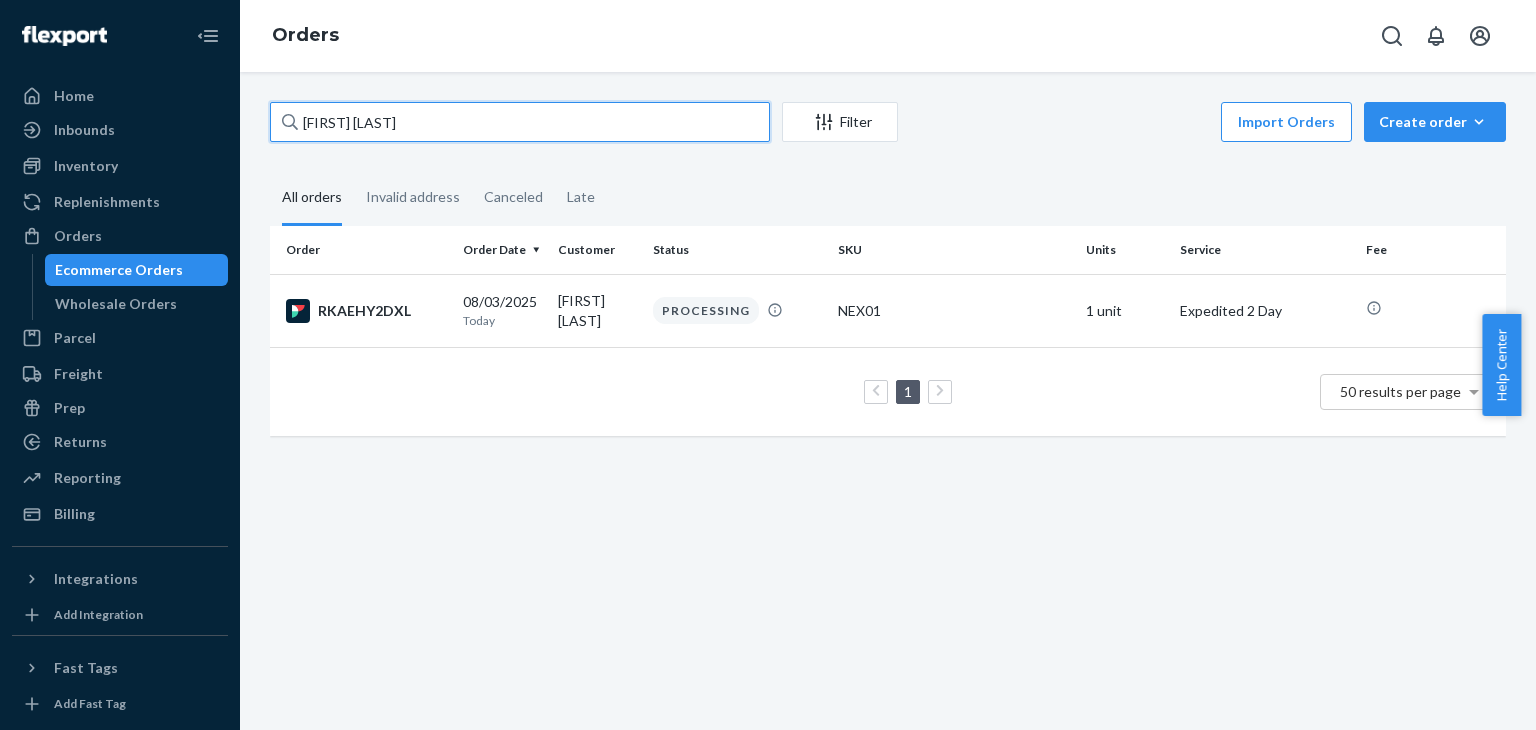 click on "[FIRST] [LAST]" at bounding box center (520, 122) 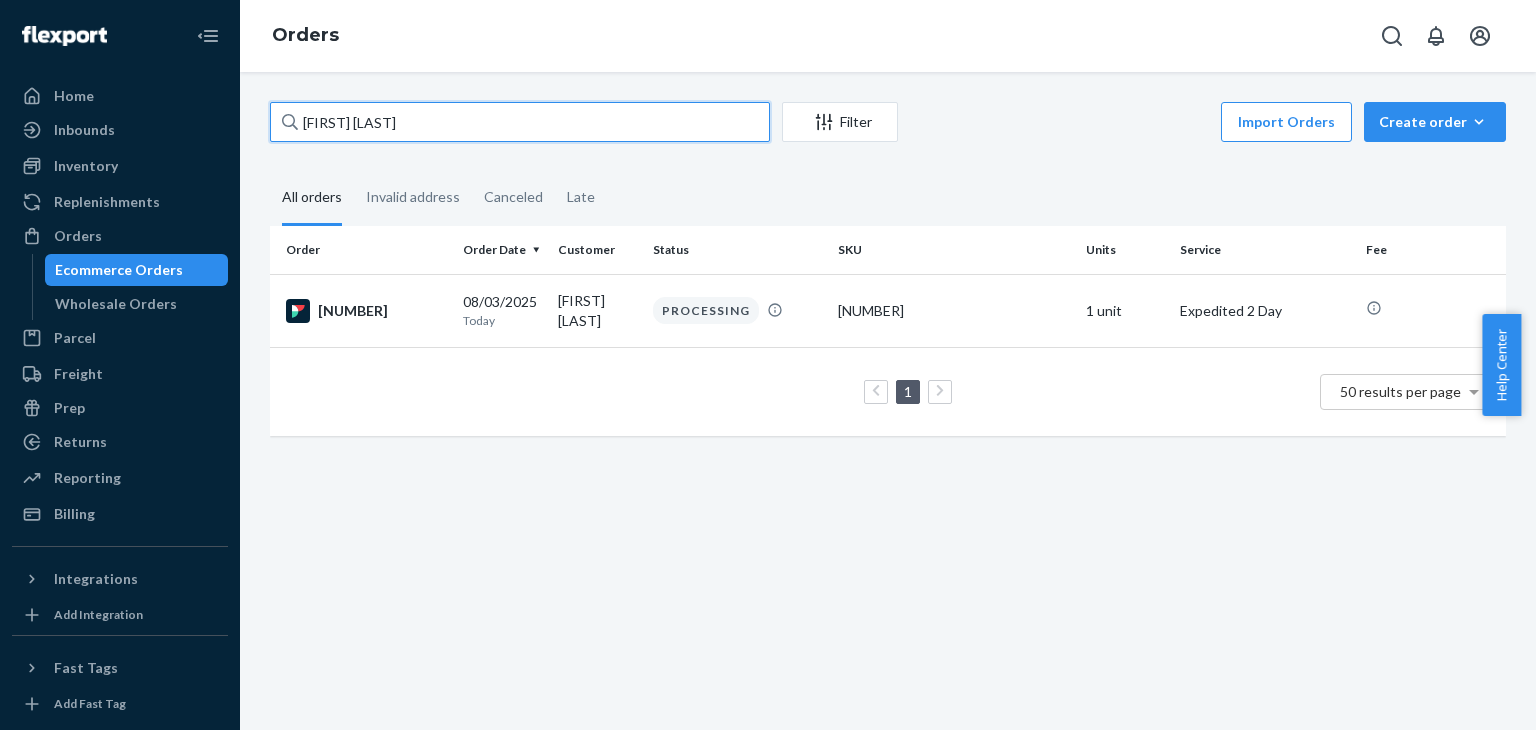 click on "[FIRST] [LAST]" at bounding box center (520, 122) 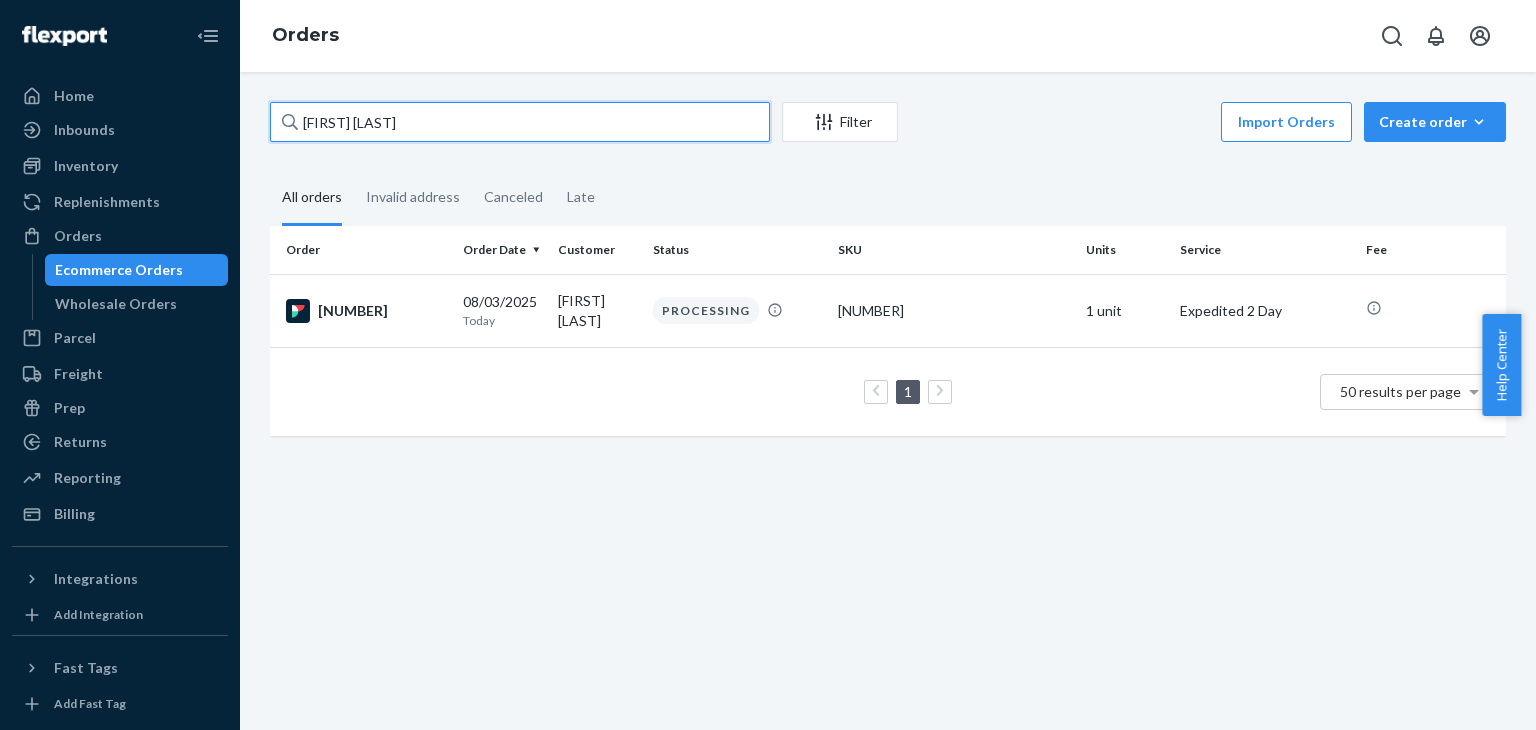 click on "[FIRST] [LAST]" at bounding box center [520, 122] 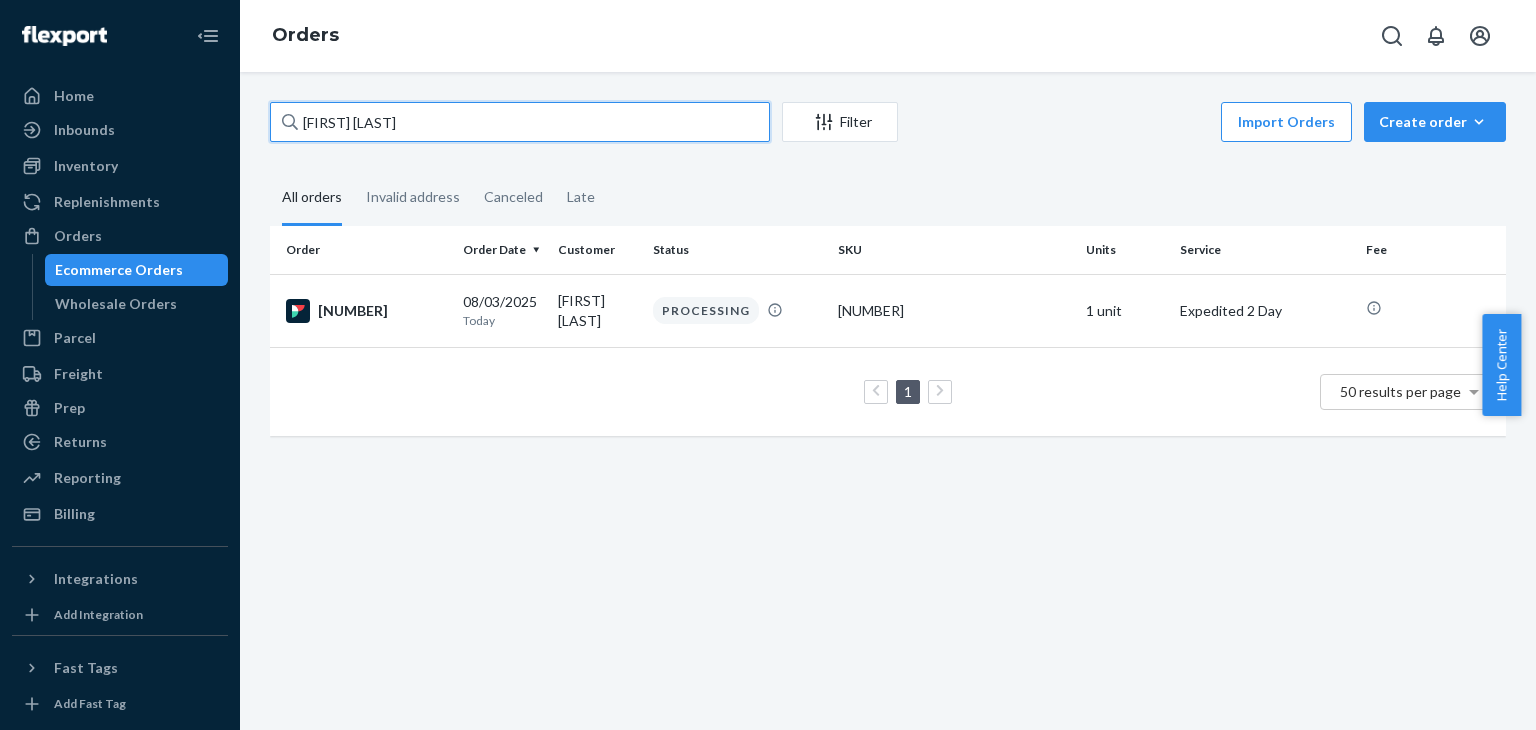 click on "[FIRST] [LAST]" at bounding box center (520, 122) 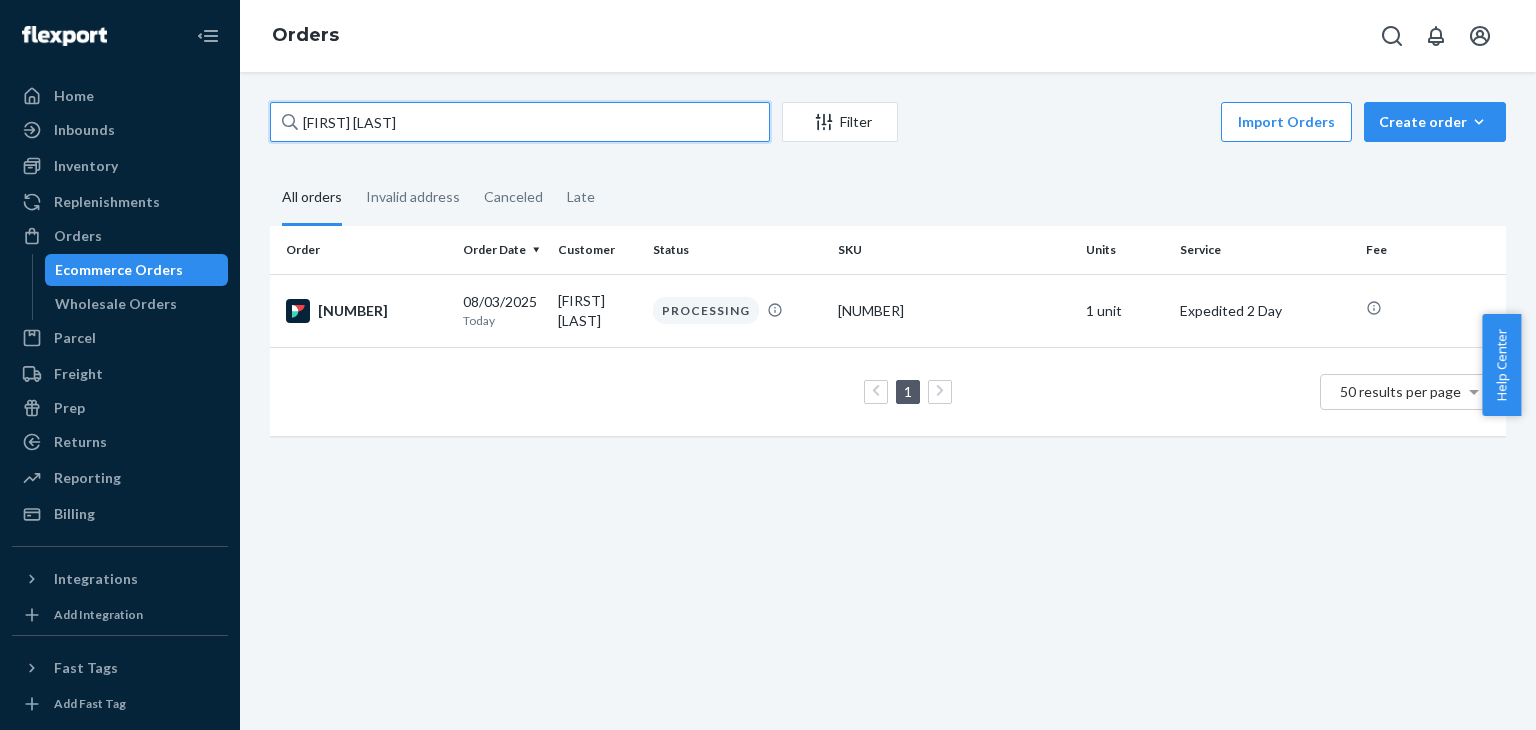 click on "[FIRST] [LAST]" at bounding box center (520, 122) 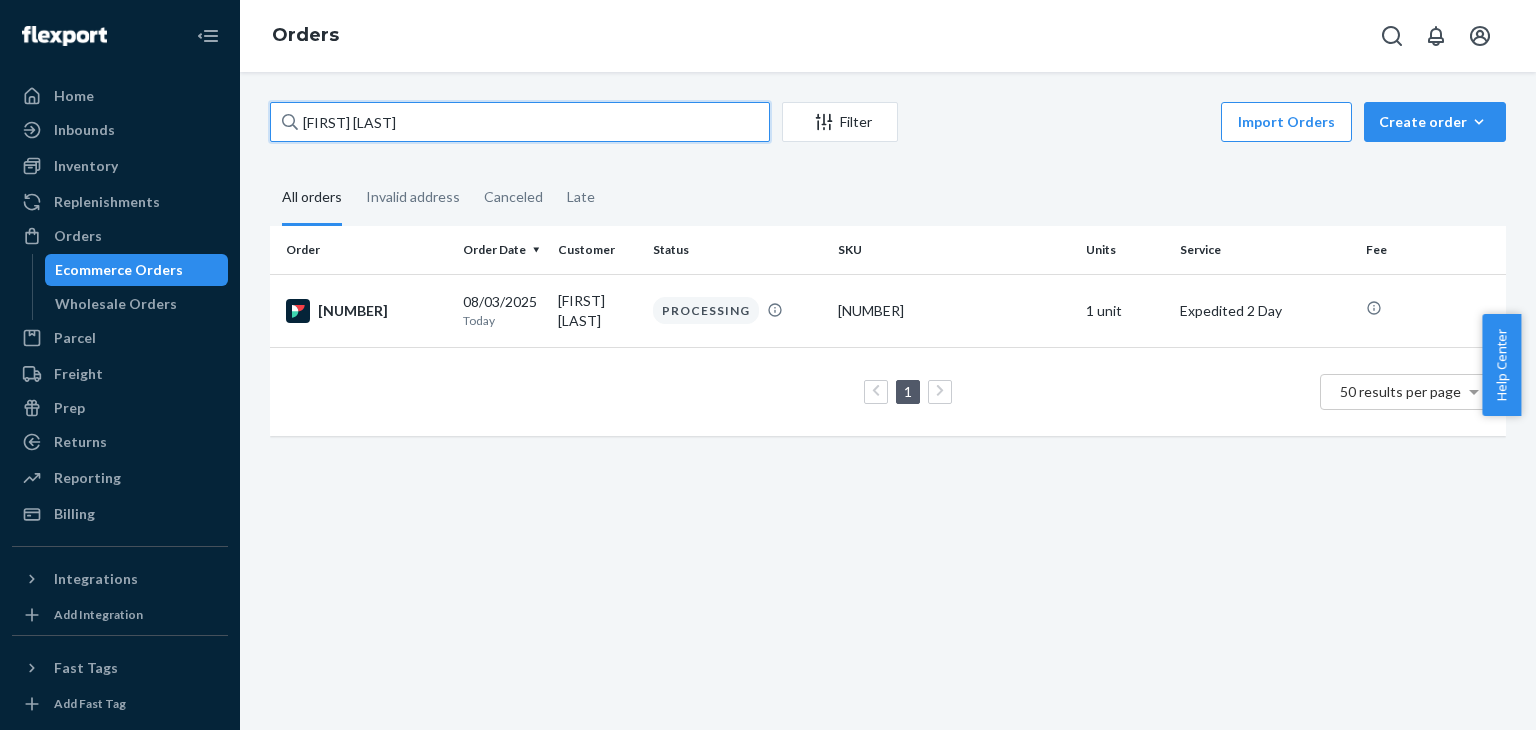 paste on "[FIRST]" 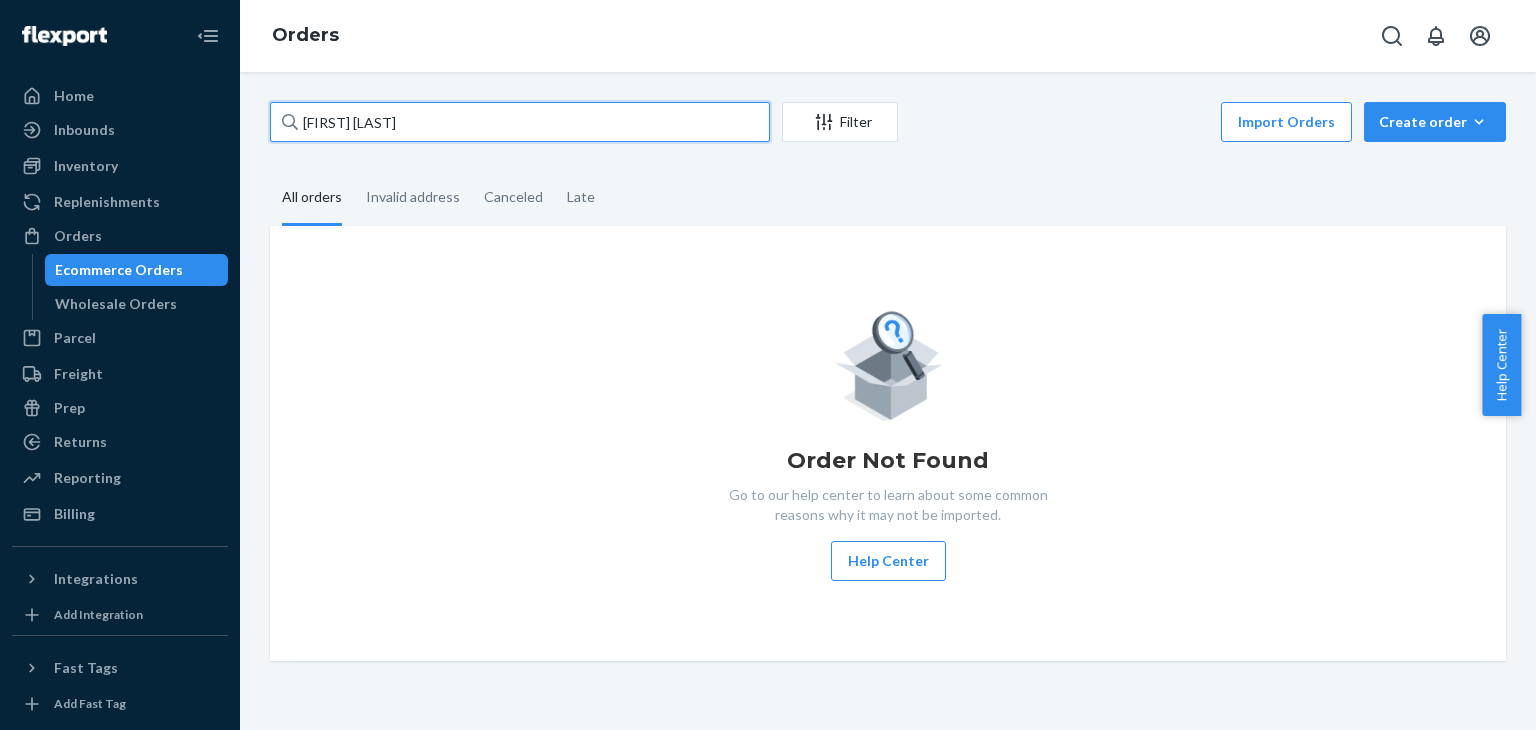 click on "[FIRST] [LAST]" at bounding box center (520, 122) 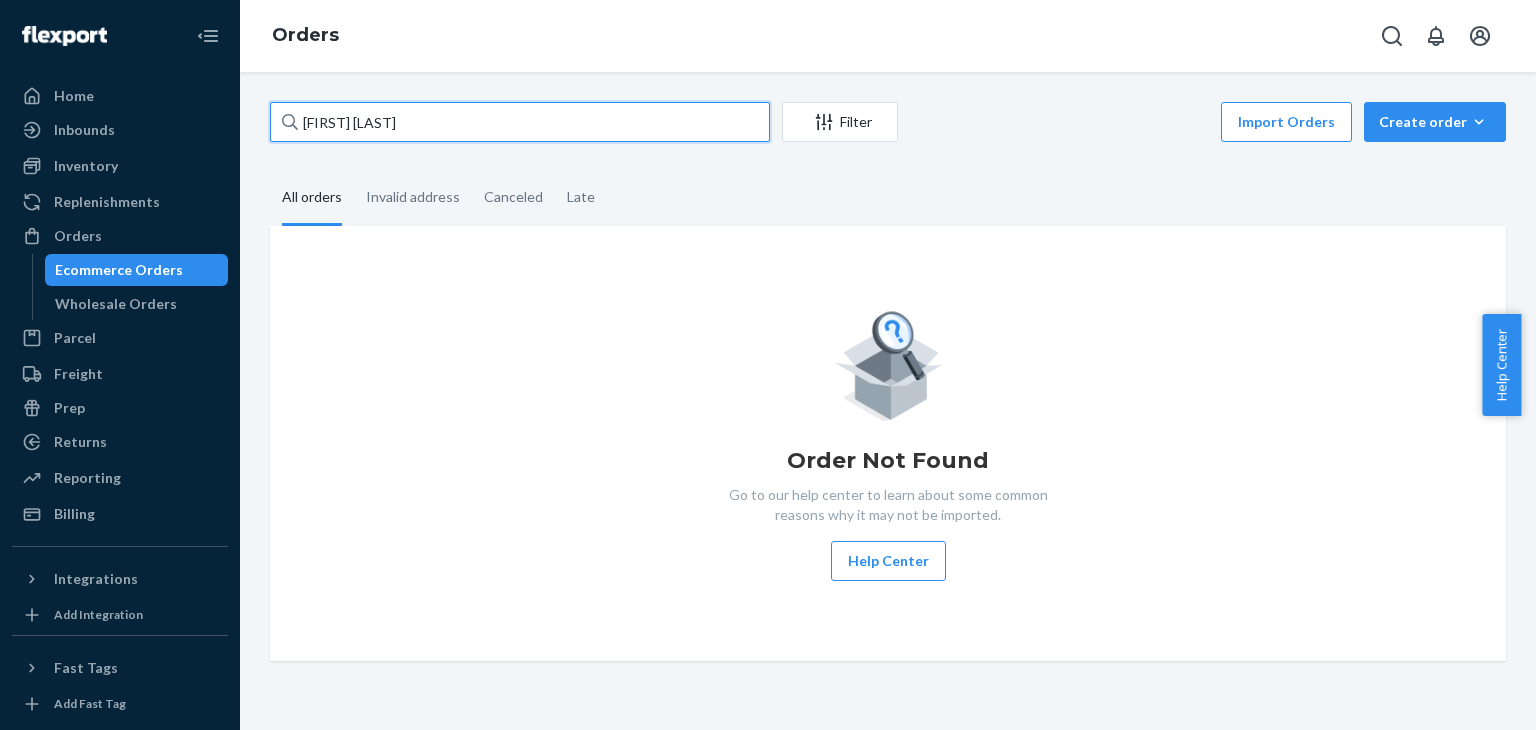 click on "[FIRST] [LAST]" at bounding box center [520, 122] 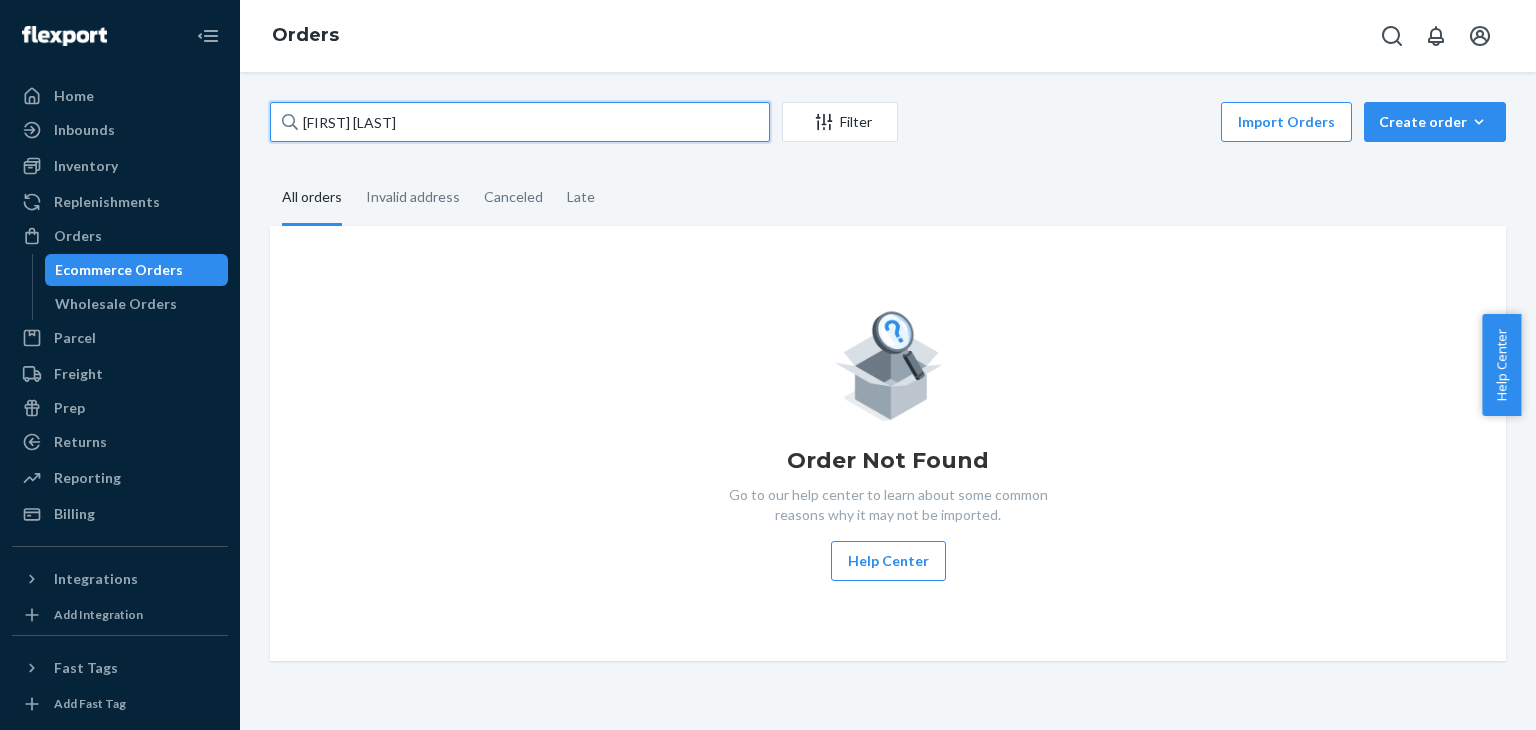click on "[FIRST] [LAST]" at bounding box center (520, 122) 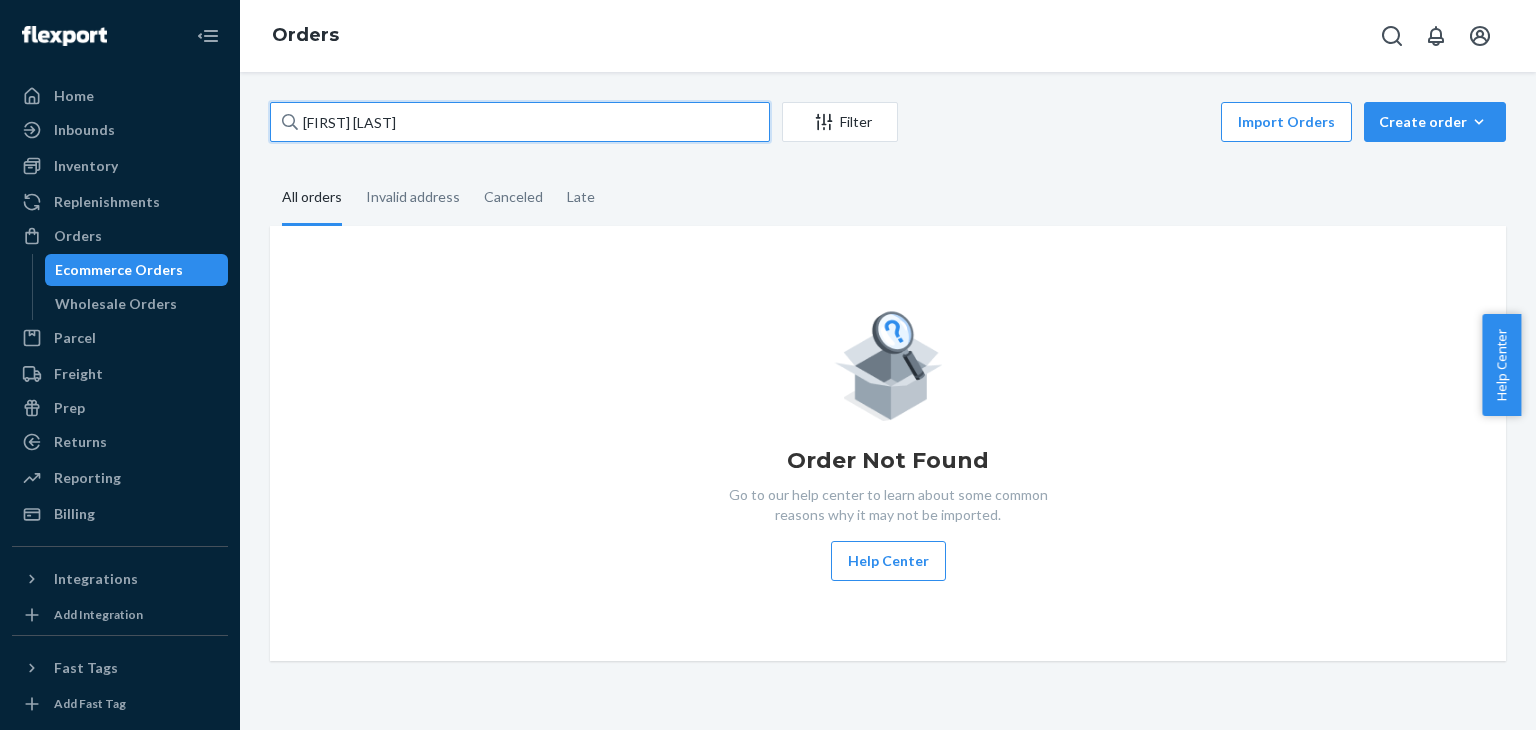 paste on "[FIRST] [LAST]" 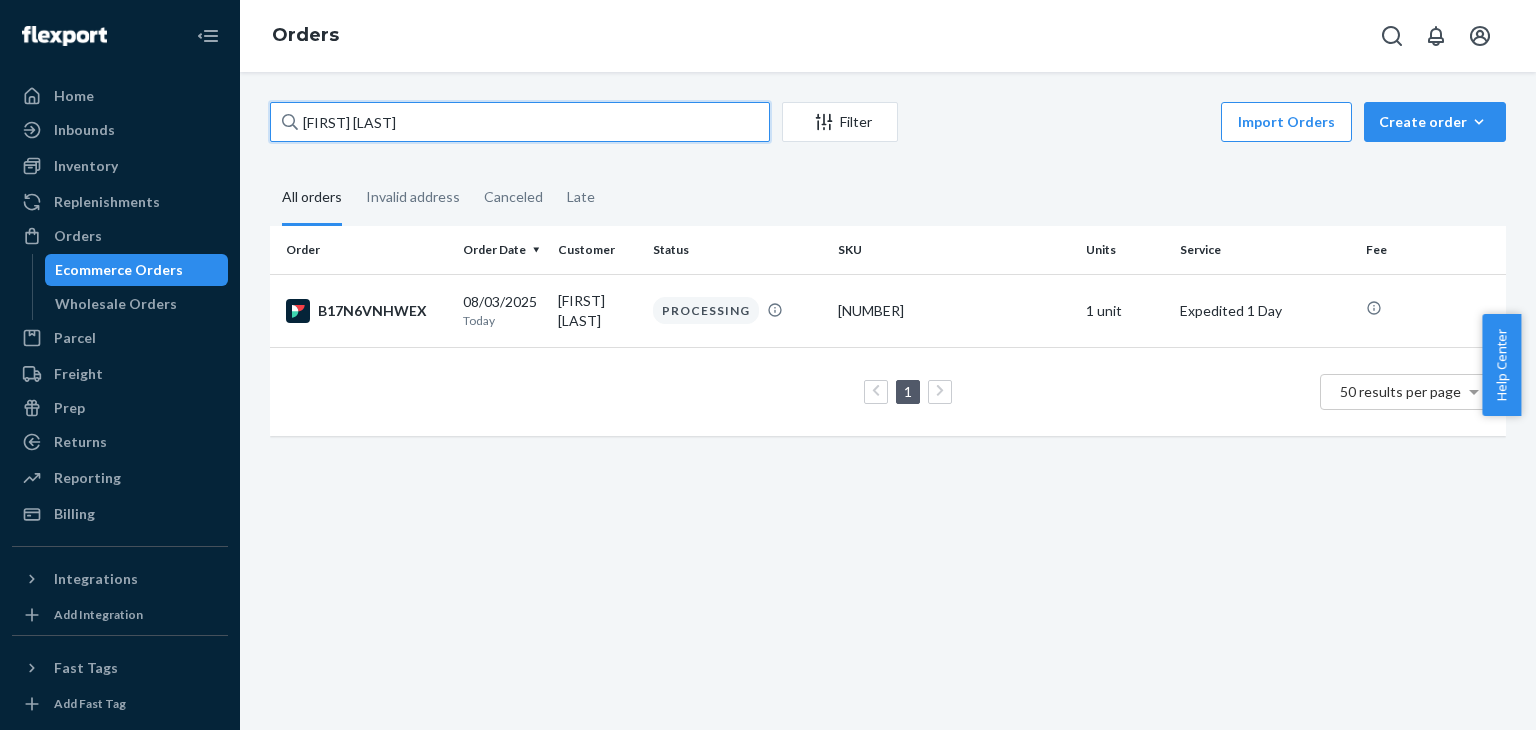 click on "[FIRST] [LAST]" at bounding box center [520, 122] 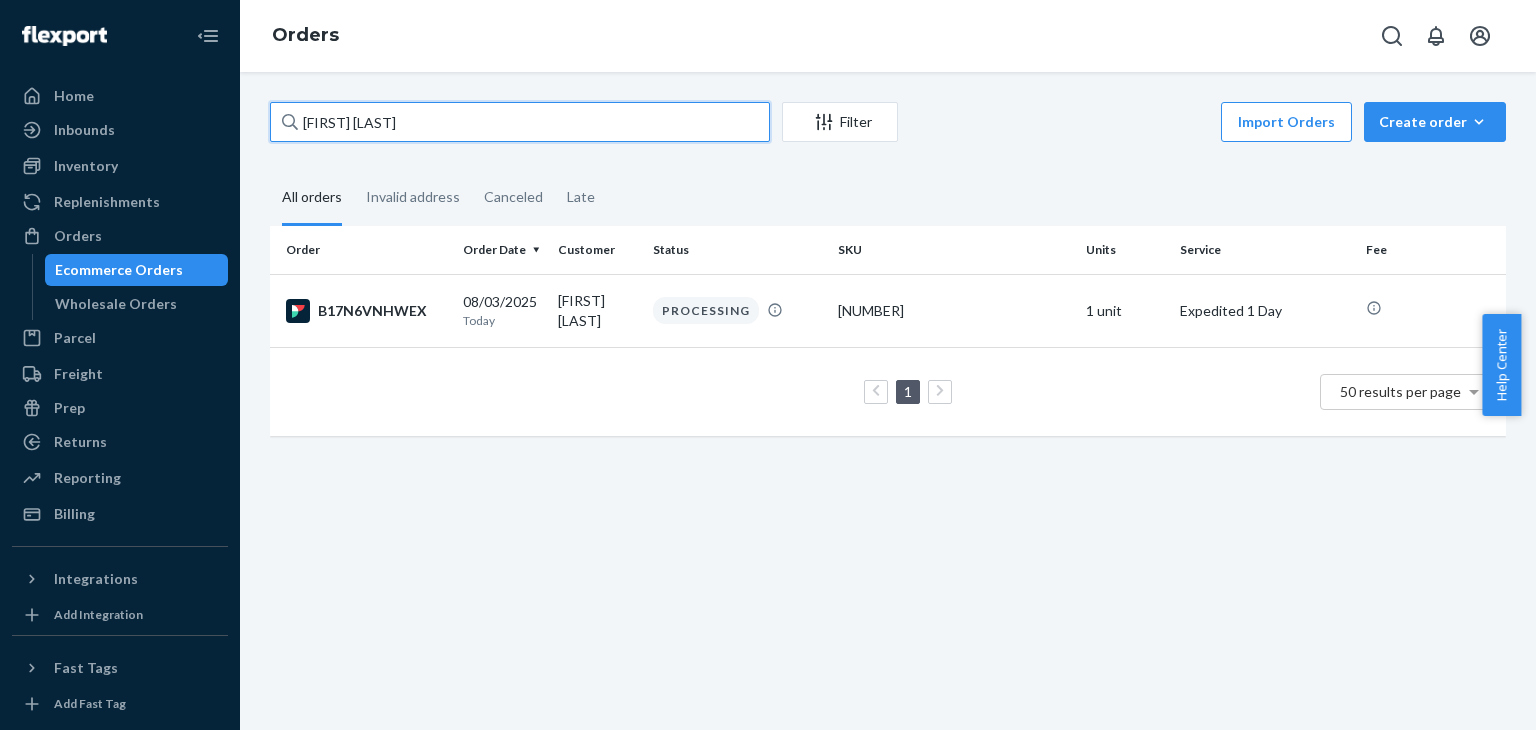 paste on "[FIRST] [LAST]" 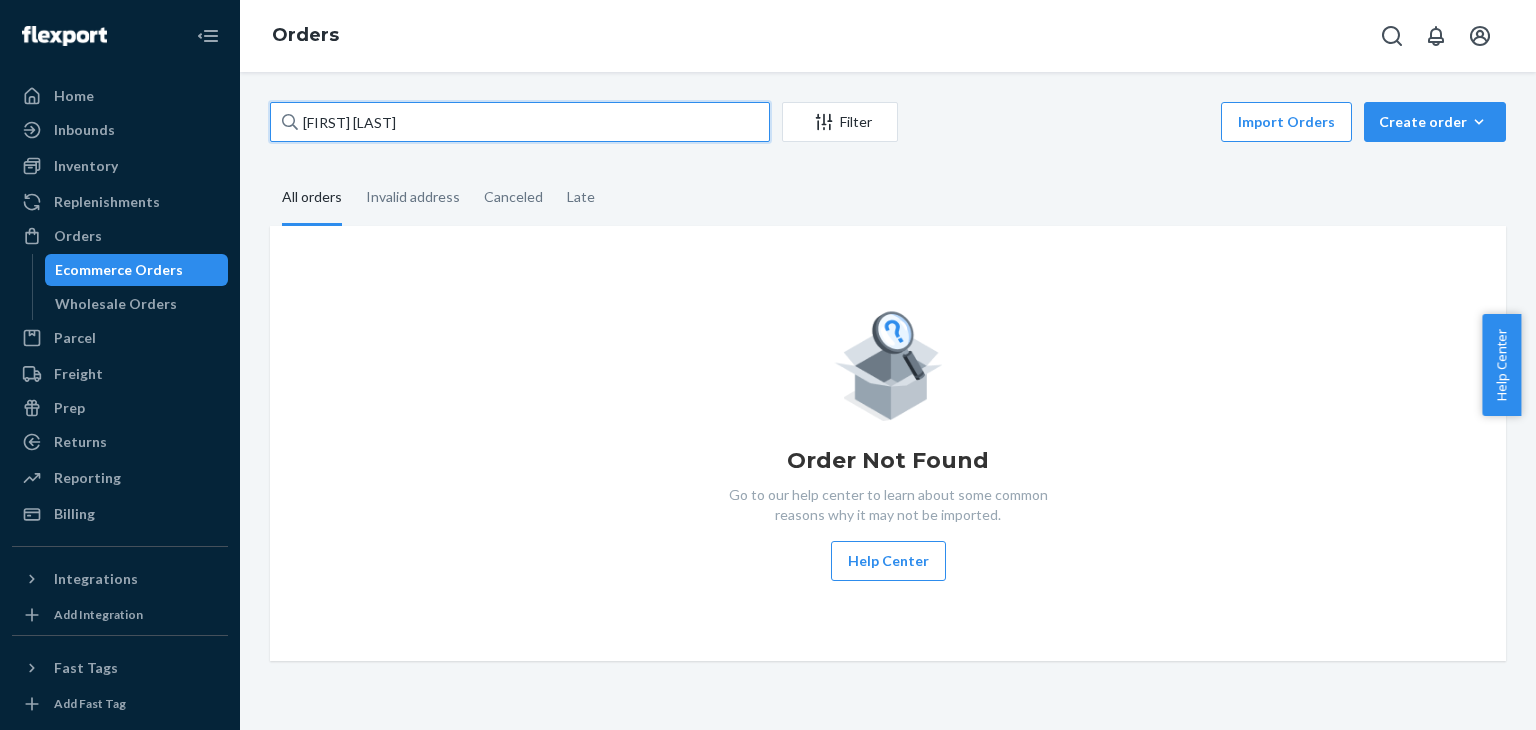 click on "[FIRST] [LAST]" at bounding box center (520, 122) 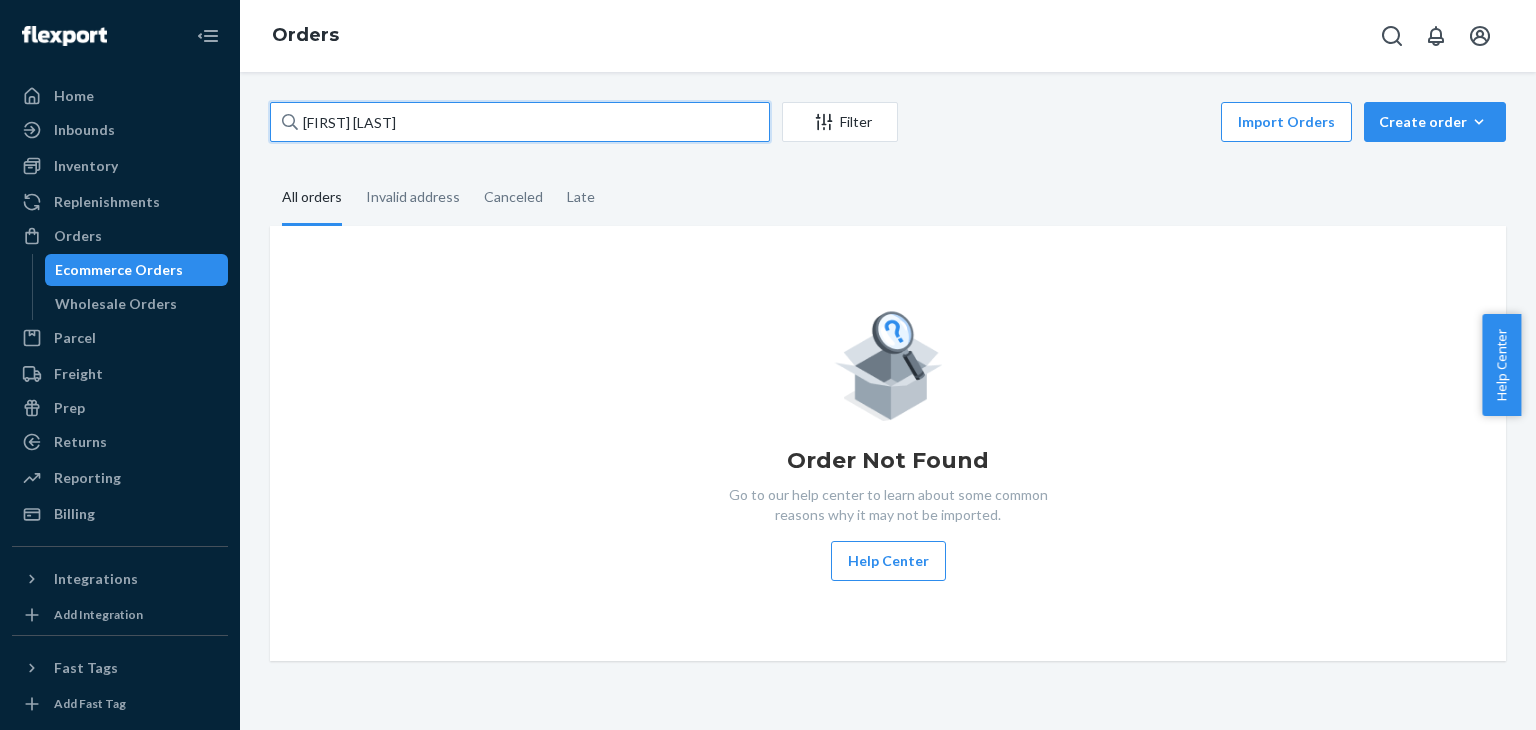 paste on "[FIRST] [LAST]" 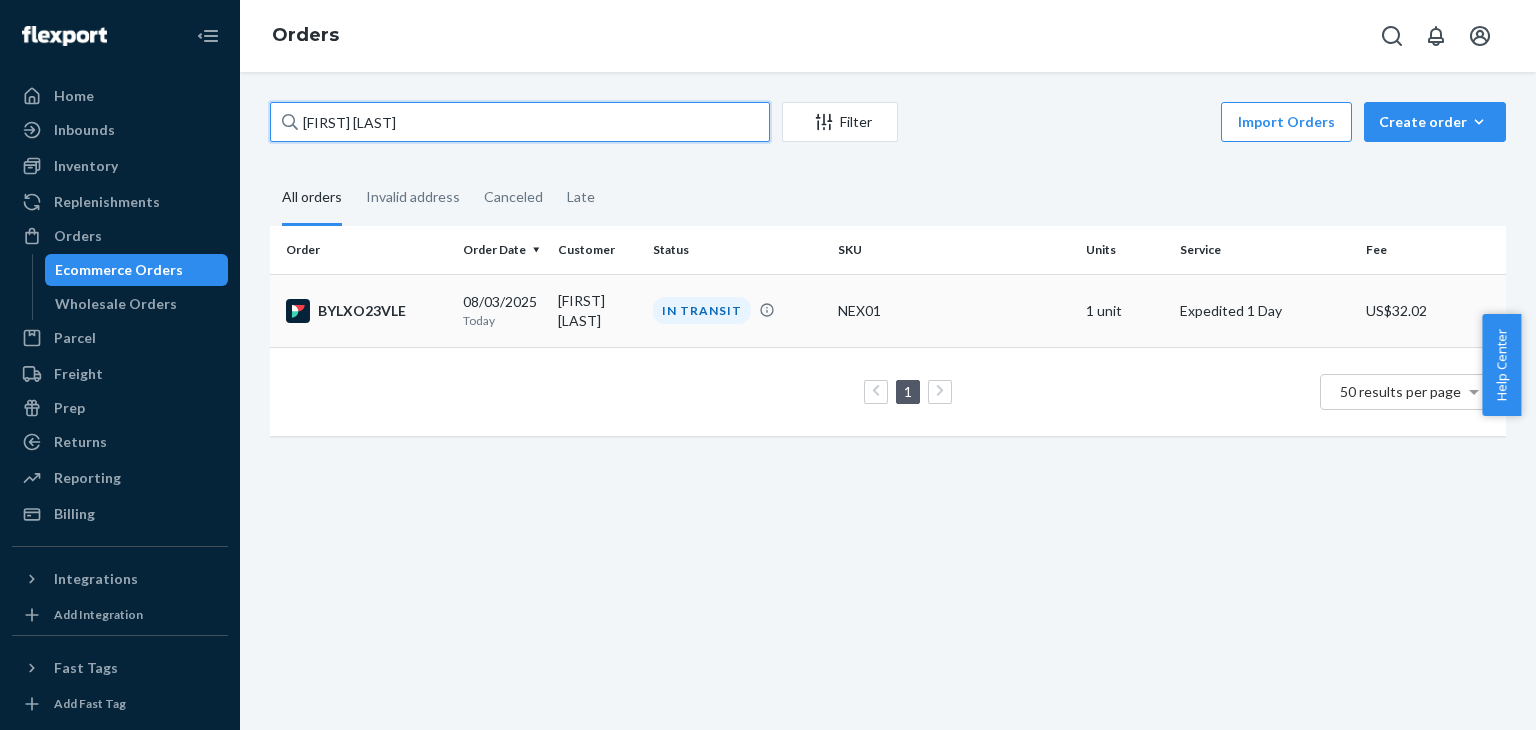 type on "[FIRST] [LAST]" 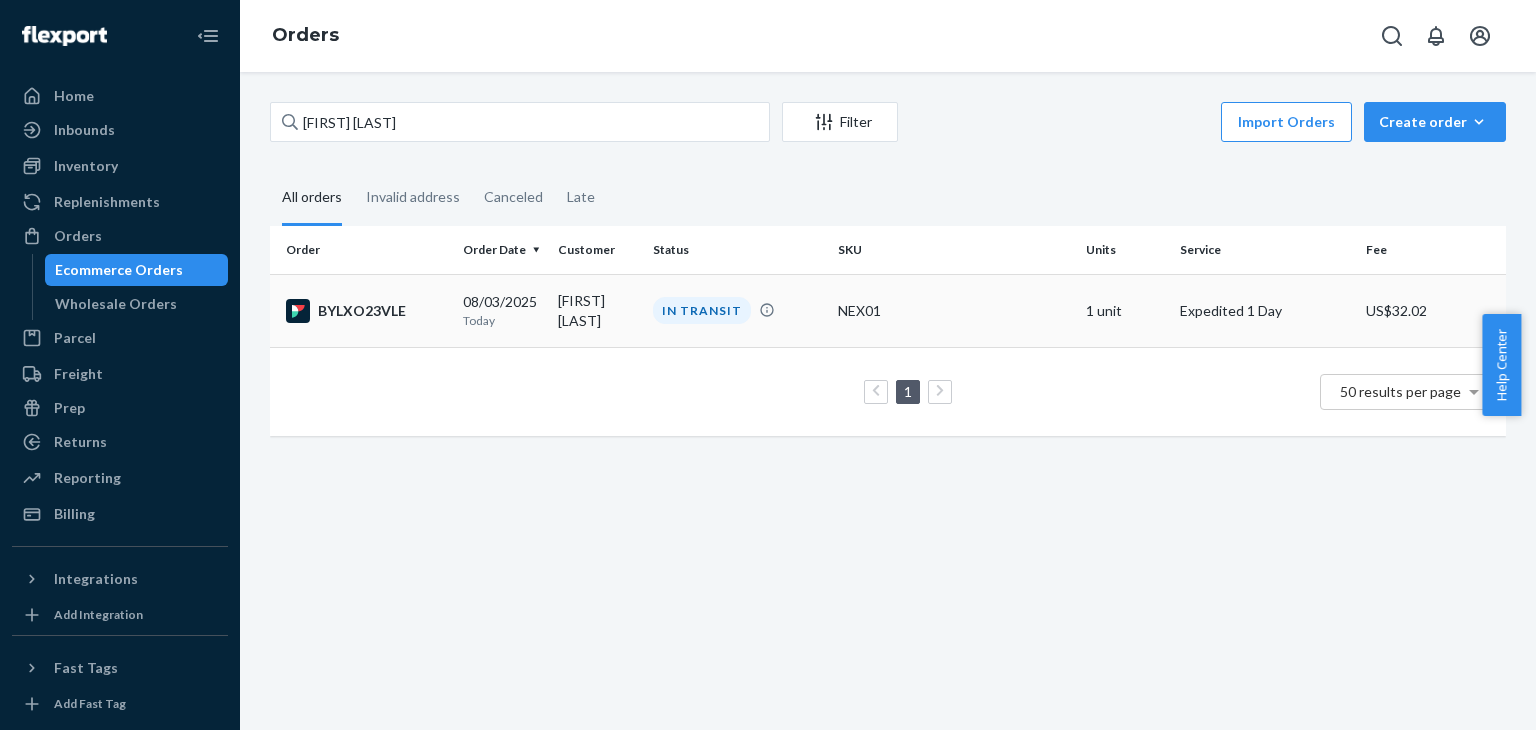 click on "BYLXO23VLE" at bounding box center (366, 311) 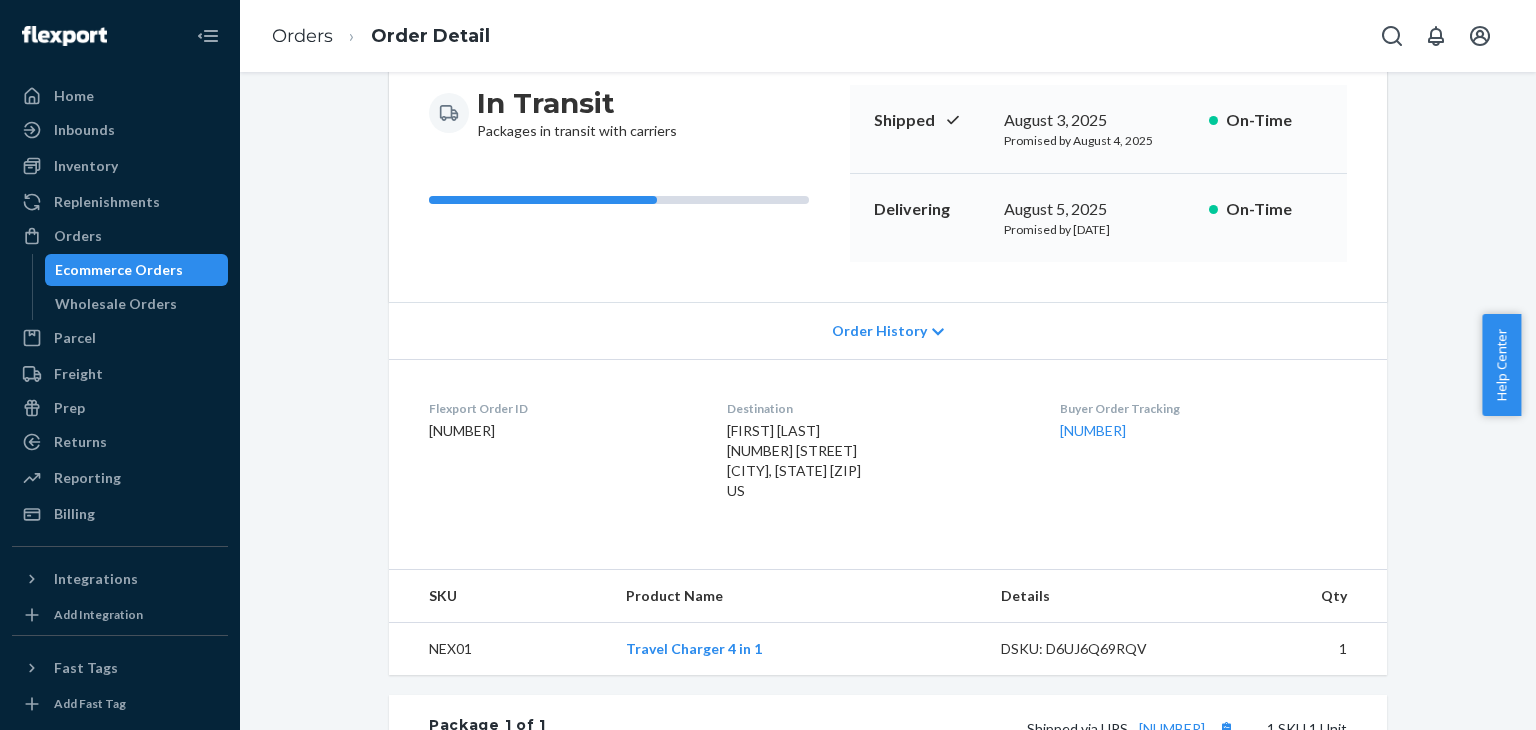 scroll, scrollTop: 300, scrollLeft: 0, axis: vertical 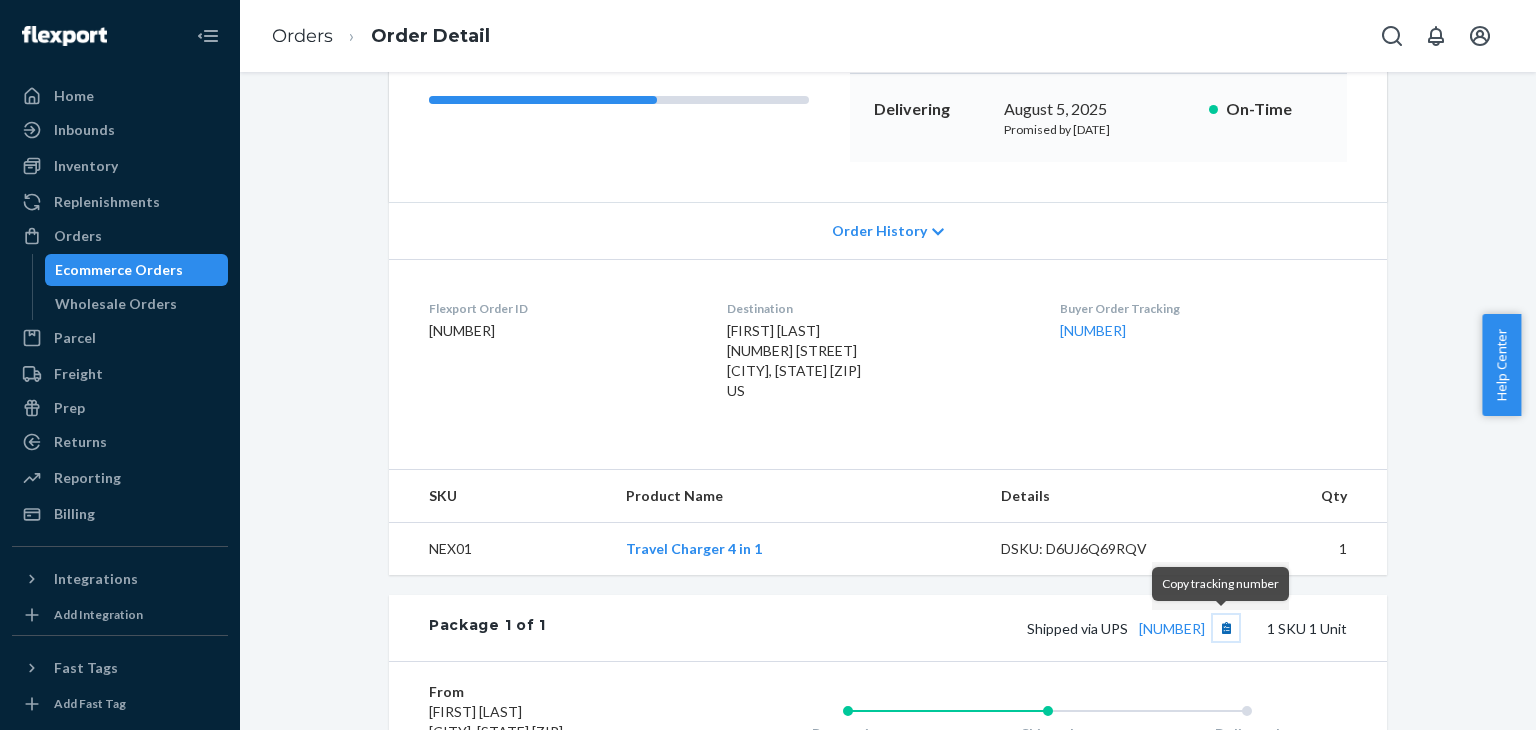 click at bounding box center [1226, 628] 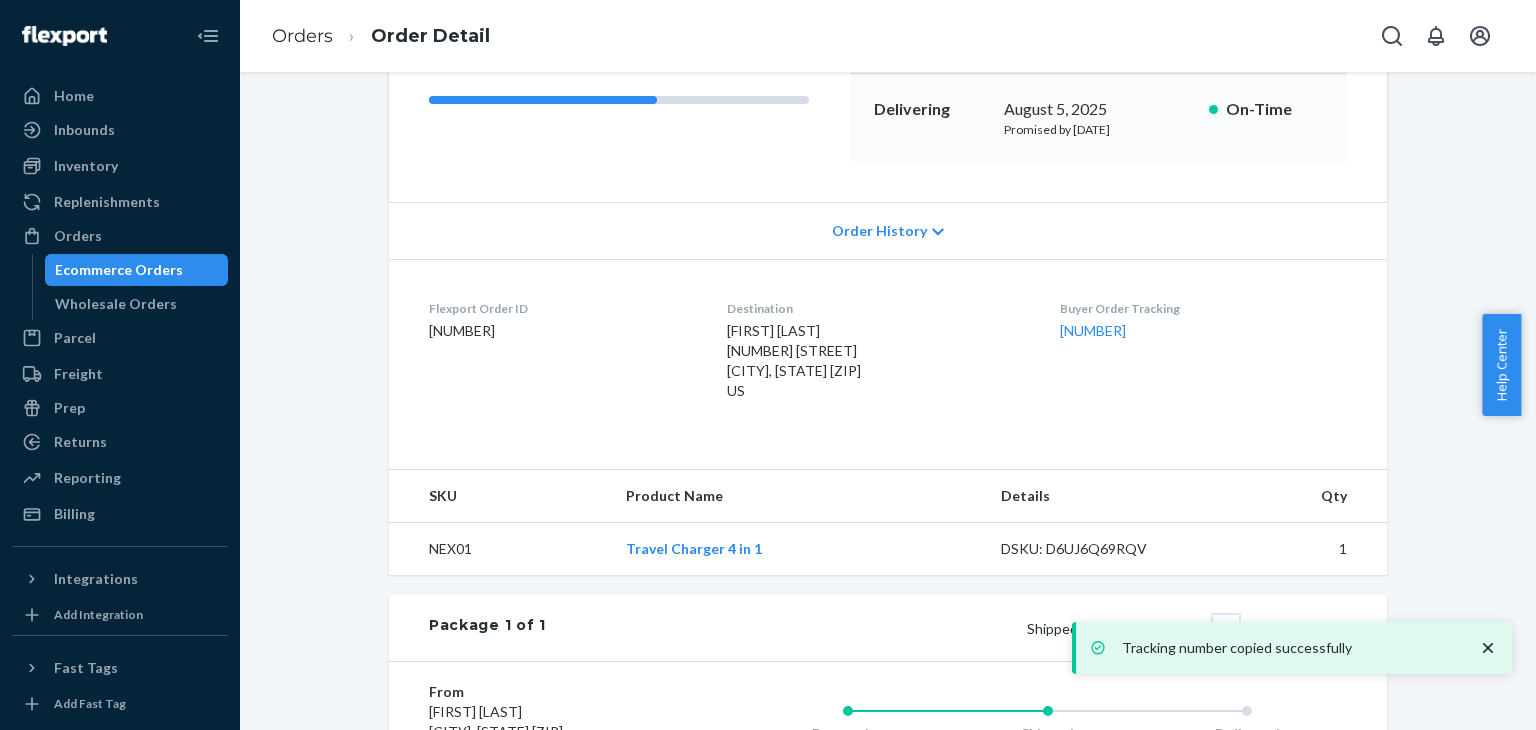 scroll, scrollTop: 0, scrollLeft: 0, axis: both 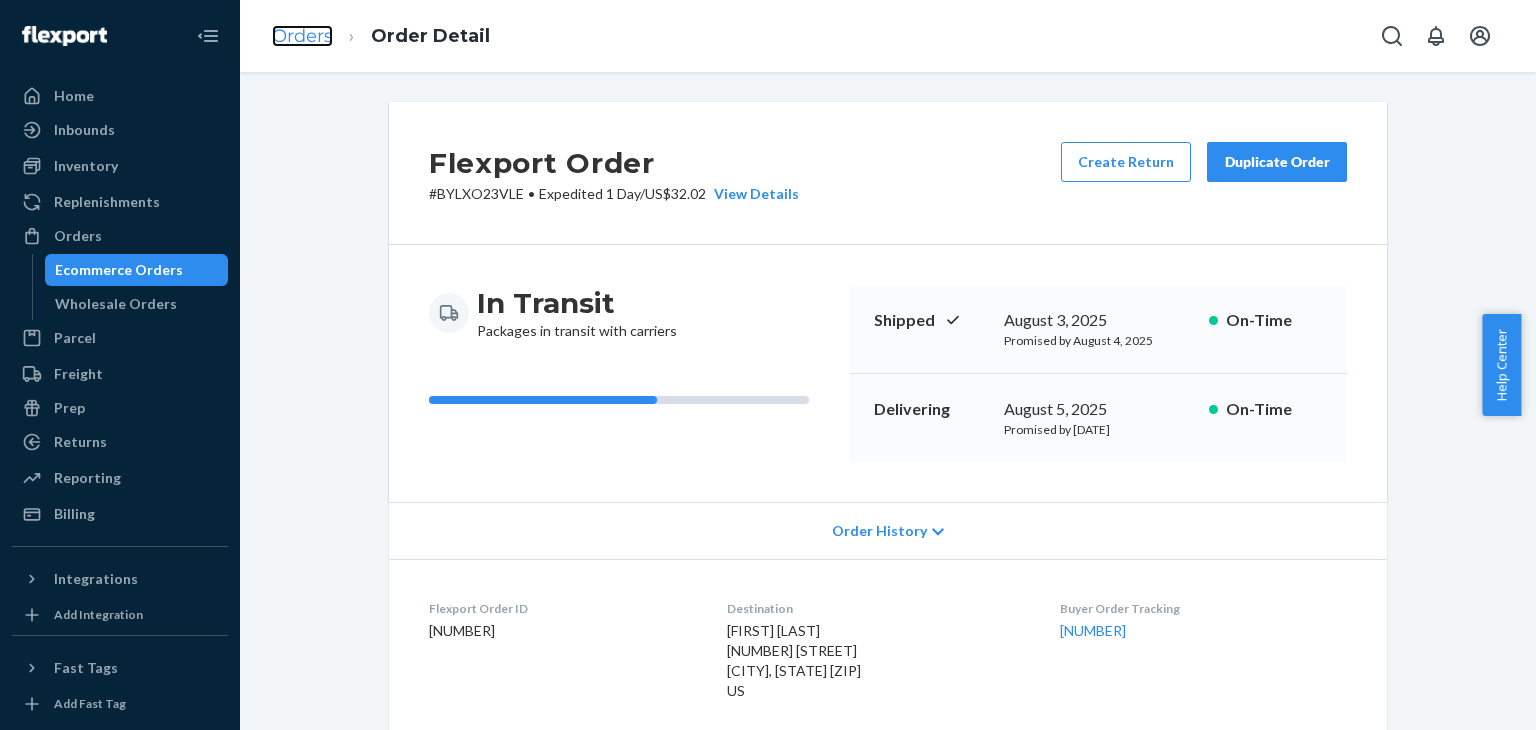 click on "Orders" at bounding box center (302, 36) 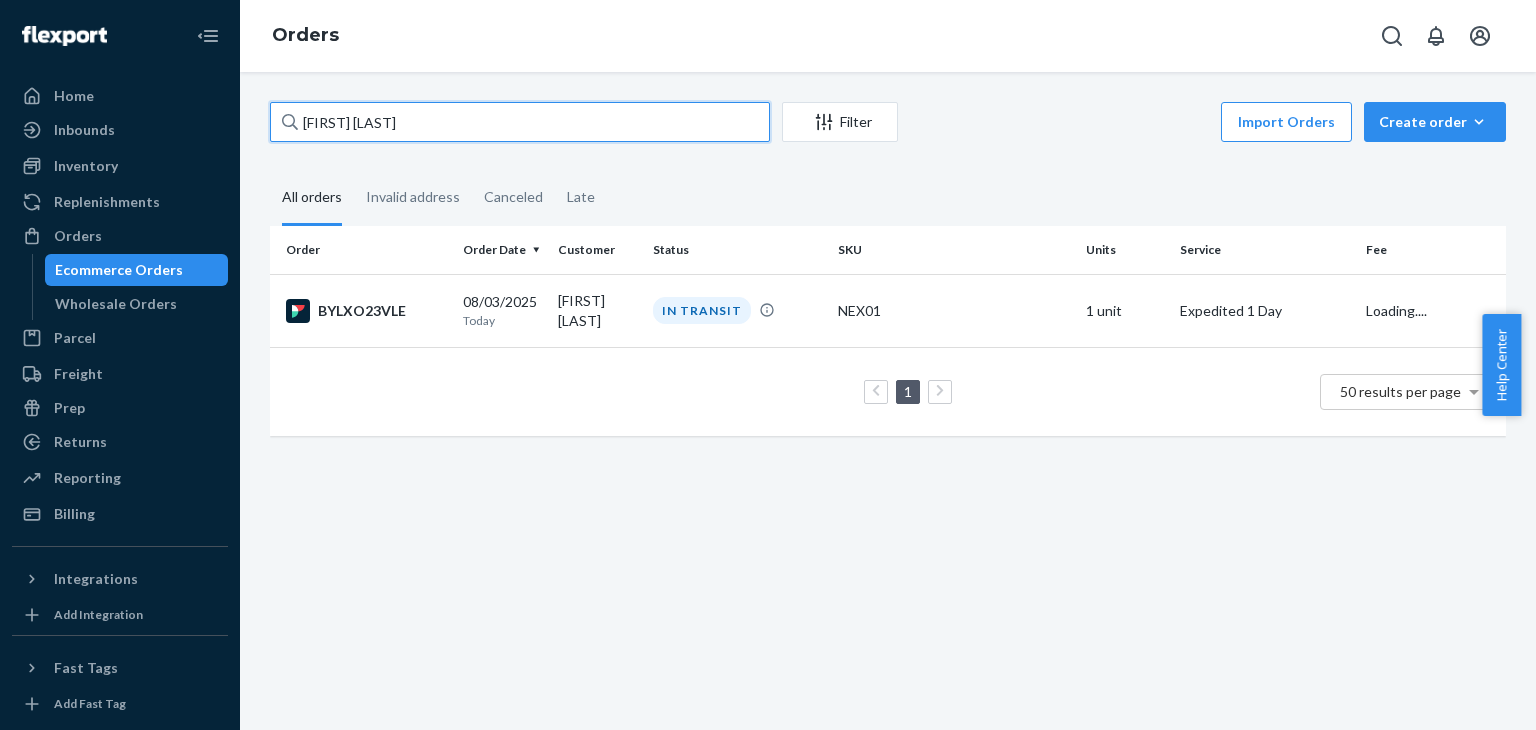 click on "[FIRST] [LAST]" at bounding box center (520, 122) 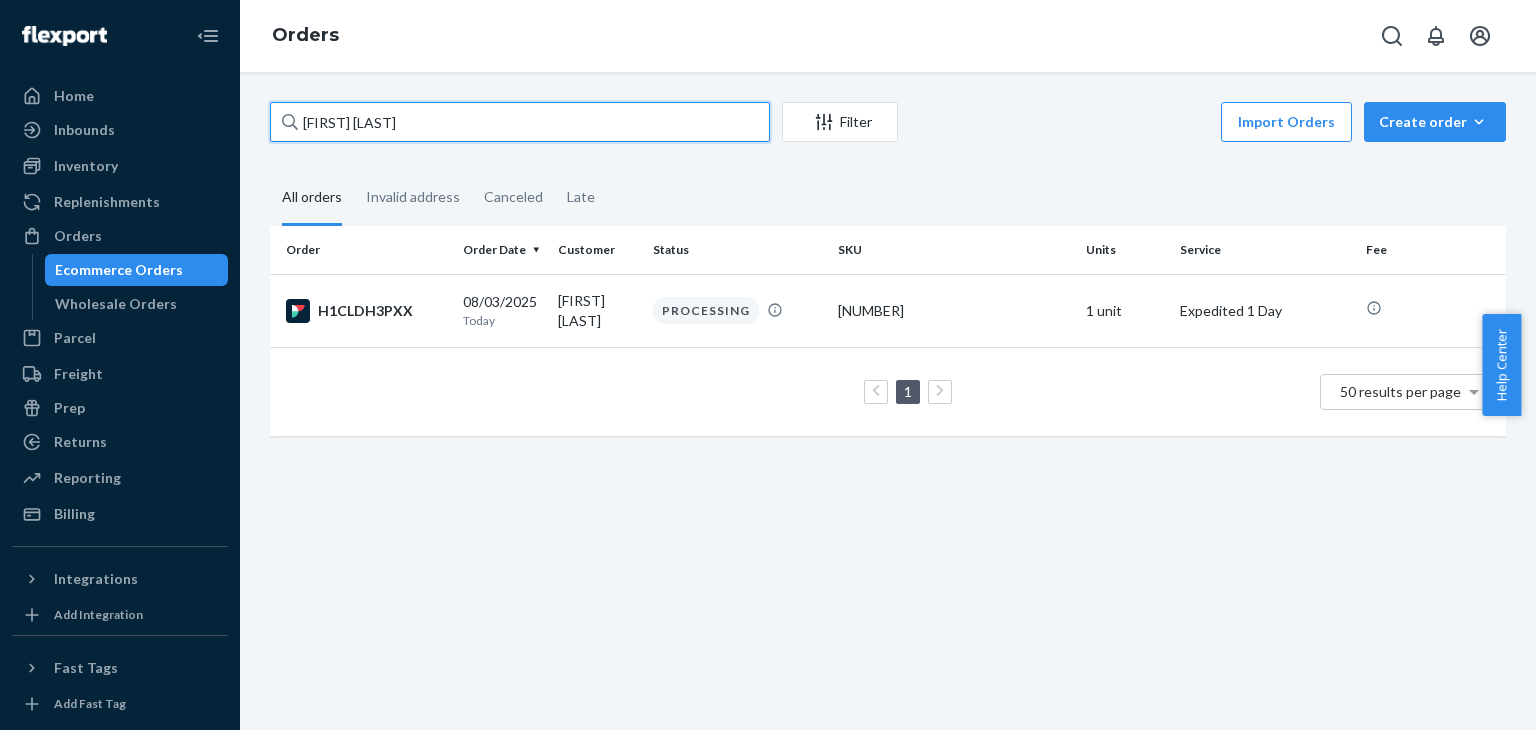 click on "[FIRST] [LAST]" at bounding box center (520, 122) 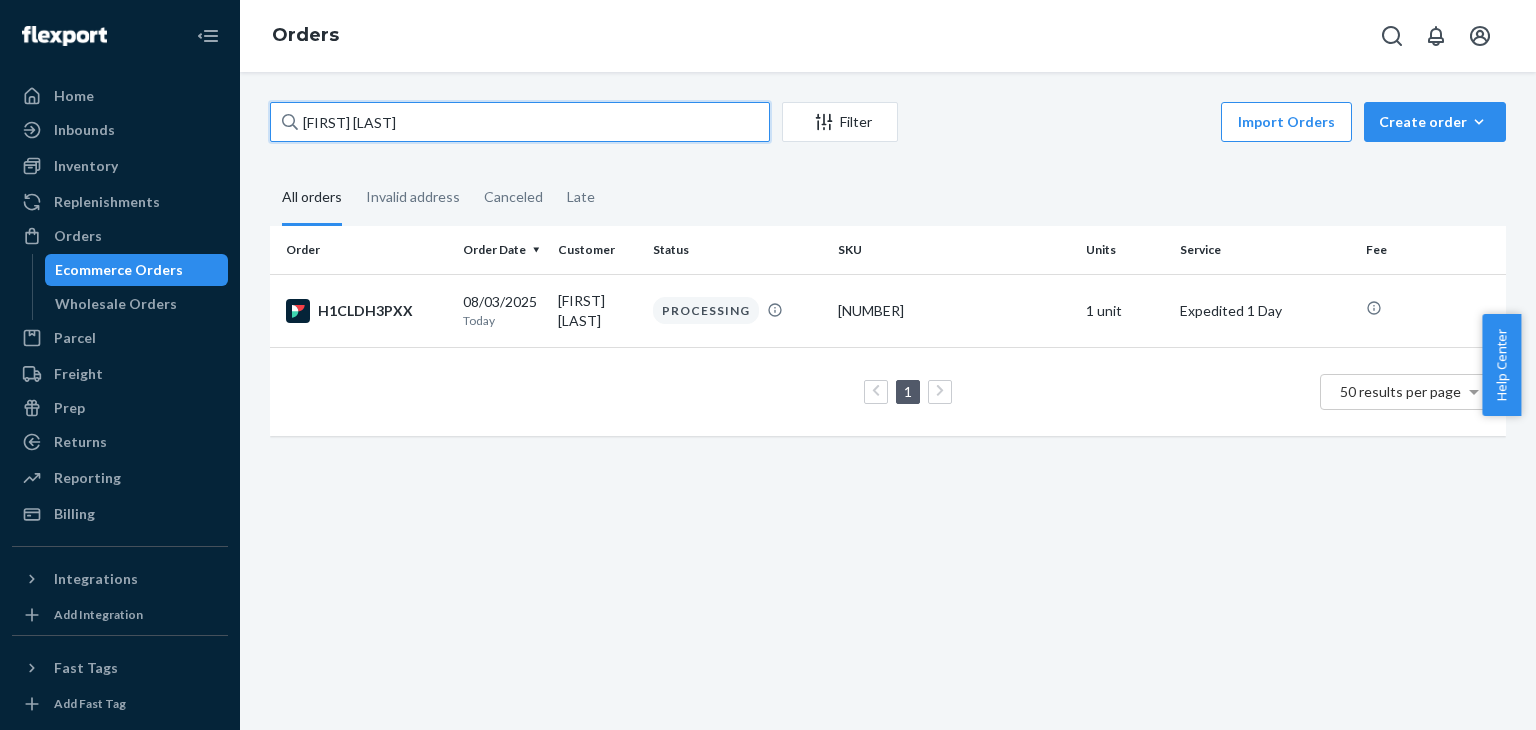 paste on "[FIRST] [LAST]" 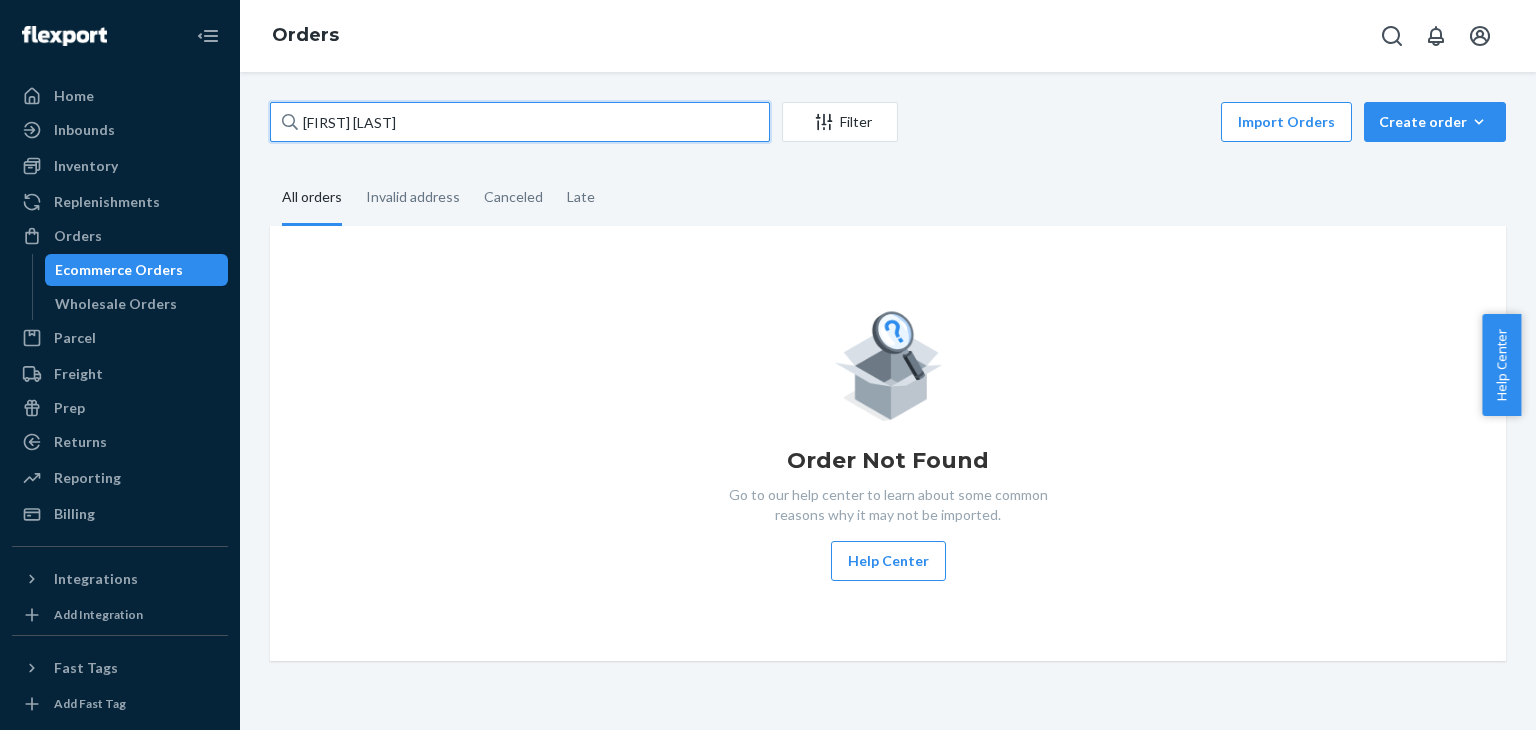 click on "[FIRST] [LAST]" at bounding box center [520, 122] 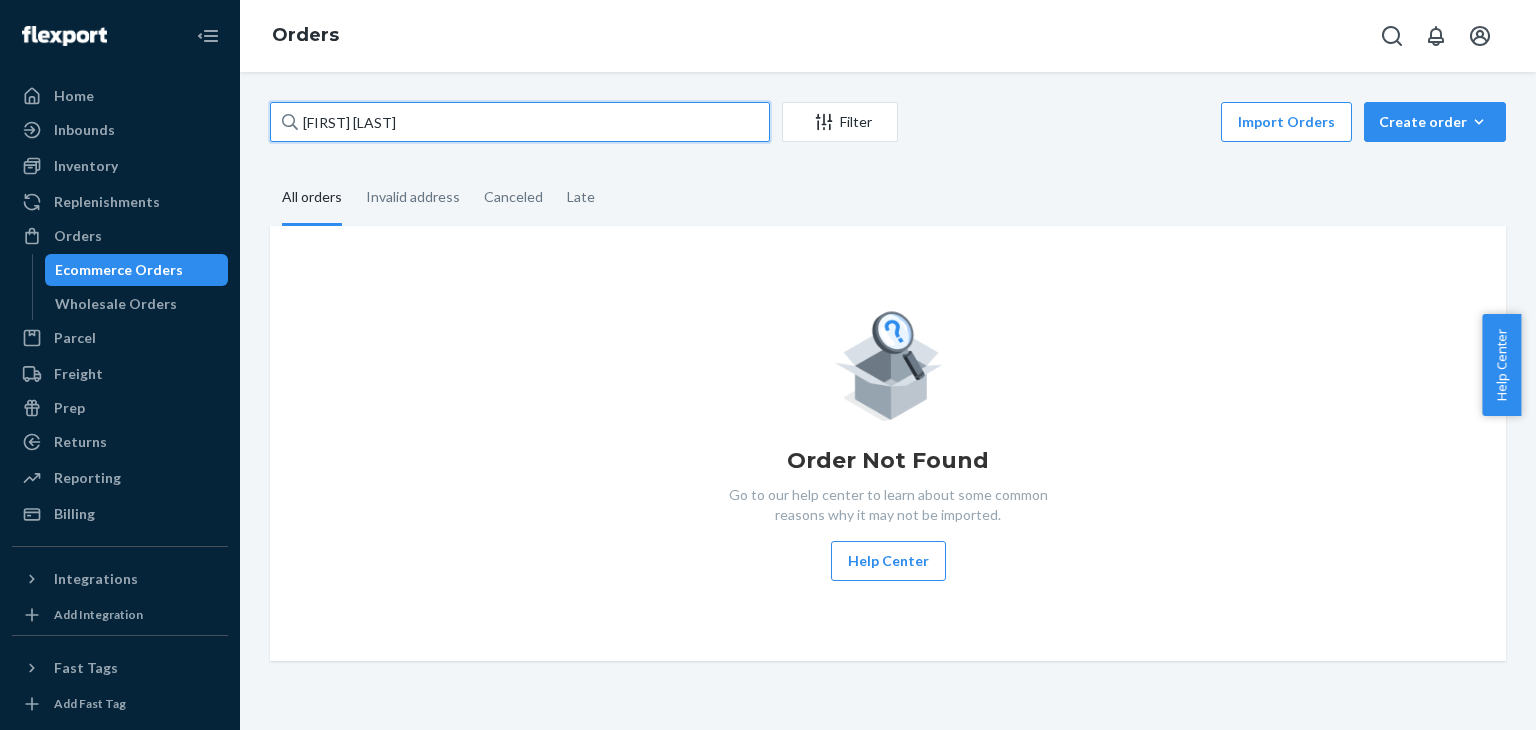 click on "[FIRST] [LAST]" at bounding box center (520, 122) 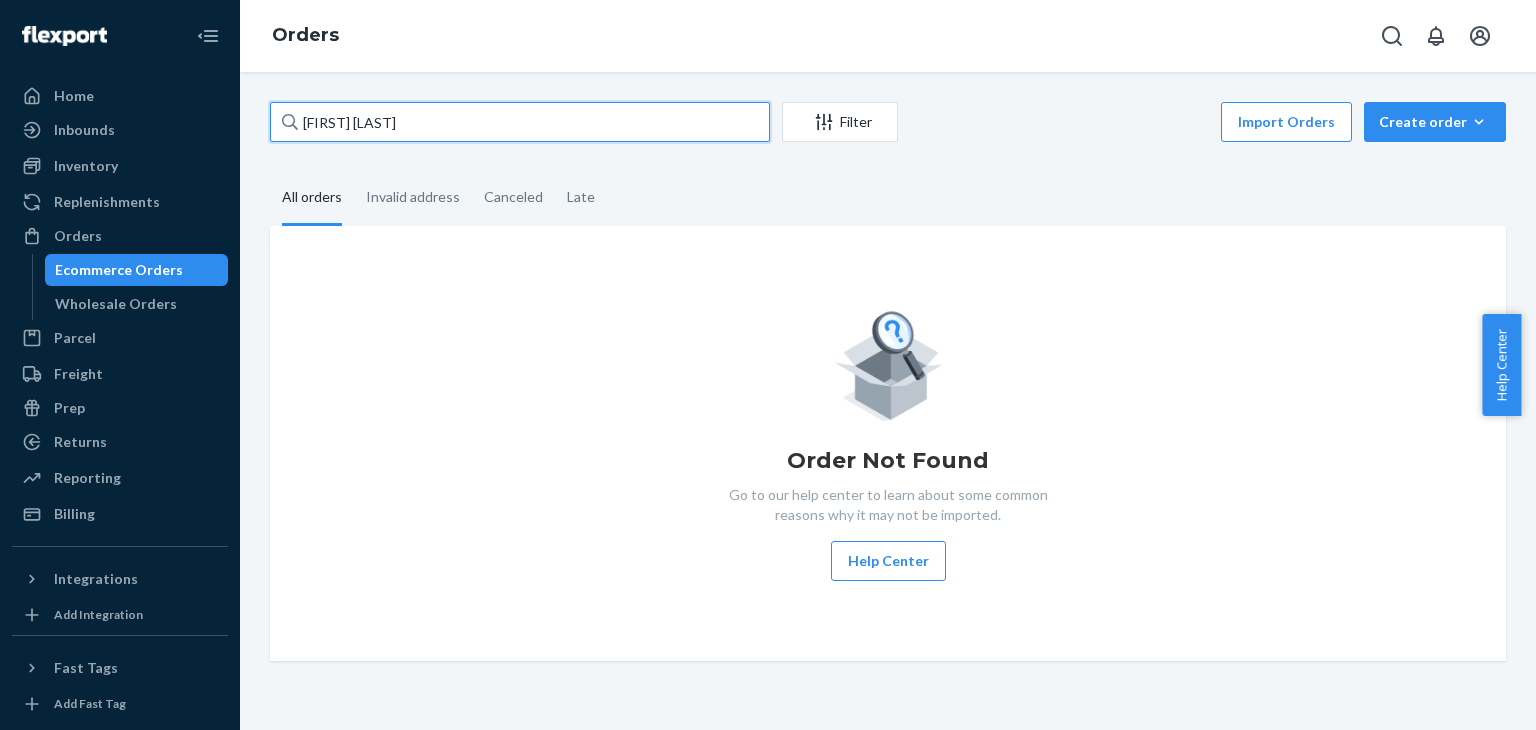 click on "[FIRST] [LAST]" at bounding box center (520, 122) 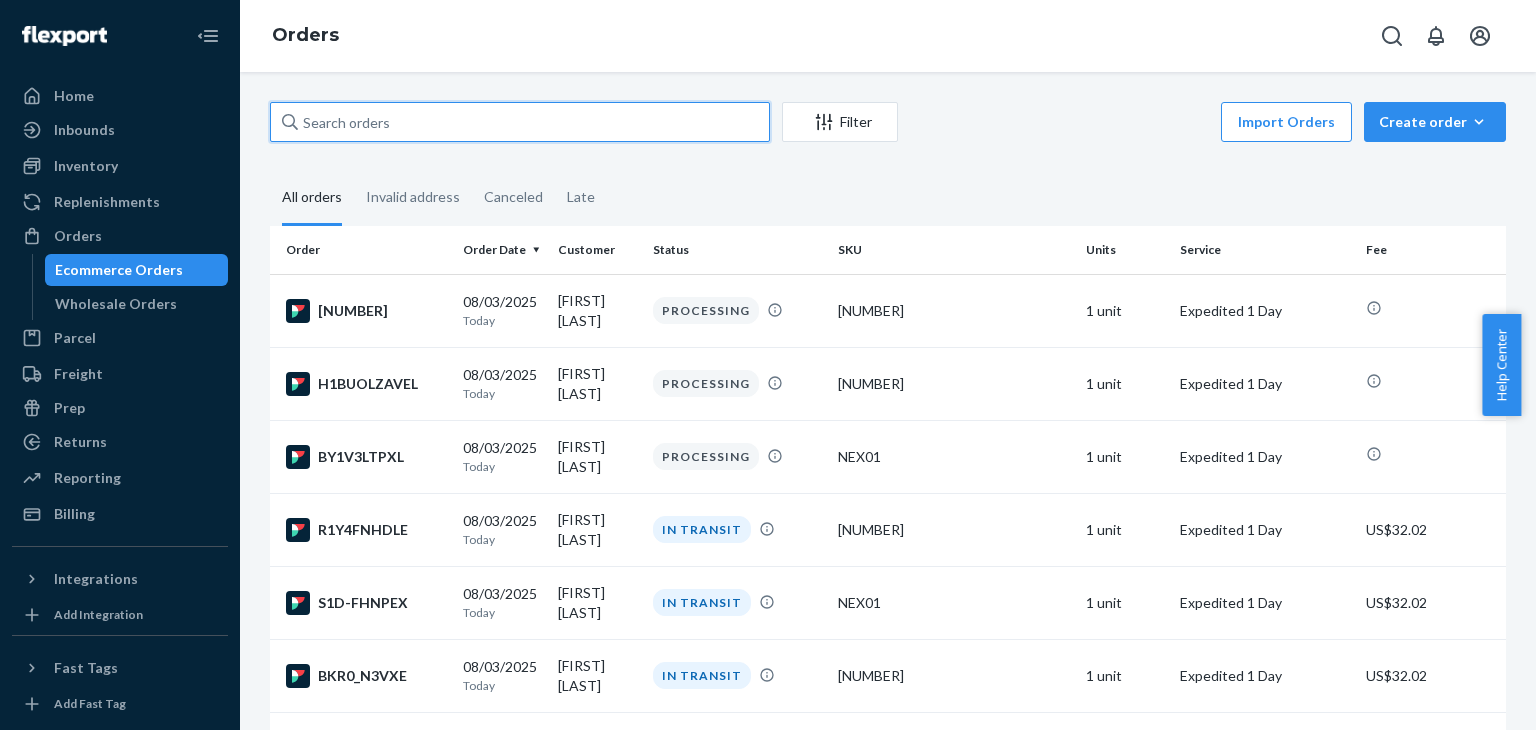paste on "[FIRST] [LAST]" 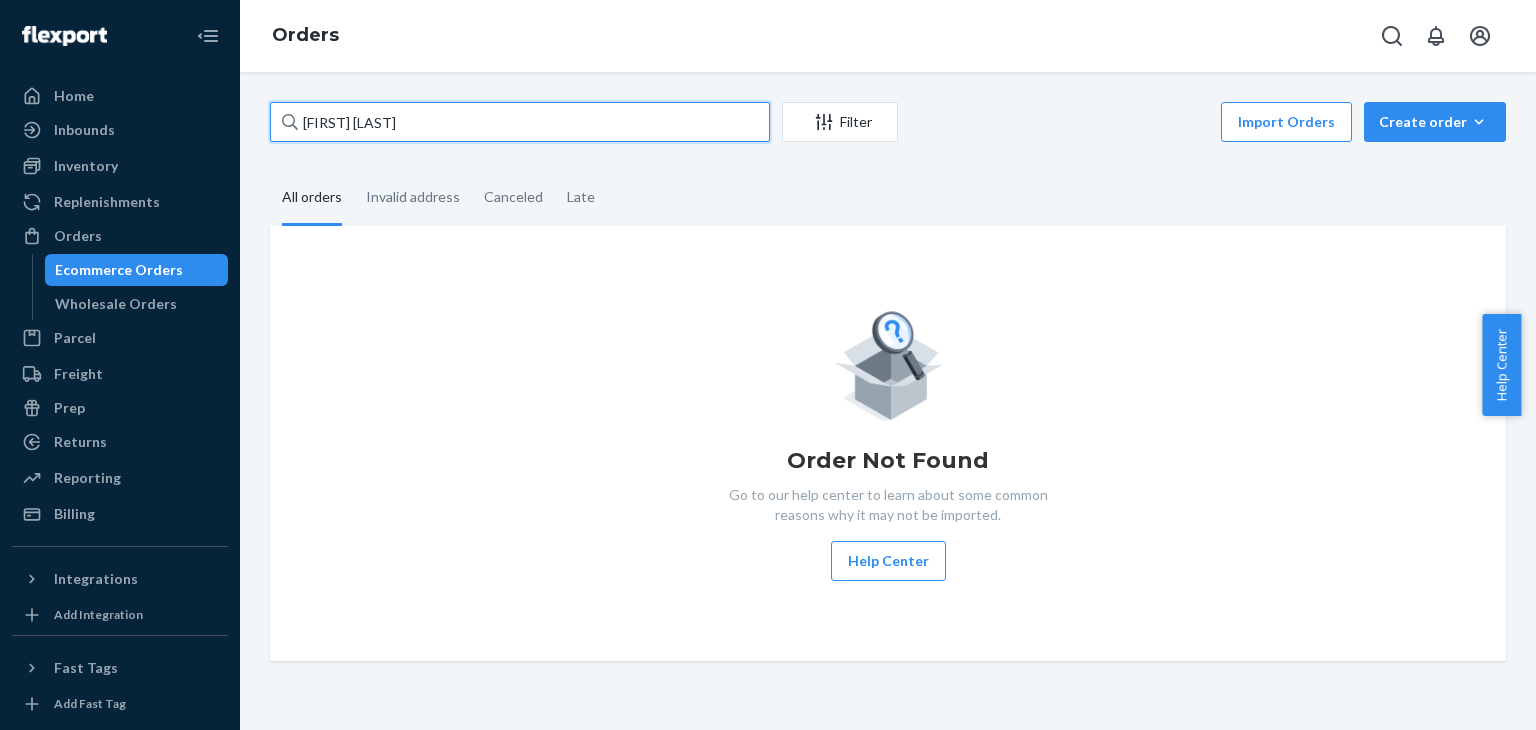 click on "[FIRST] [LAST]" at bounding box center [520, 122] 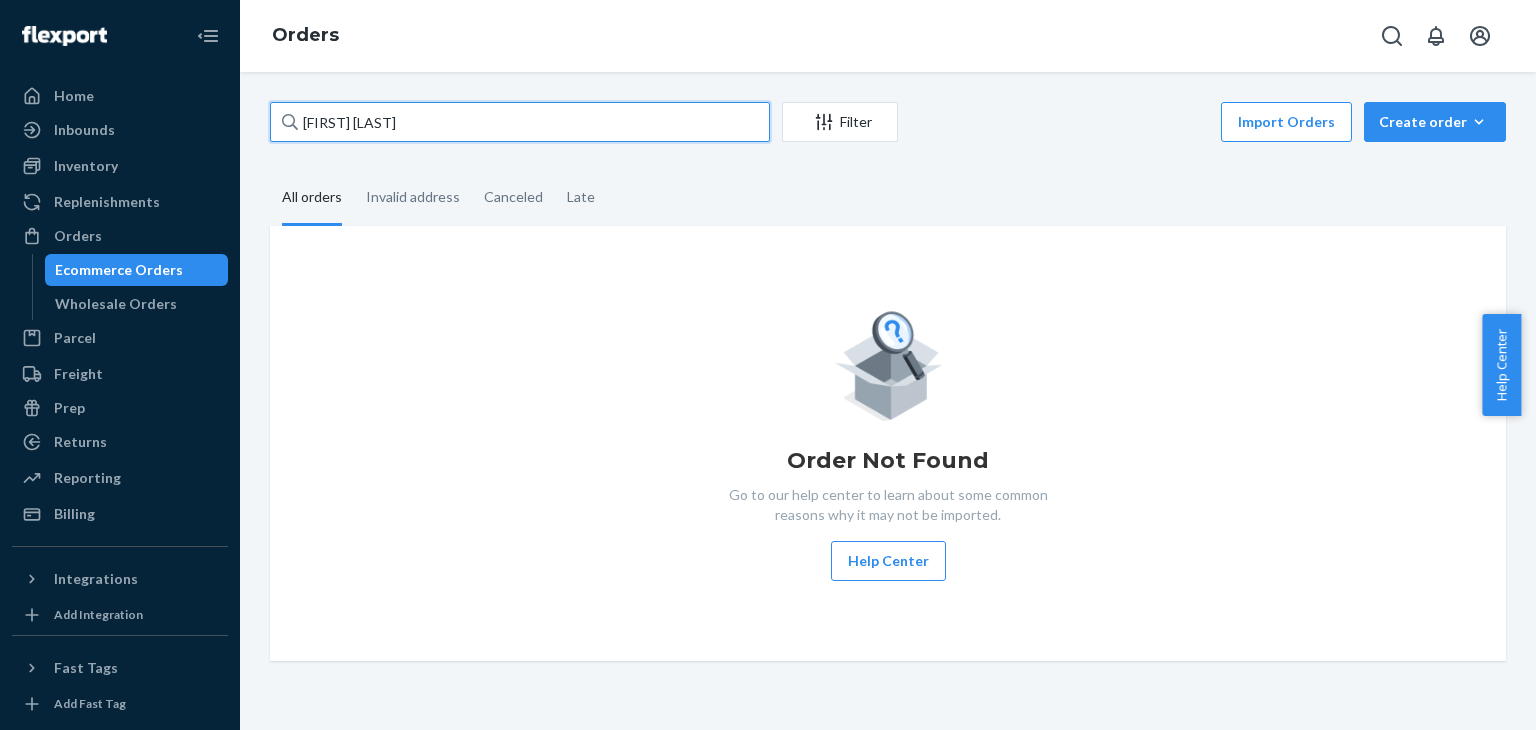 click on "[FIRST] [LAST]" at bounding box center (520, 122) 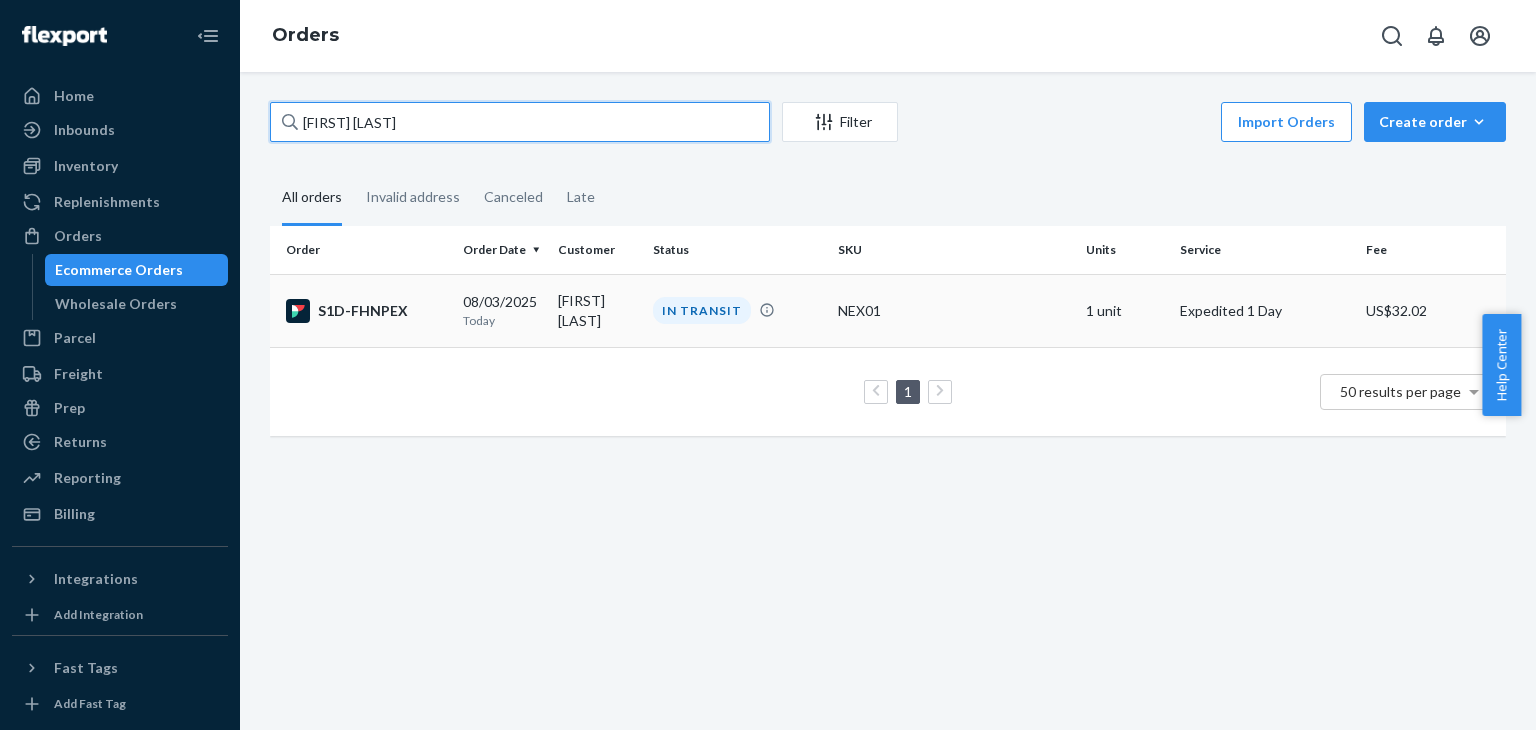 type on "[FIRST] [LAST]" 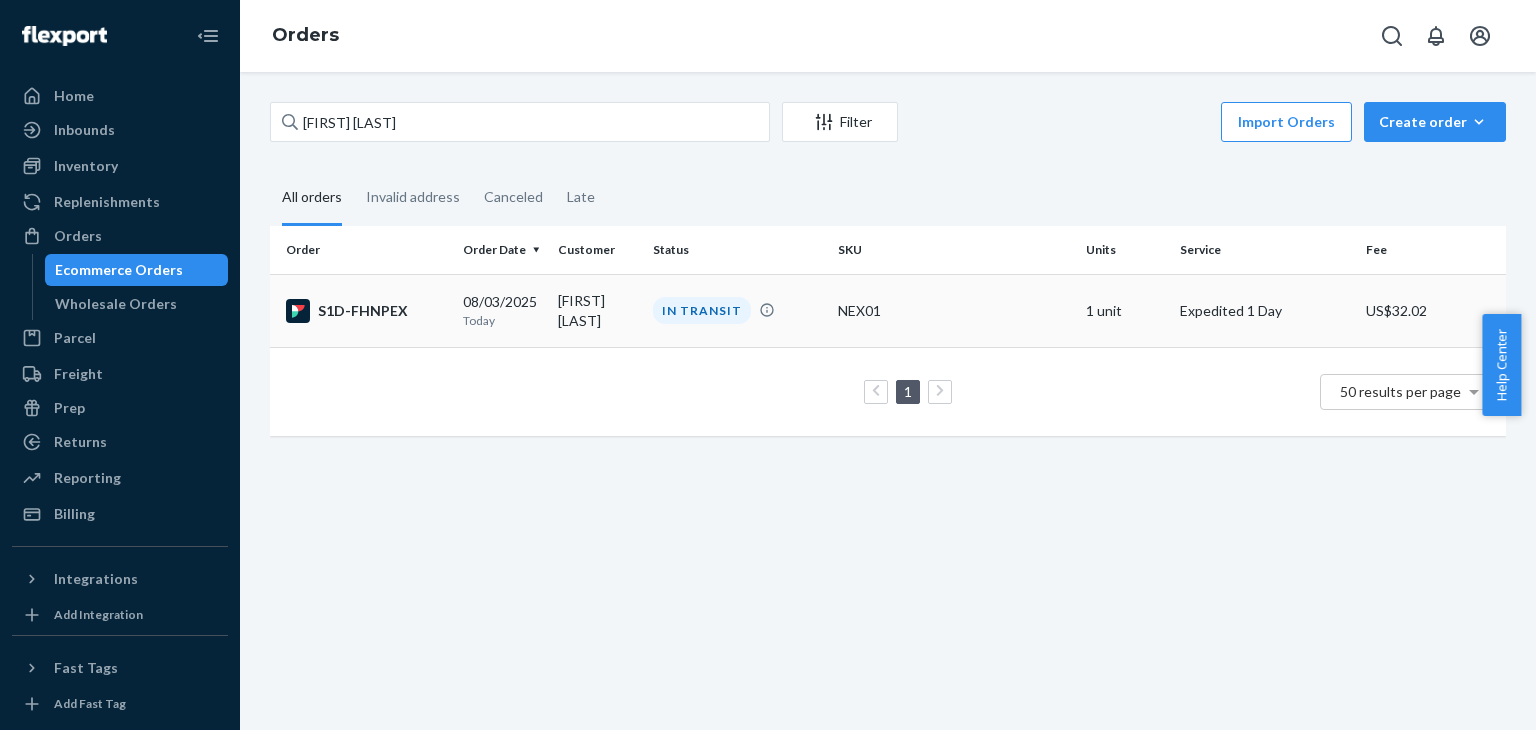 click on "S1D-FHNPEX" at bounding box center (366, 311) 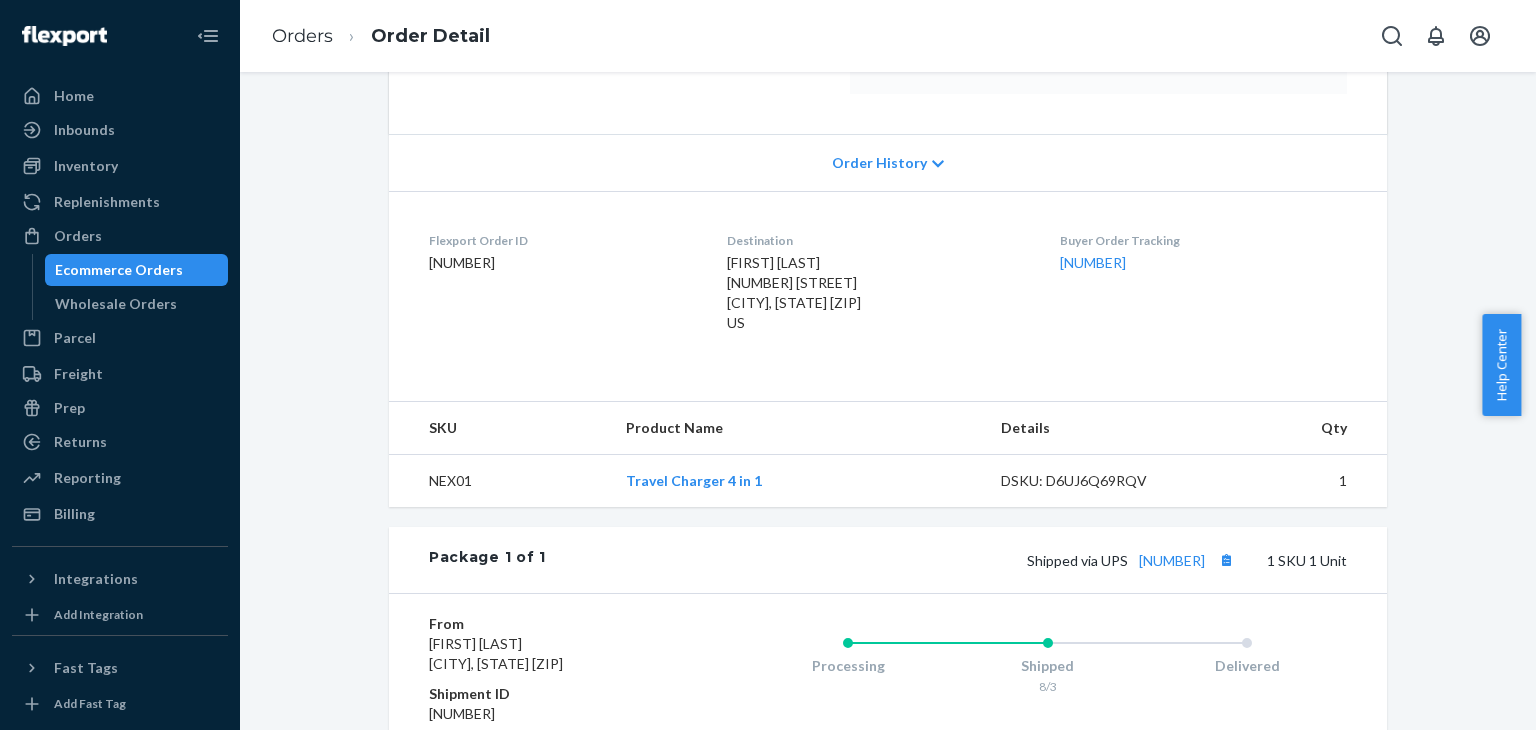 scroll, scrollTop: 400, scrollLeft: 0, axis: vertical 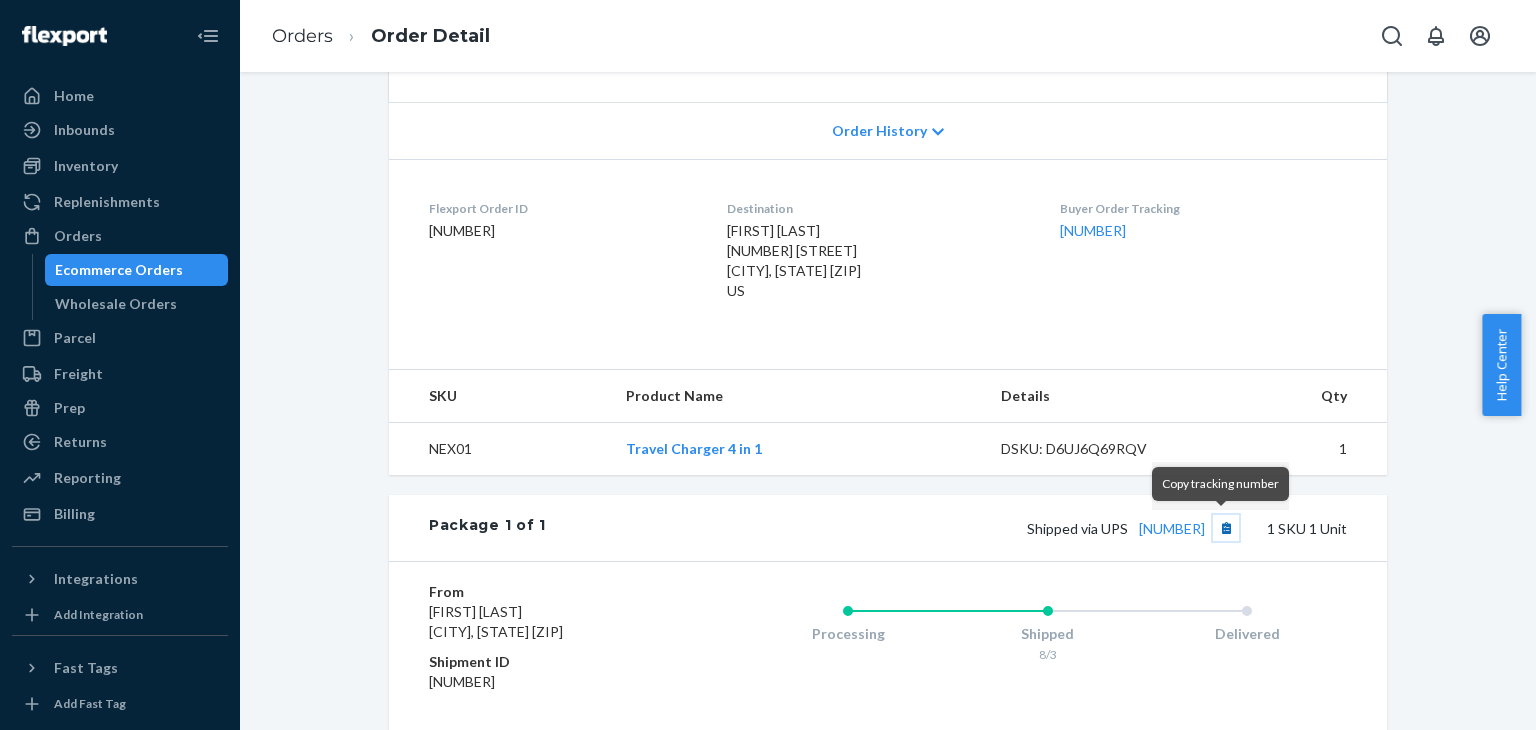 click at bounding box center [1226, 528] 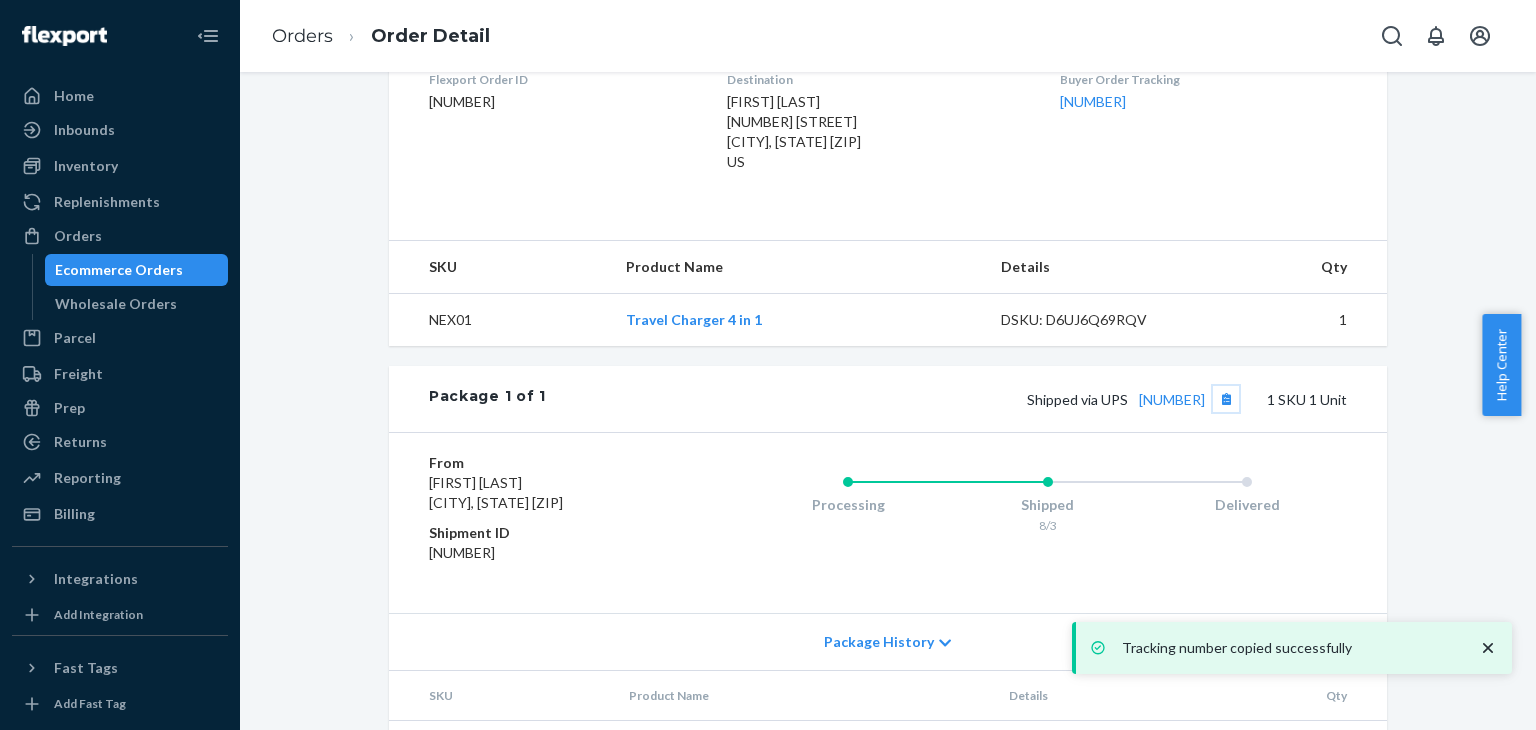 scroll, scrollTop: 494, scrollLeft: 0, axis: vertical 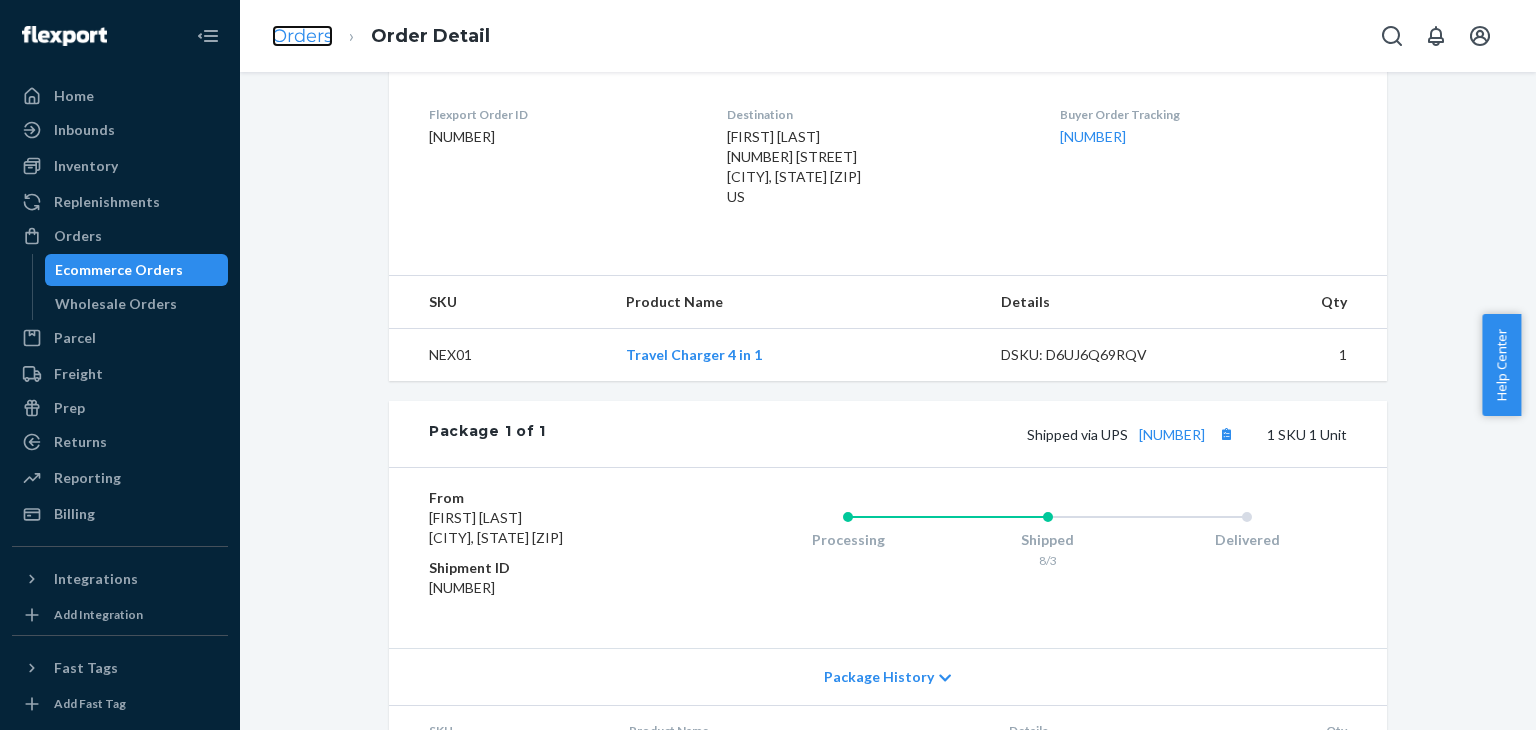 click on "Orders" at bounding box center [302, 36] 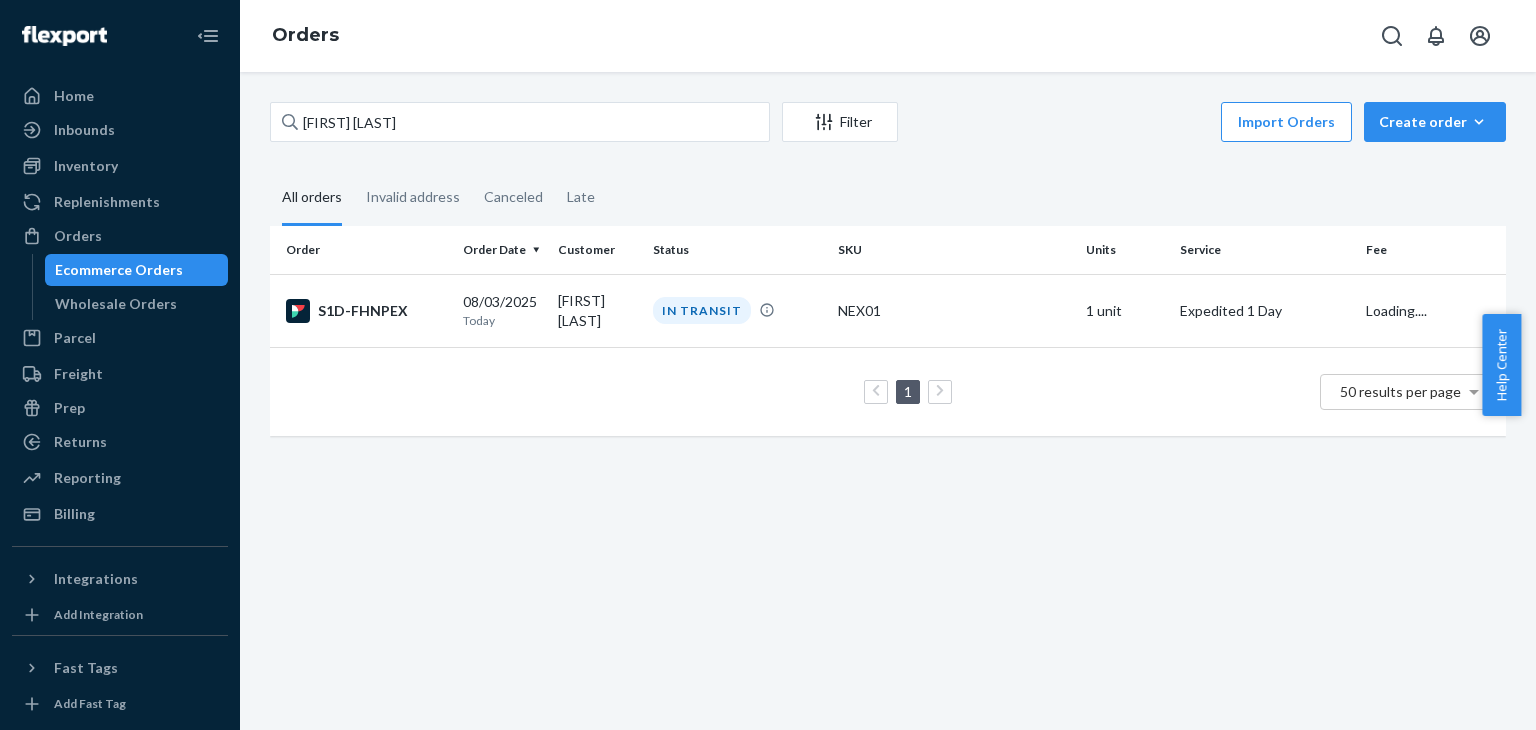 scroll, scrollTop: 0, scrollLeft: 0, axis: both 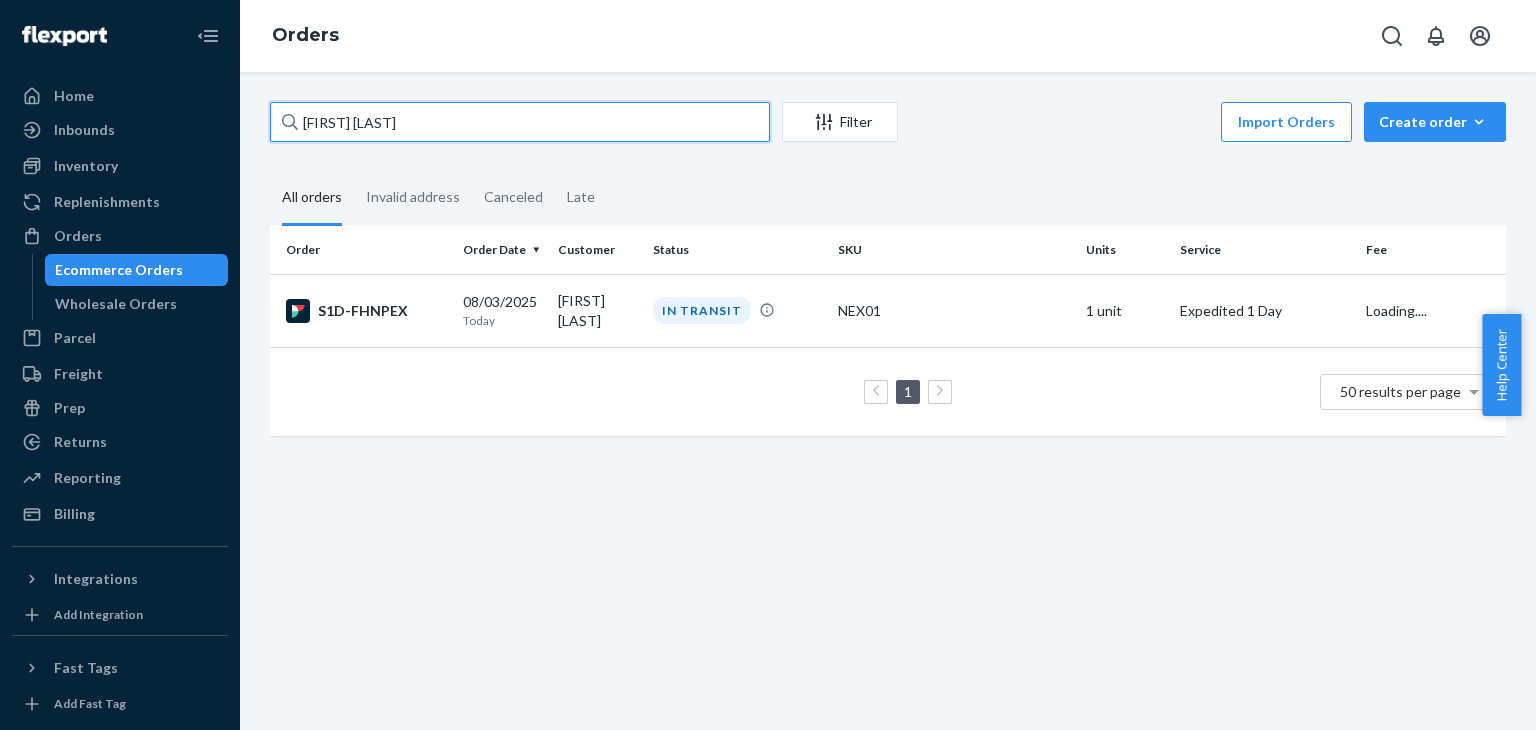 click on "[FIRST] [LAST]" at bounding box center [520, 122] 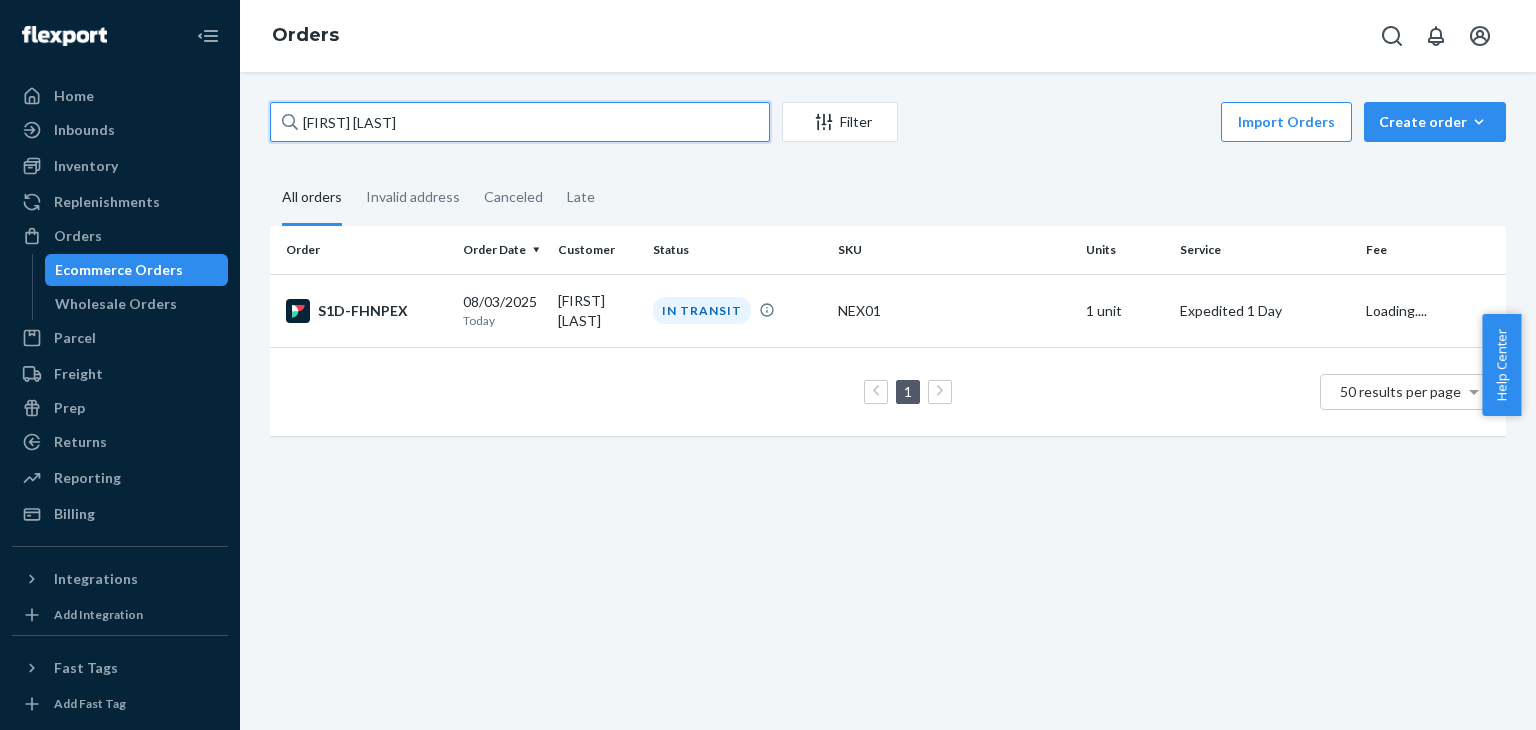 click on "[FIRST] [LAST]" at bounding box center (520, 122) 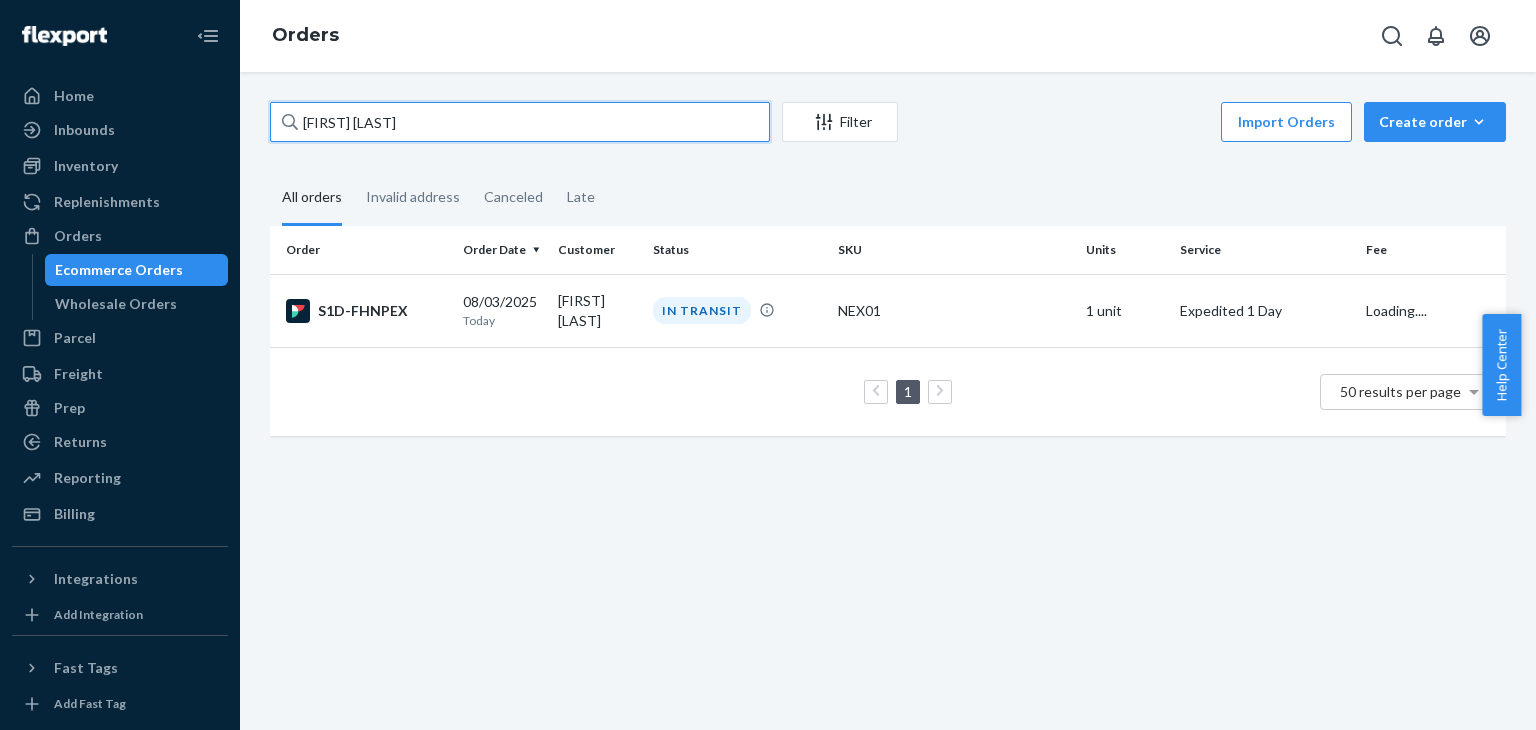 paste on "[FIRST] [LAST]" 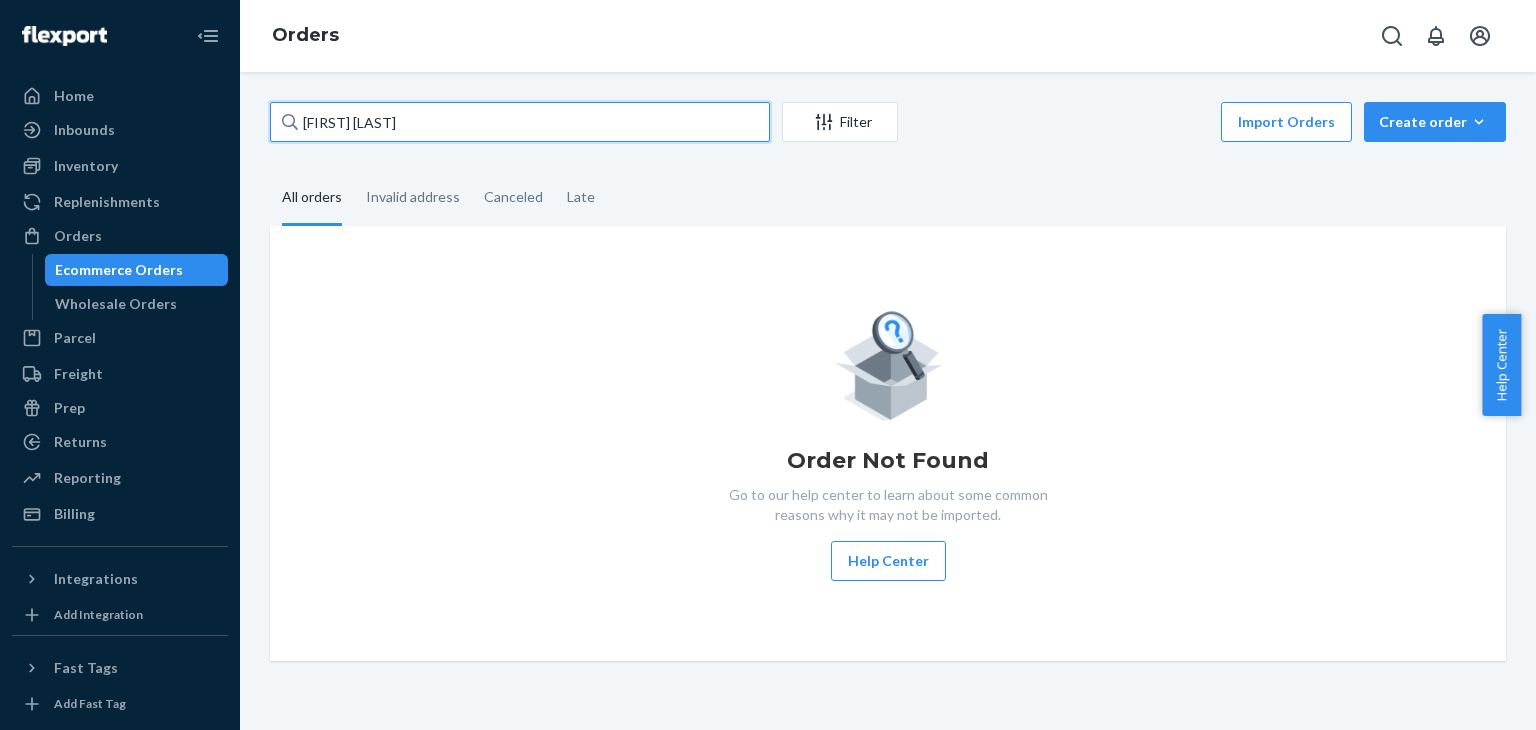 click on "[FIRST] [LAST]" at bounding box center (520, 122) 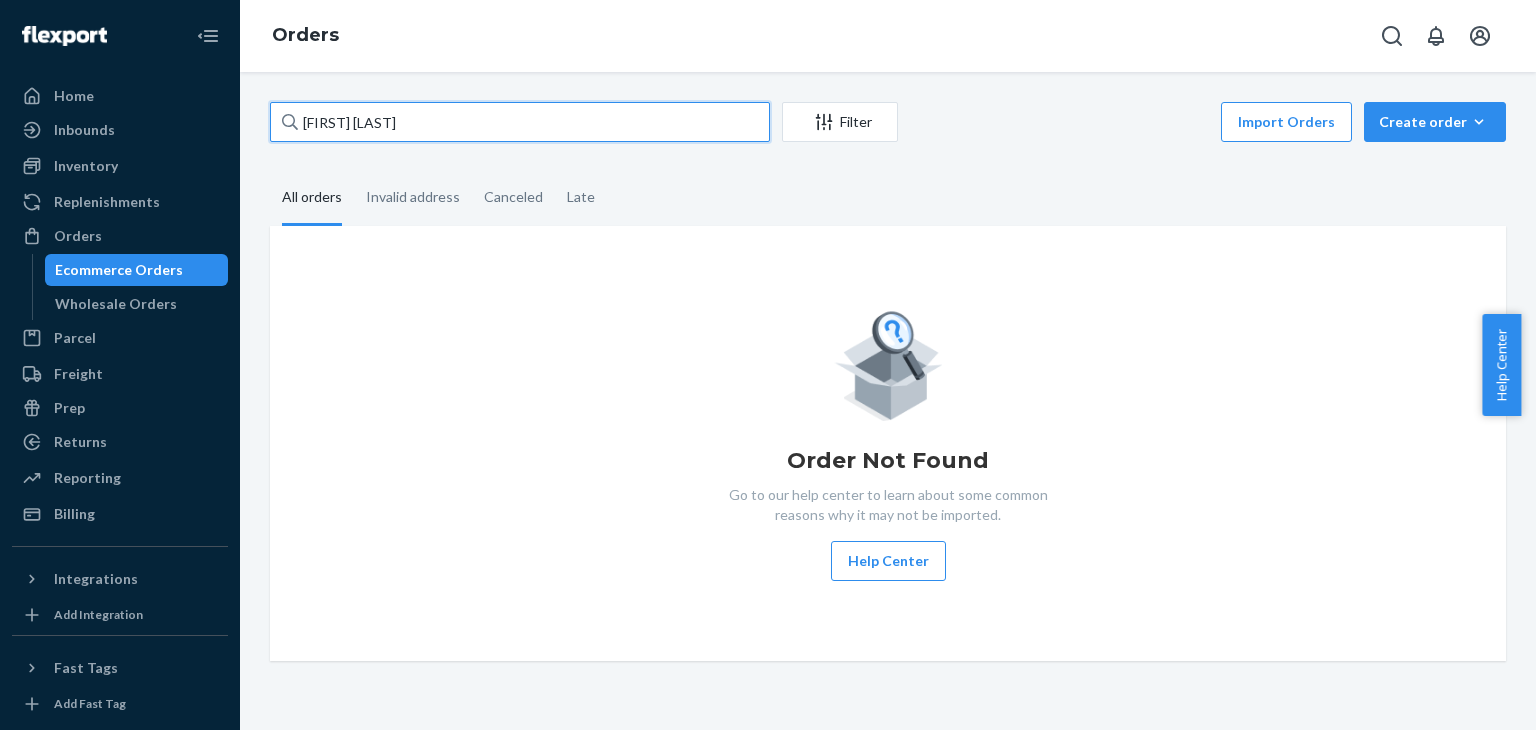 click on "[FIRST] [LAST]" at bounding box center [520, 122] 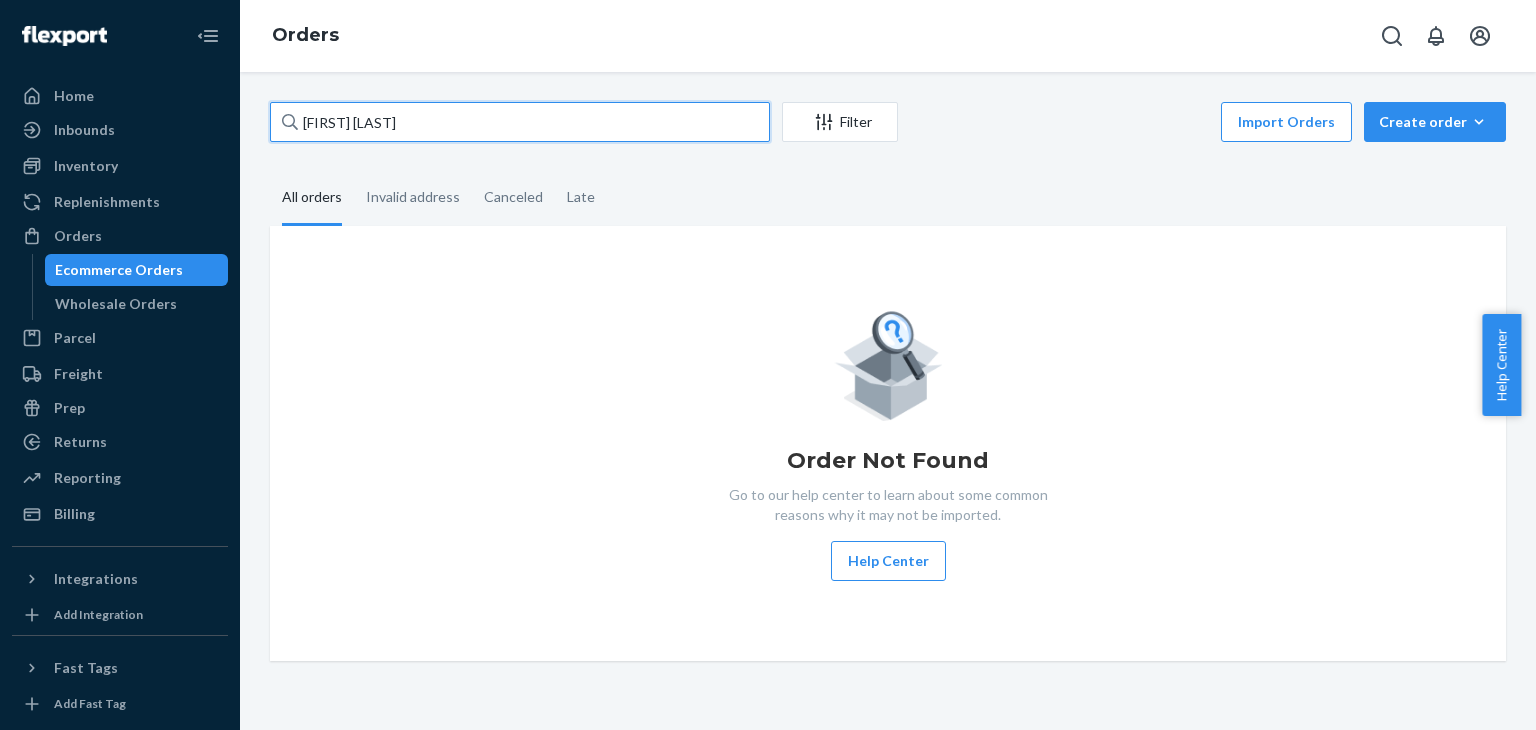 click on "[FIRST] [LAST]" at bounding box center [520, 122] 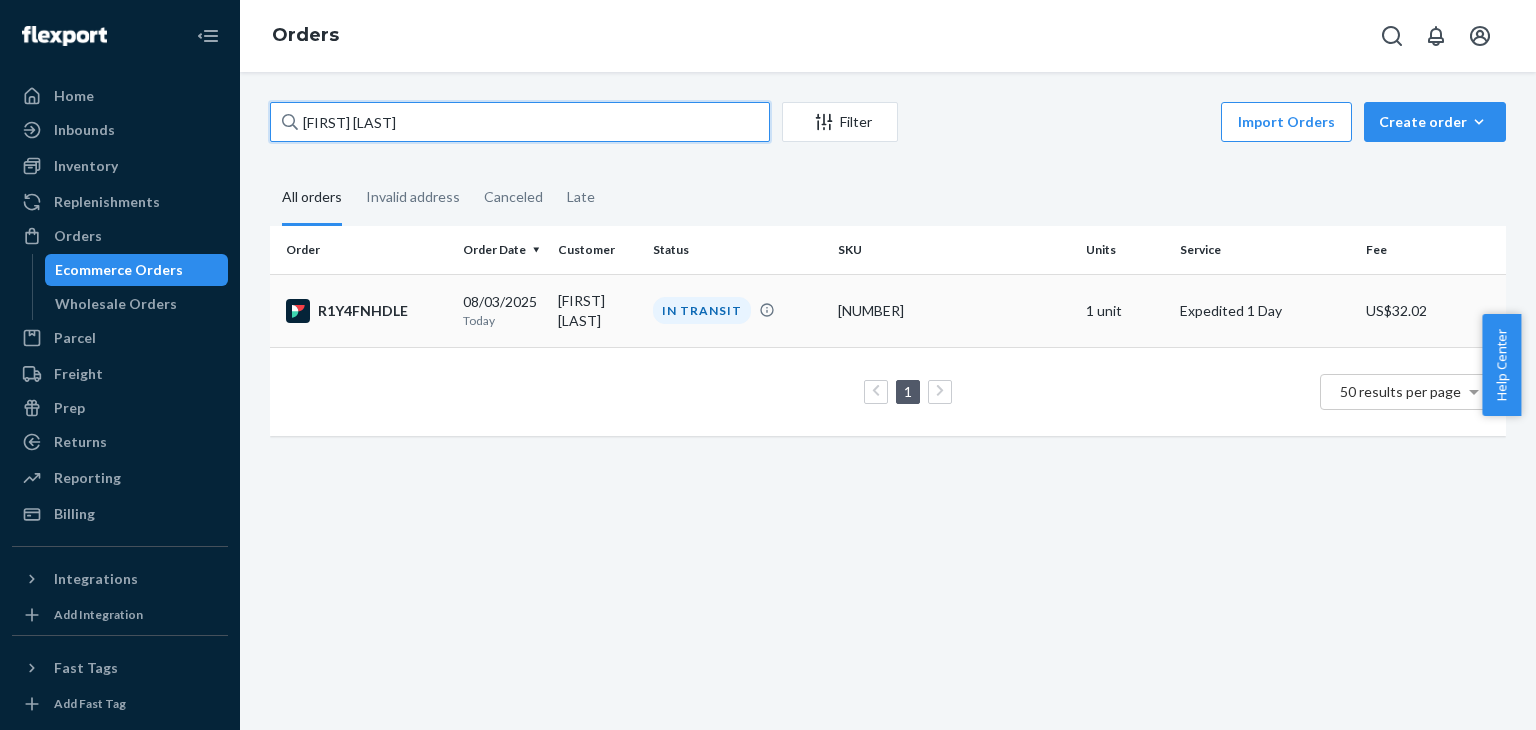 type on "[FIRST] [LAST]" 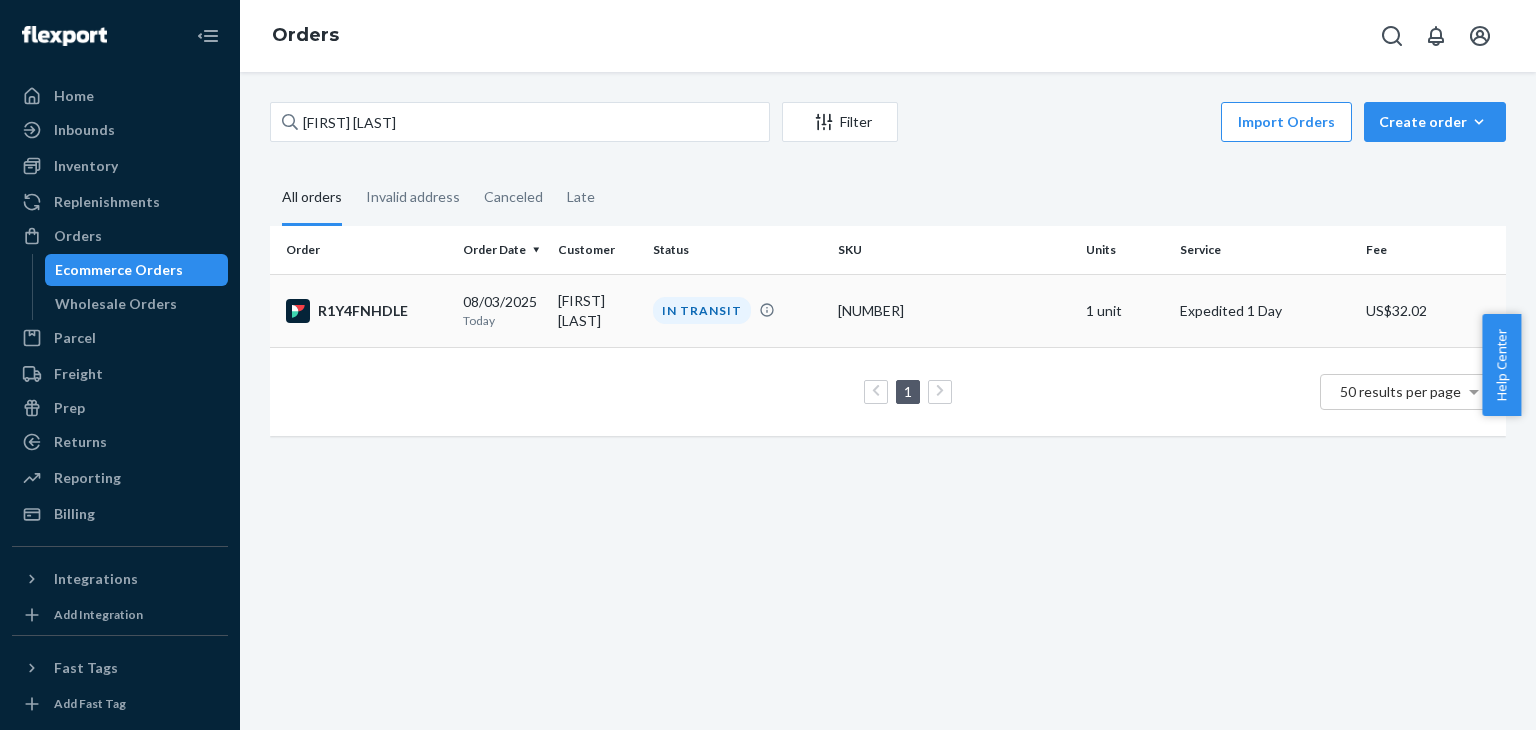 click on "R1Y4FNHDLE" at bounding box center [366, 311] 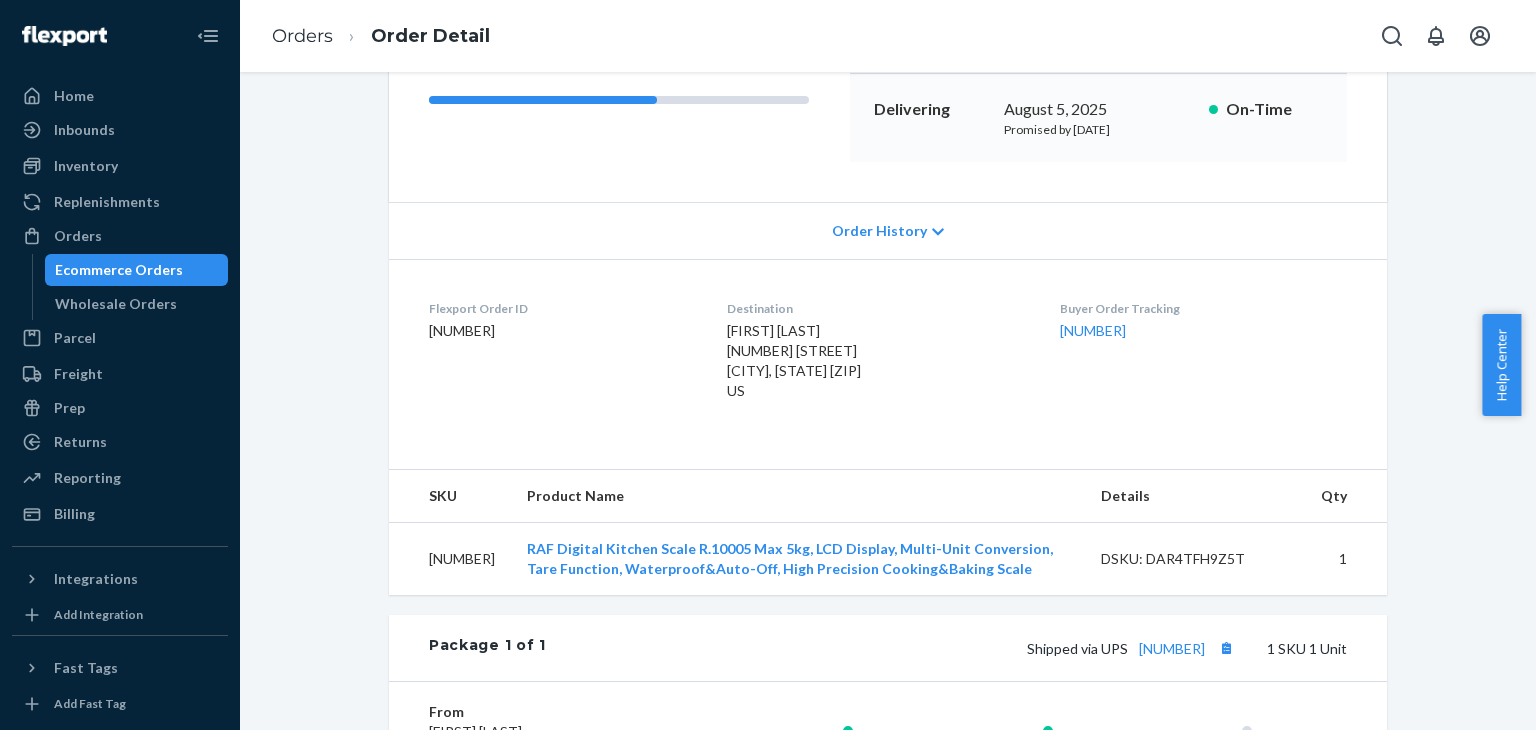 scroll, scrollTop: 500, scrollLeft: 0, axis: vertical 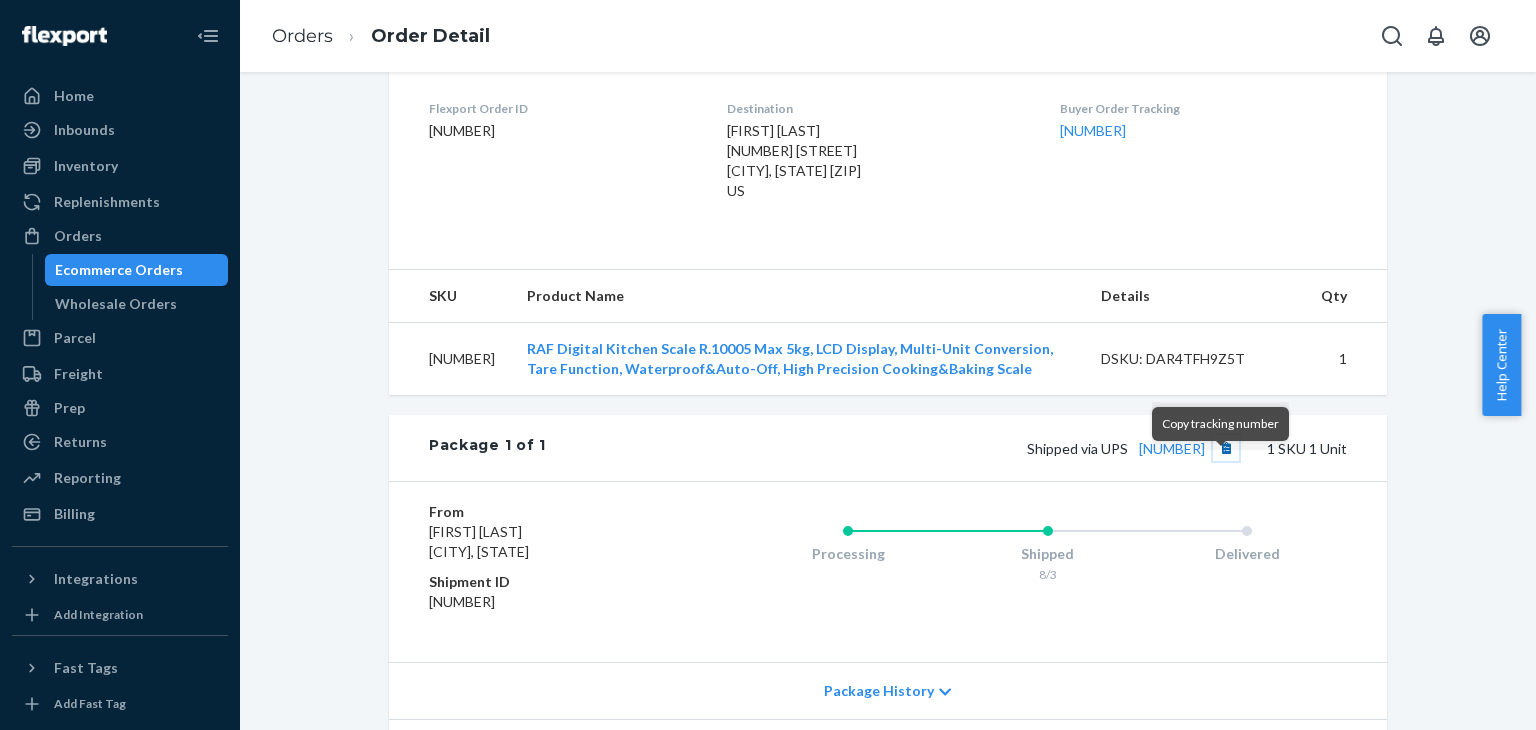 click at bounding box center (1226, 448) 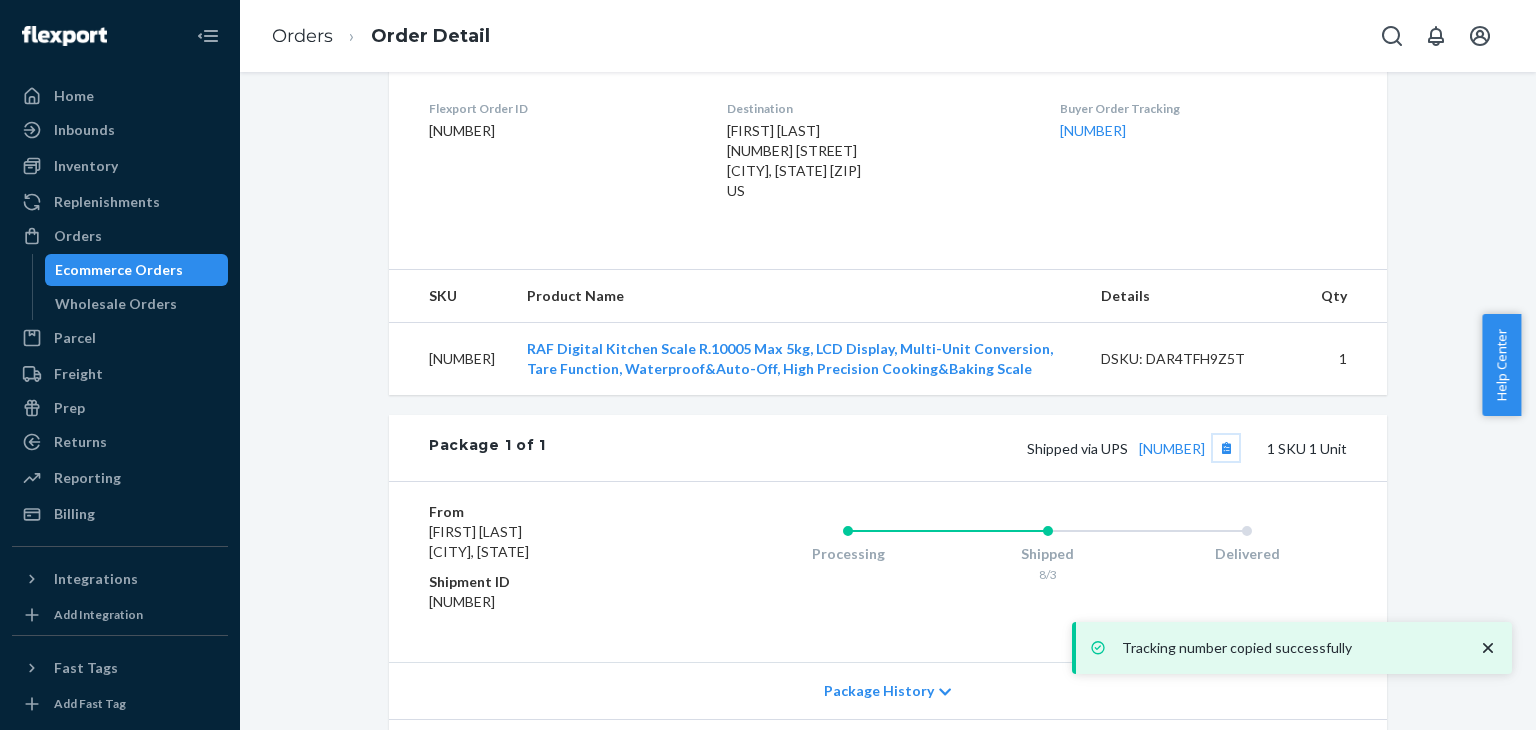 scroll, scrollTop: 0, scrollLeft: 0, axis: both 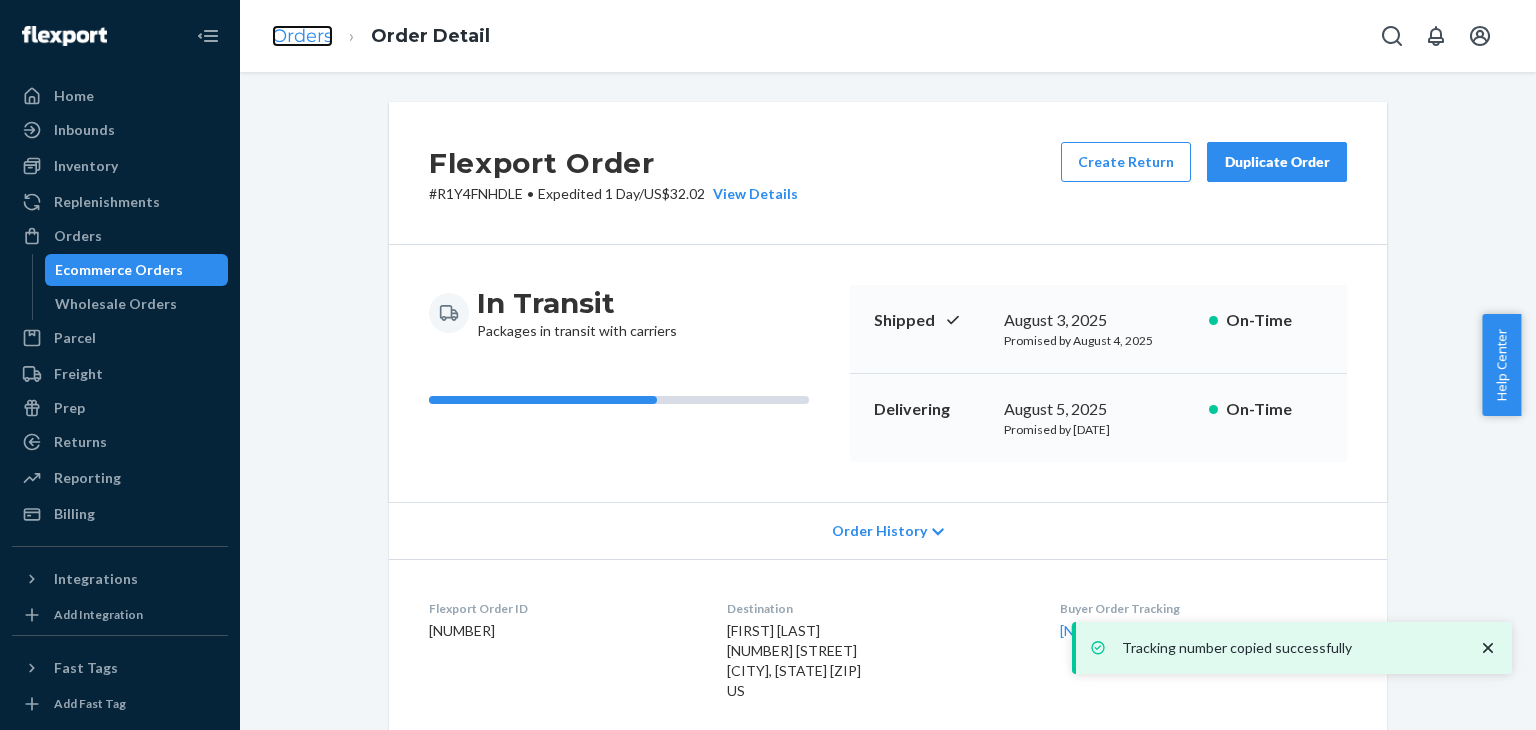 click on "Orders" at bounding box center (302, 36) 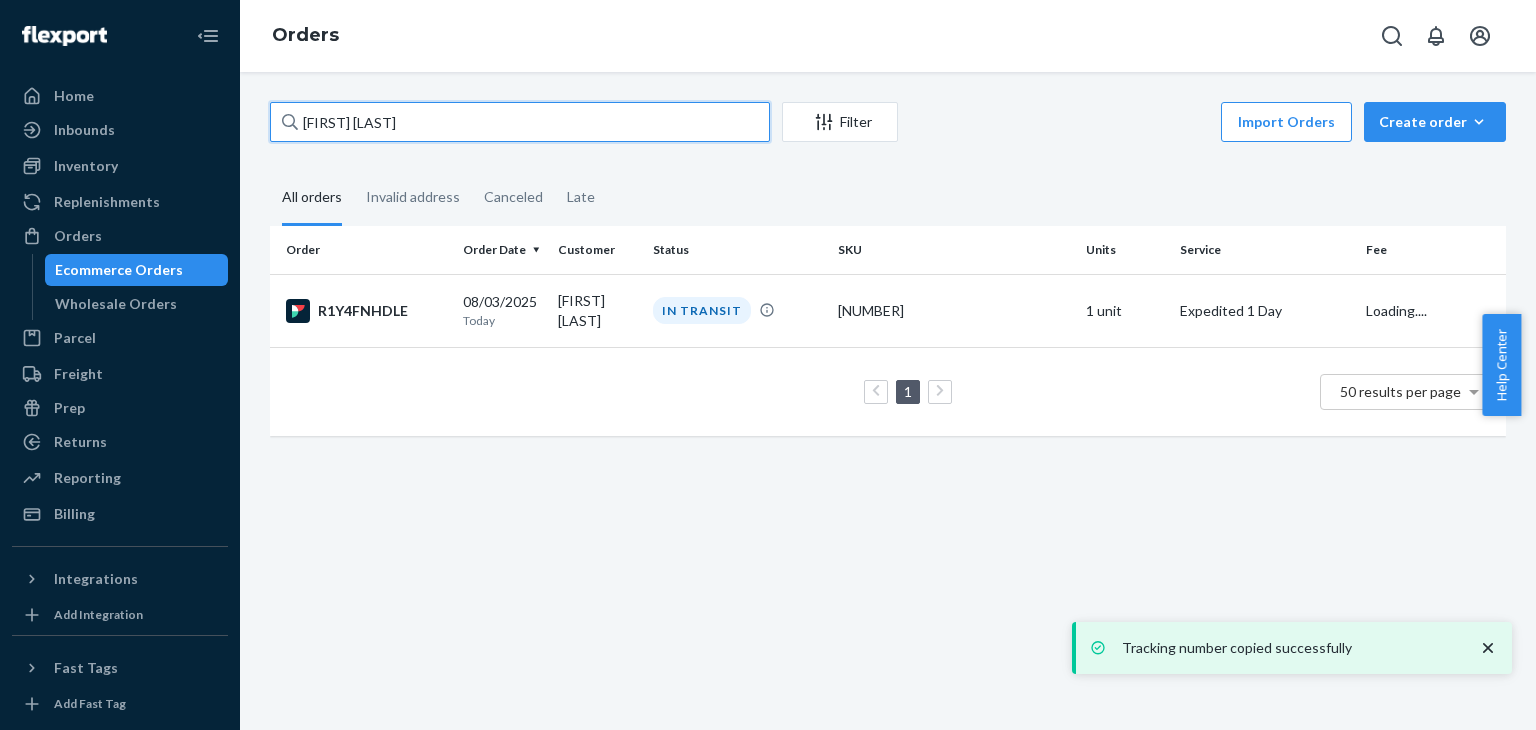 click on "[FIRST] [LAST]" at bounding box center [520, 122] 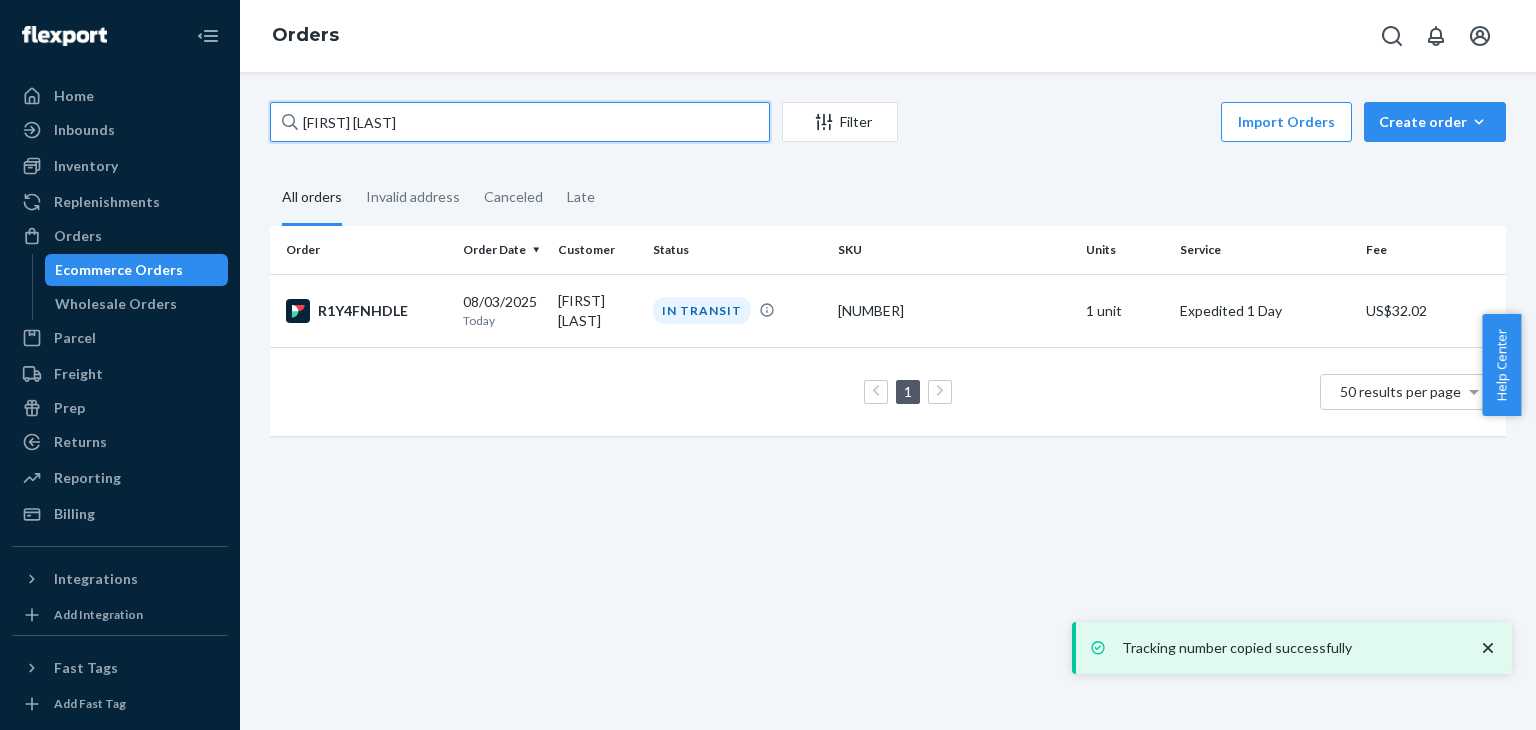 click on "[FIRST] [LAST]" at bounding box center [520, 122] 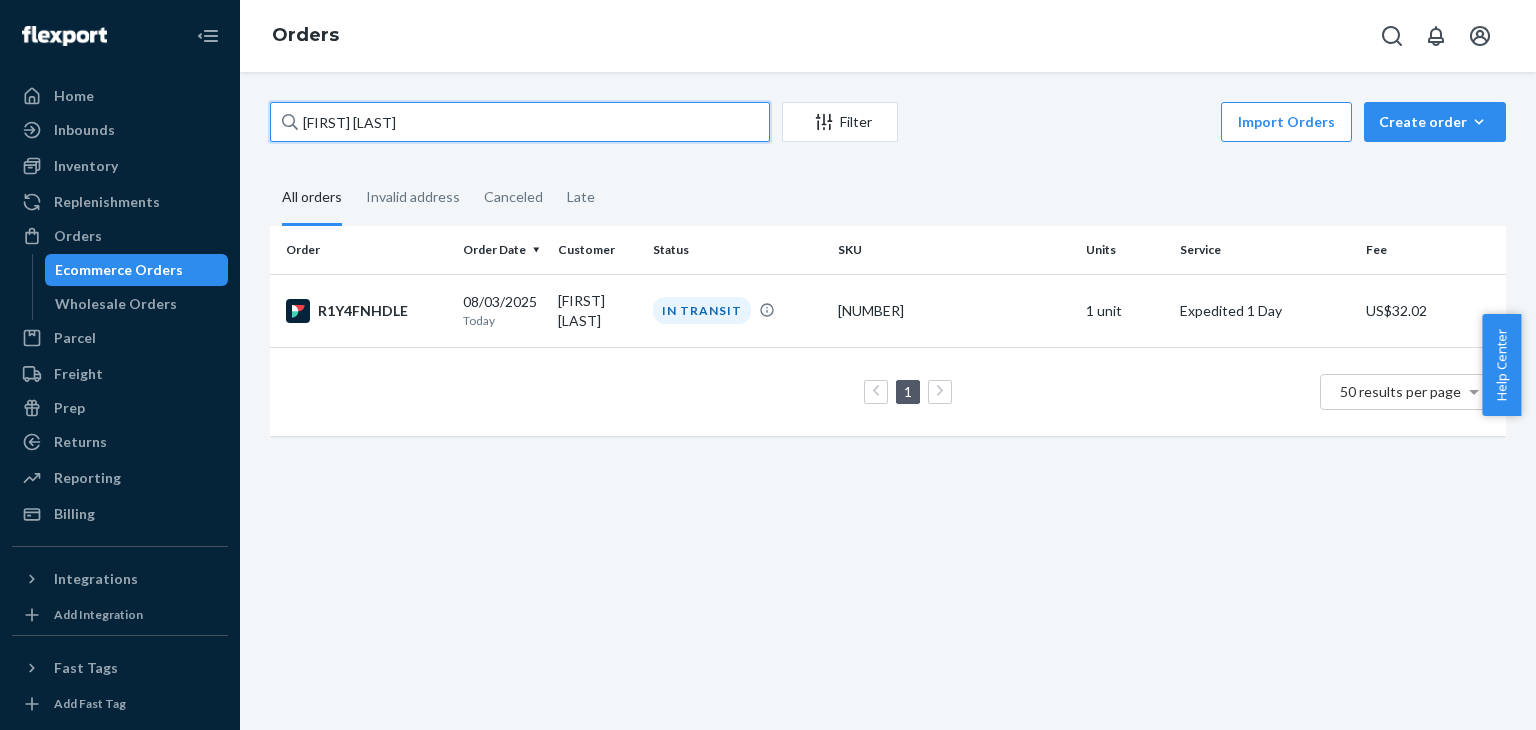 paste on "[FIRST] [LAST]" 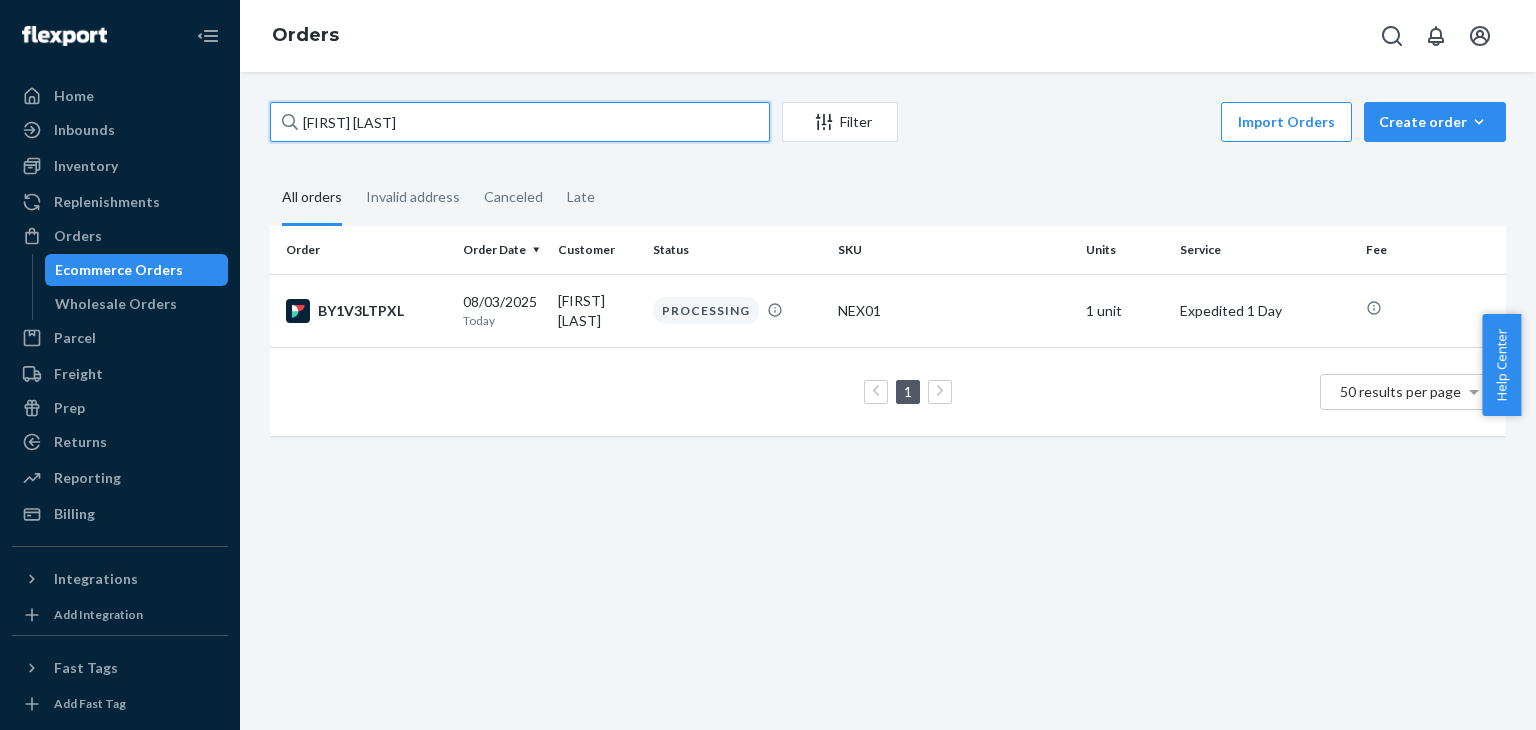 click on "[FIRST] [LAST]" at bounding box center (520, 122) 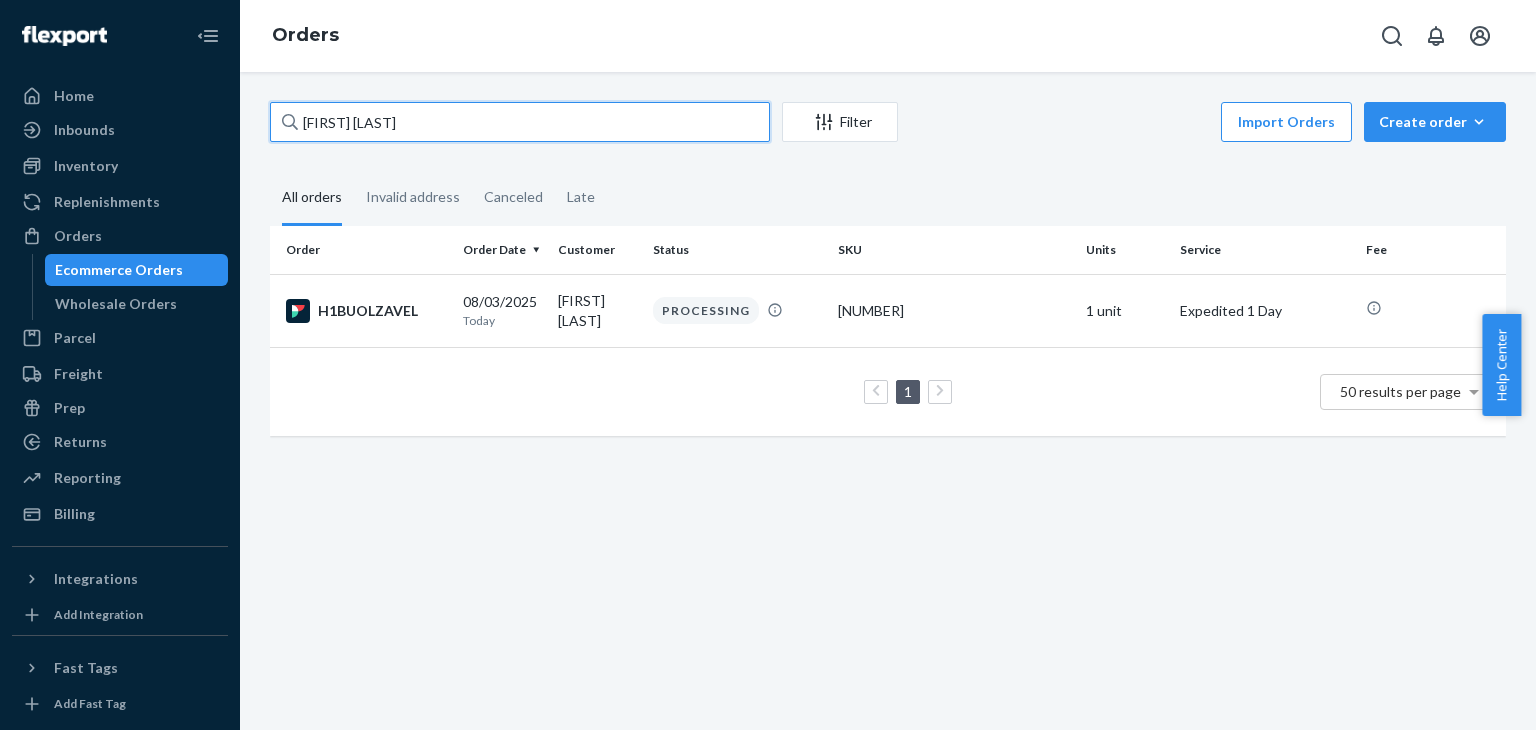 click on "[FIRST] [LAST]" at bounding box center [520, 122] 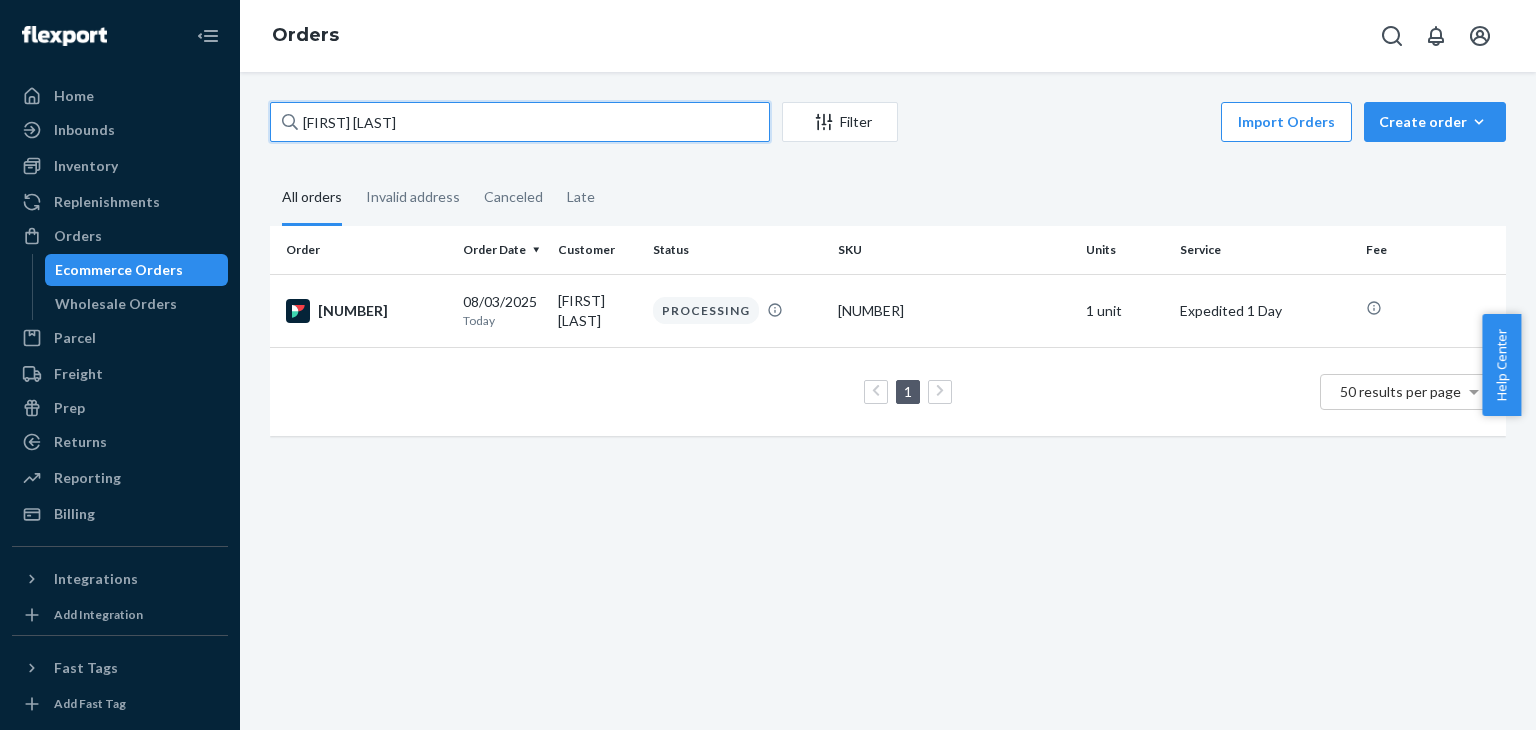 click on "[FIRST] [LAST]" at bounding box center [520, 122] 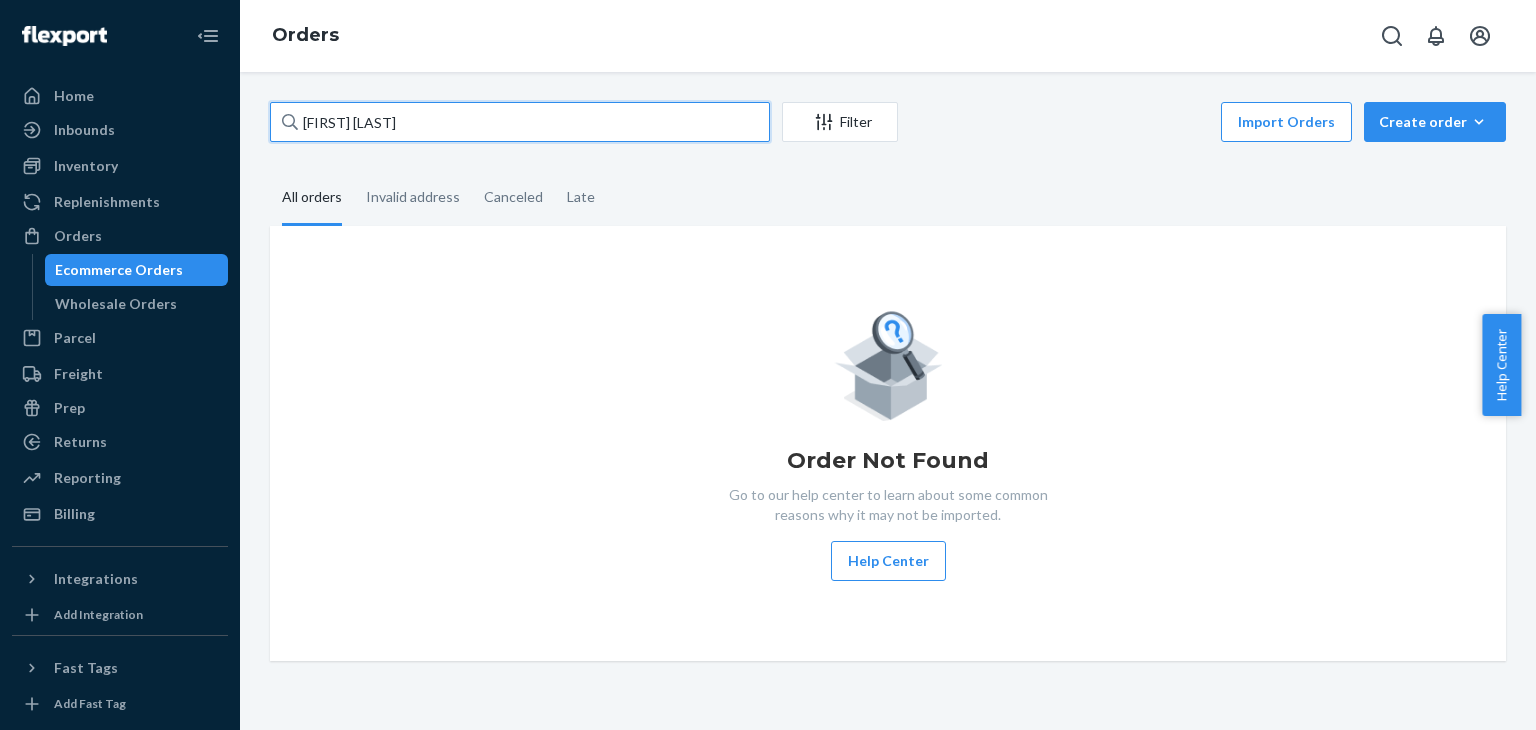 click on "[FIRST] [LAST]" at bounding box center [520, 122] 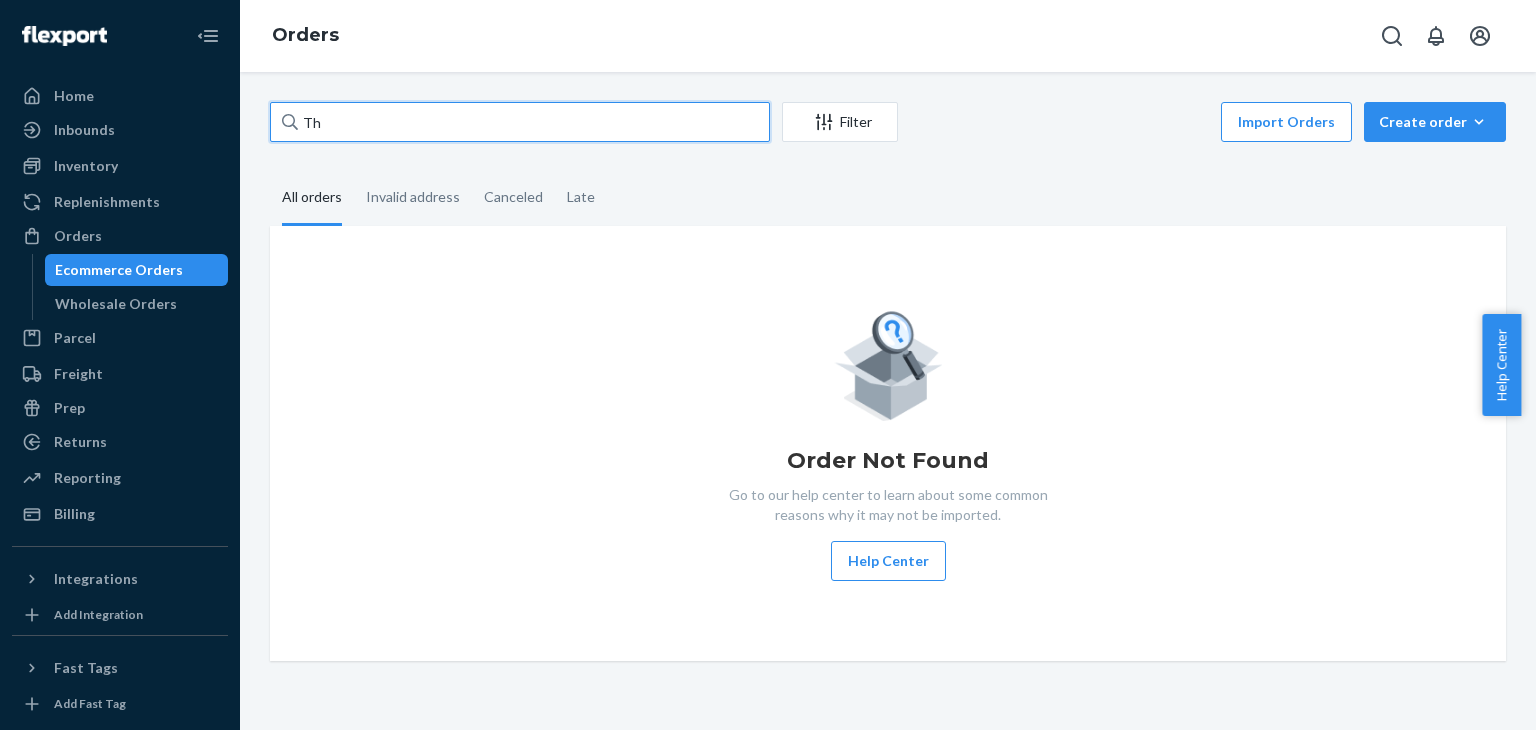 type on "T" 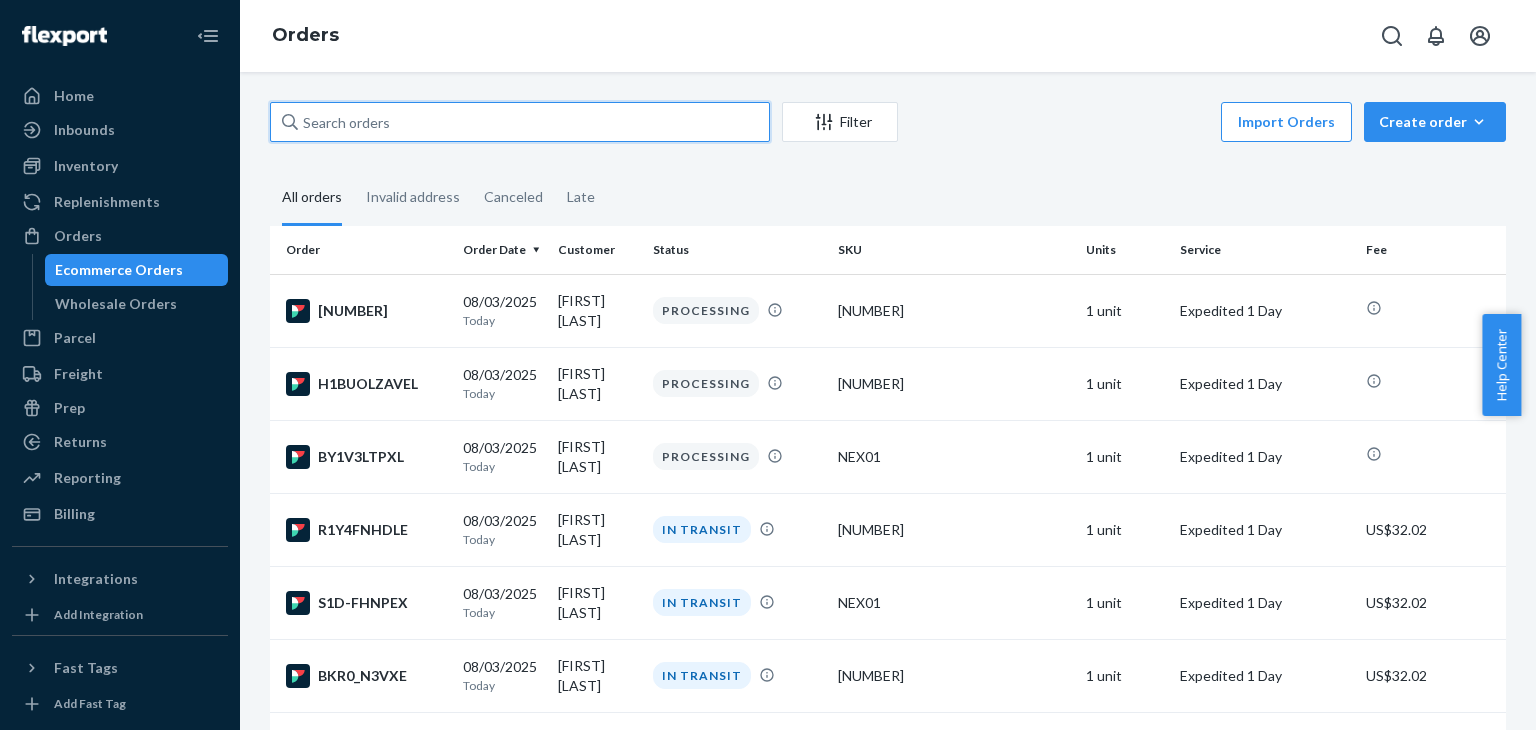 type 